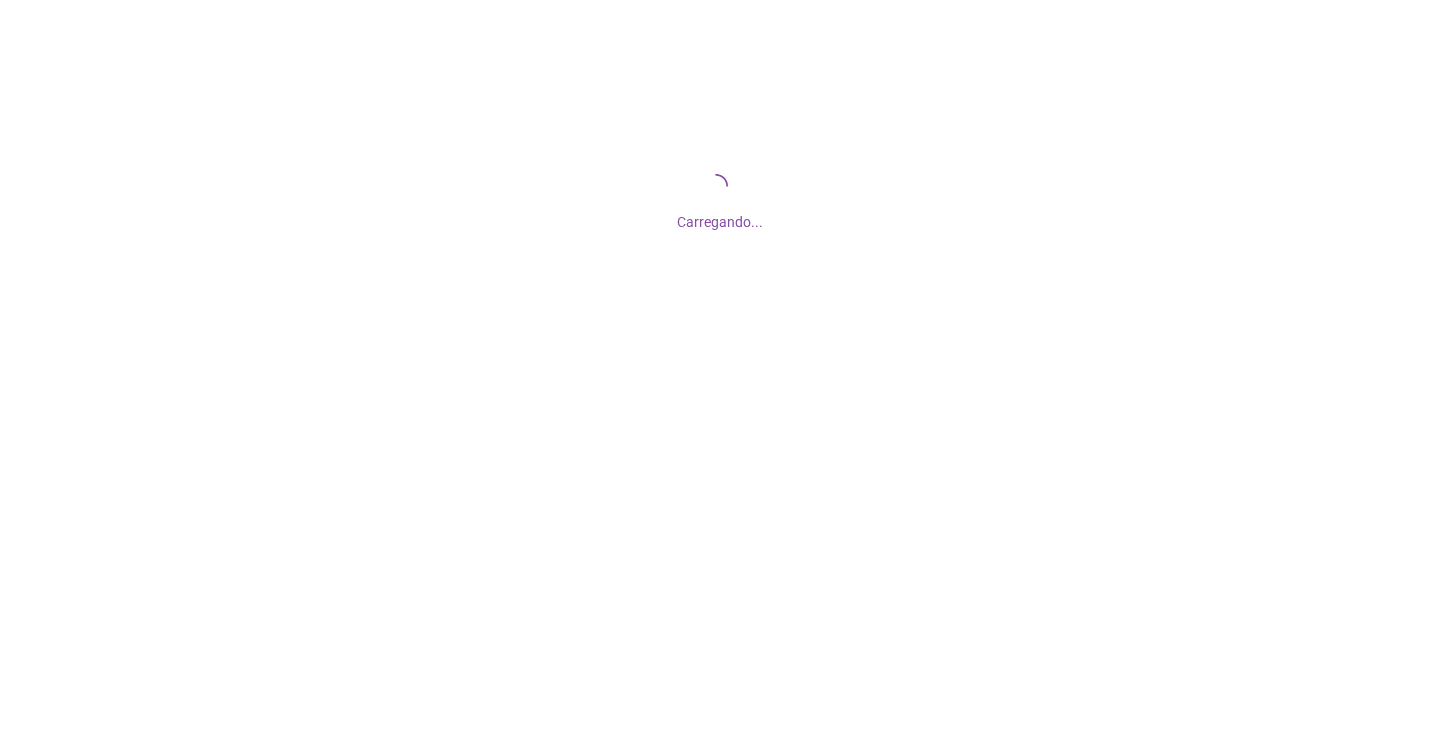 scroll, scrollTop: 0, scrollLeft: 0, axis: both 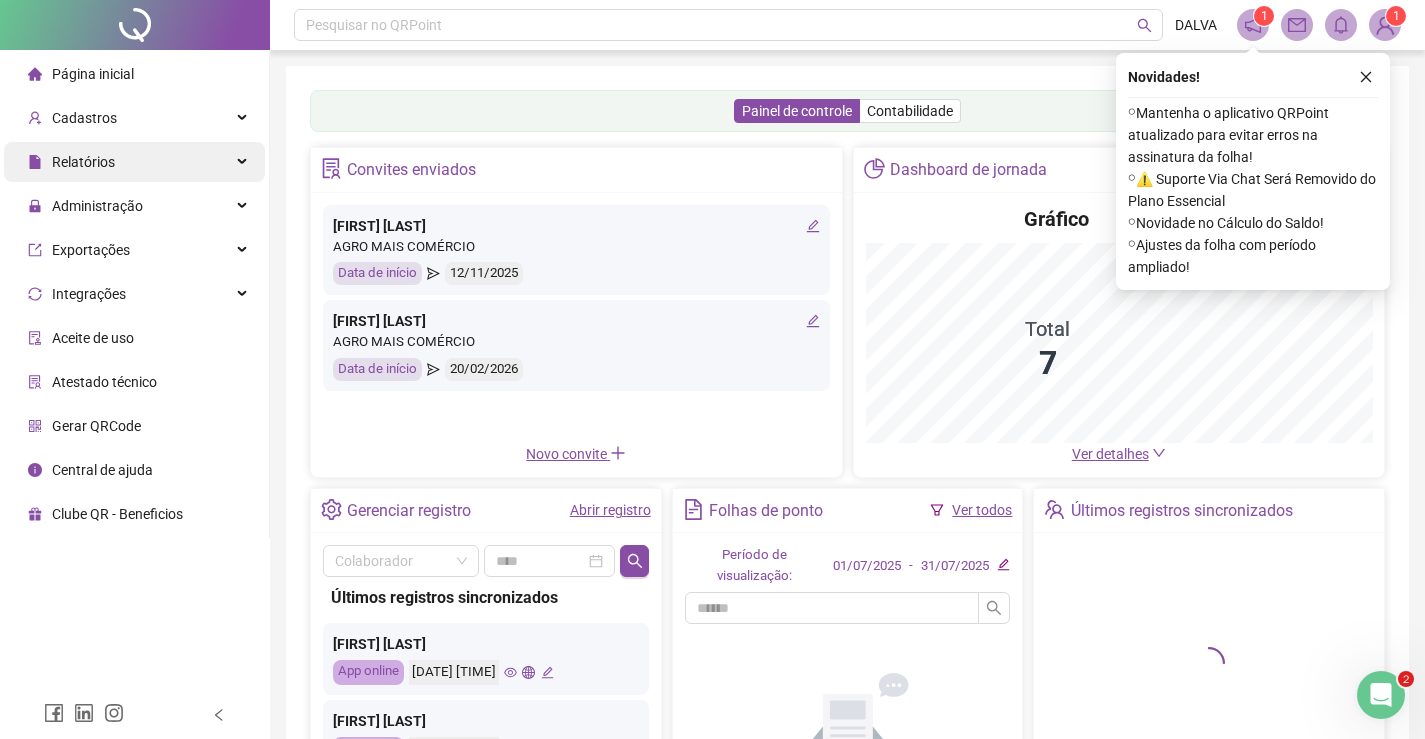 click on "Relatórios" at bounding box center [134, 162] 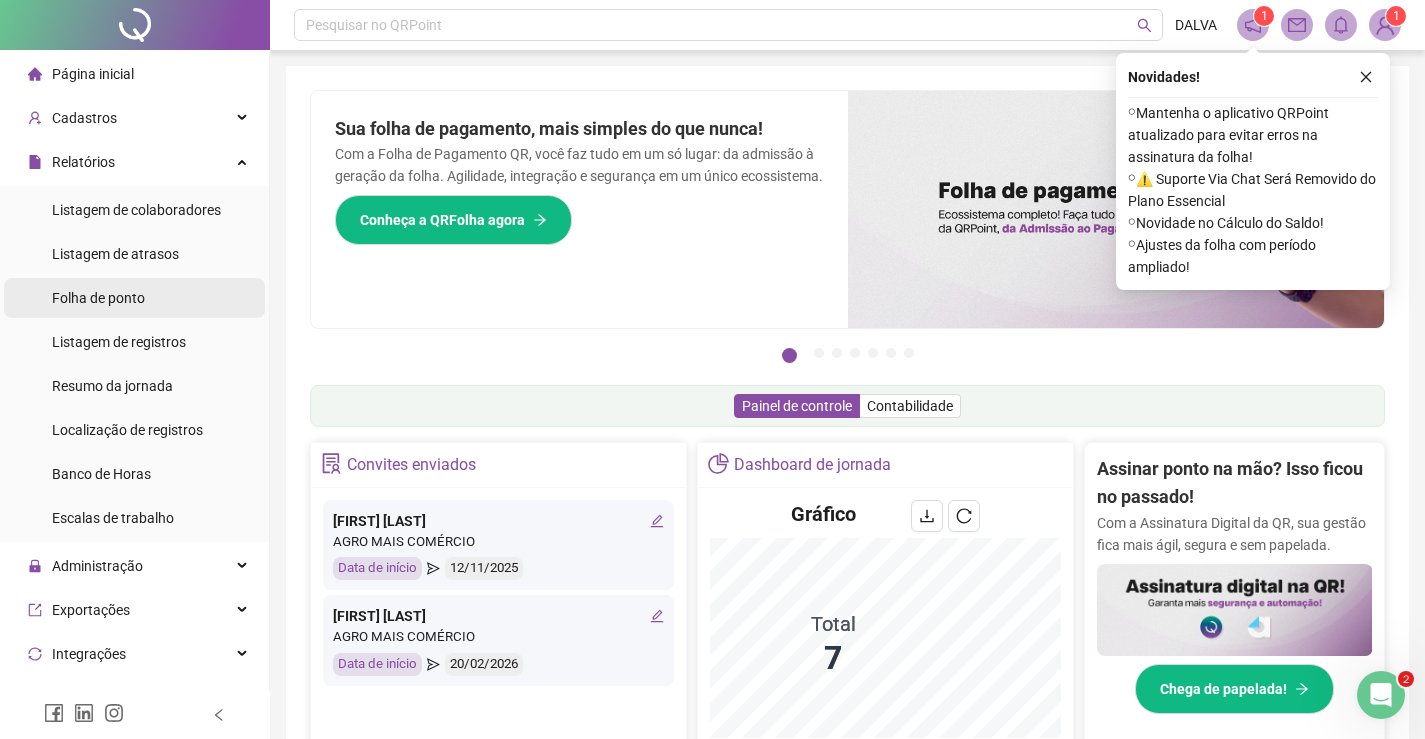 click on "Folha de ponto" at bounding box center (98, 298) 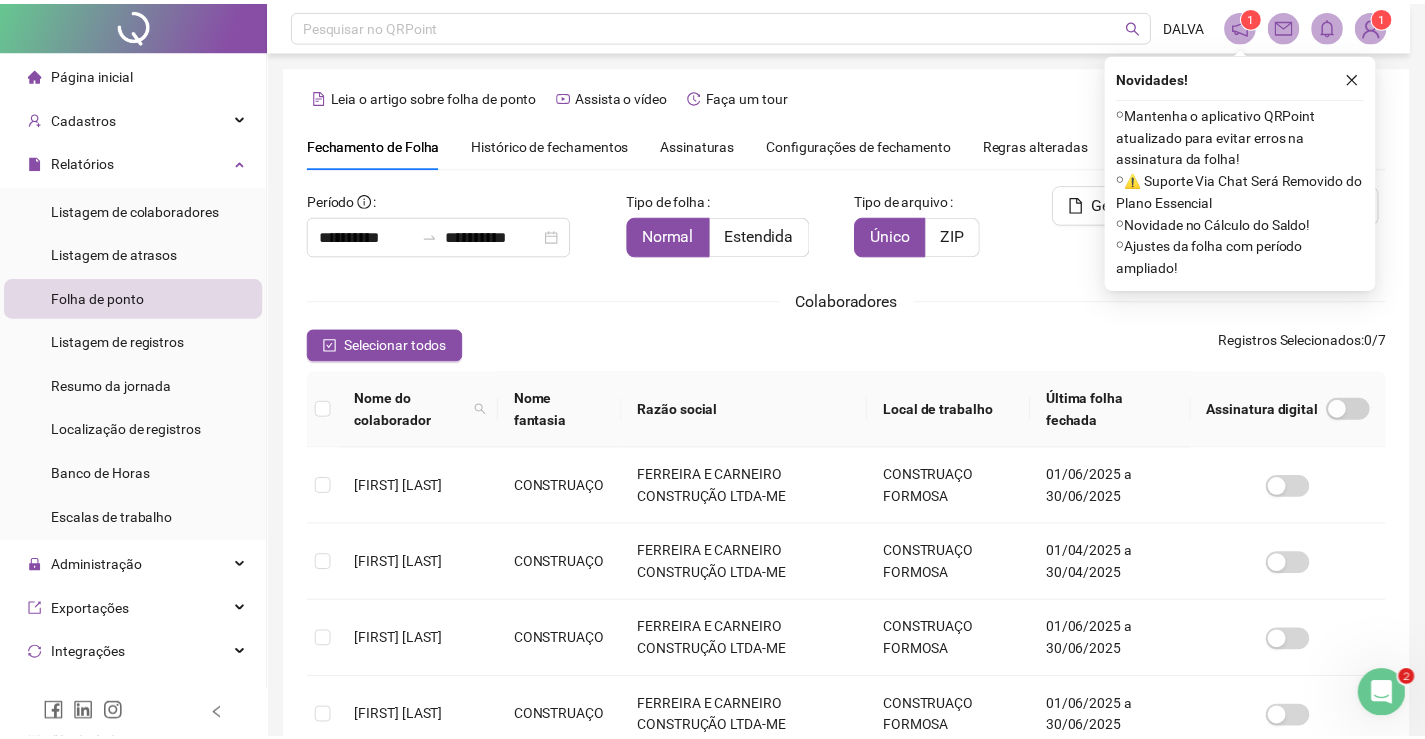 scroll, scrollTop: 40, scrollLeft: 0, axis: vertical 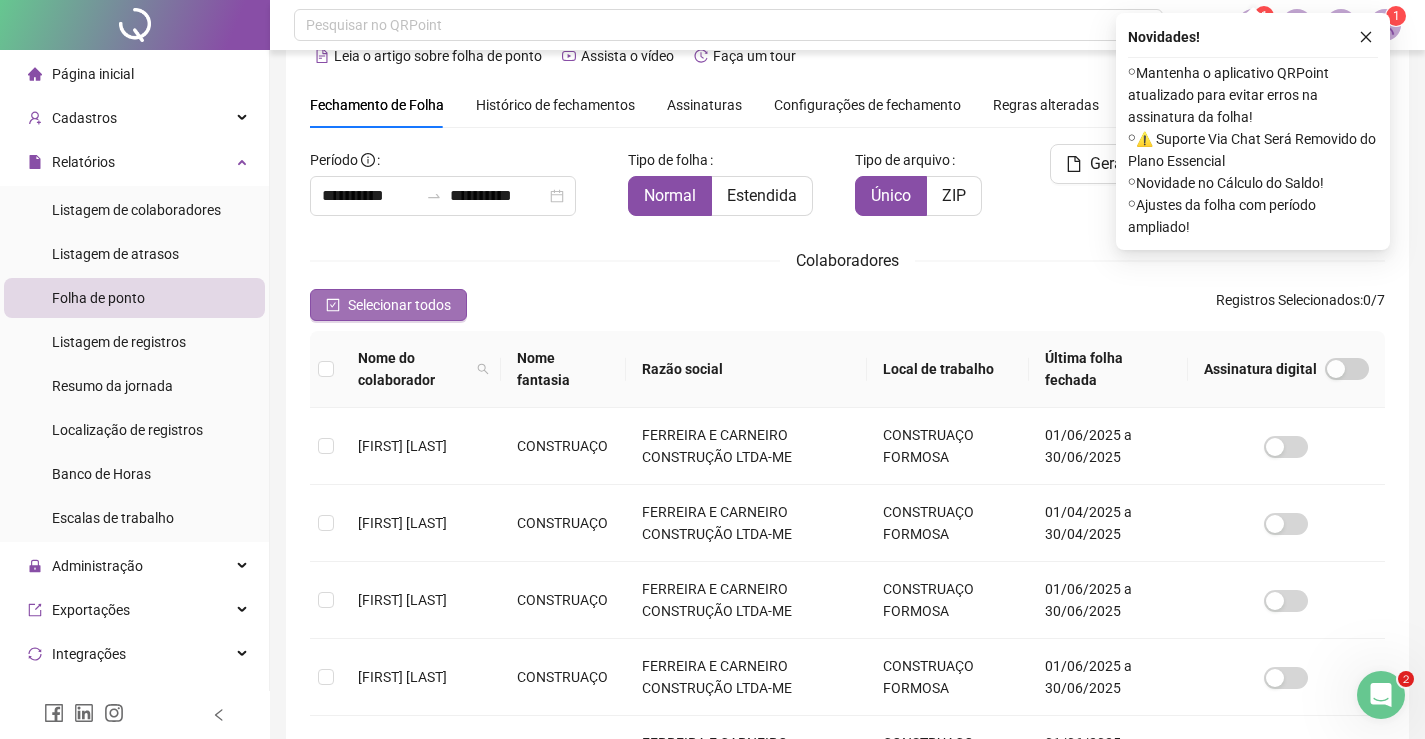 click on "Selecionar todos" at bounding box center [399, 305] 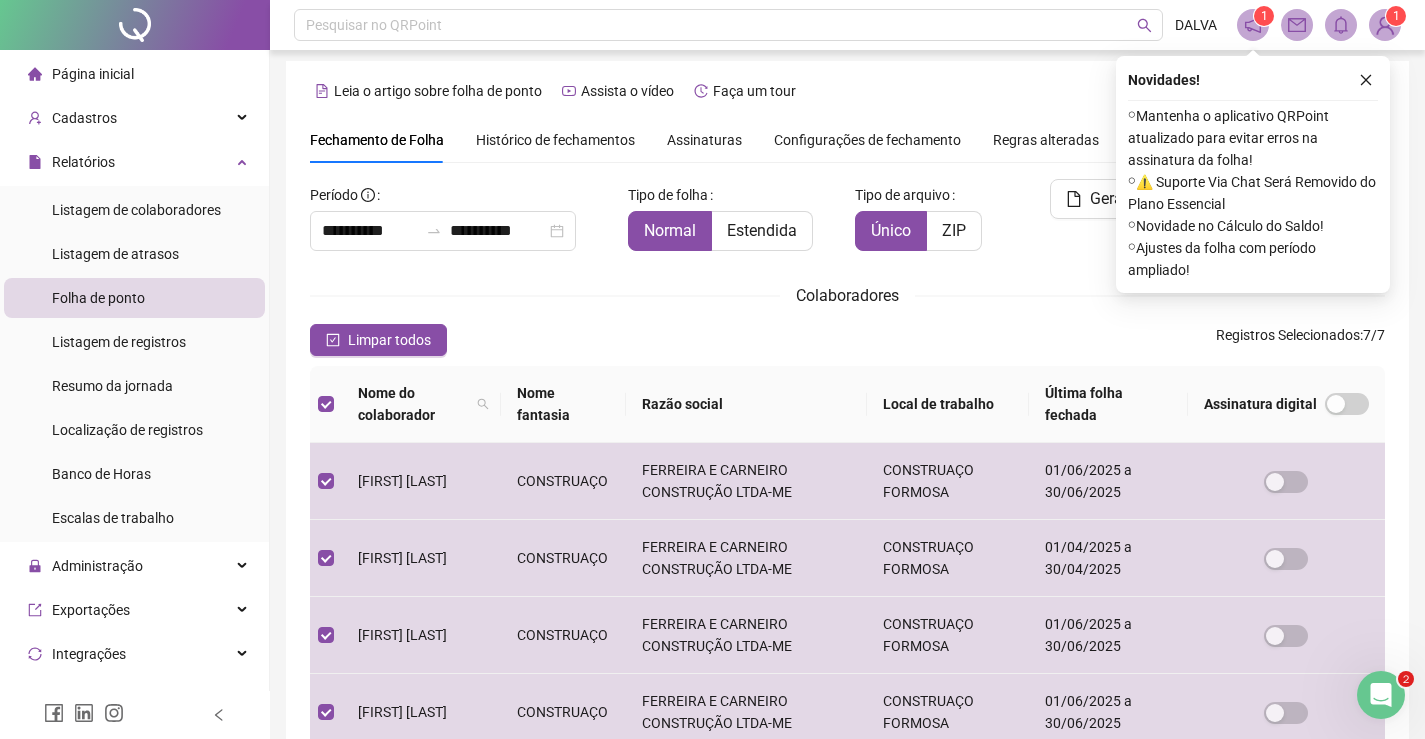 scroll, scrollTop: 0, scrollLeft: 0, axis: both 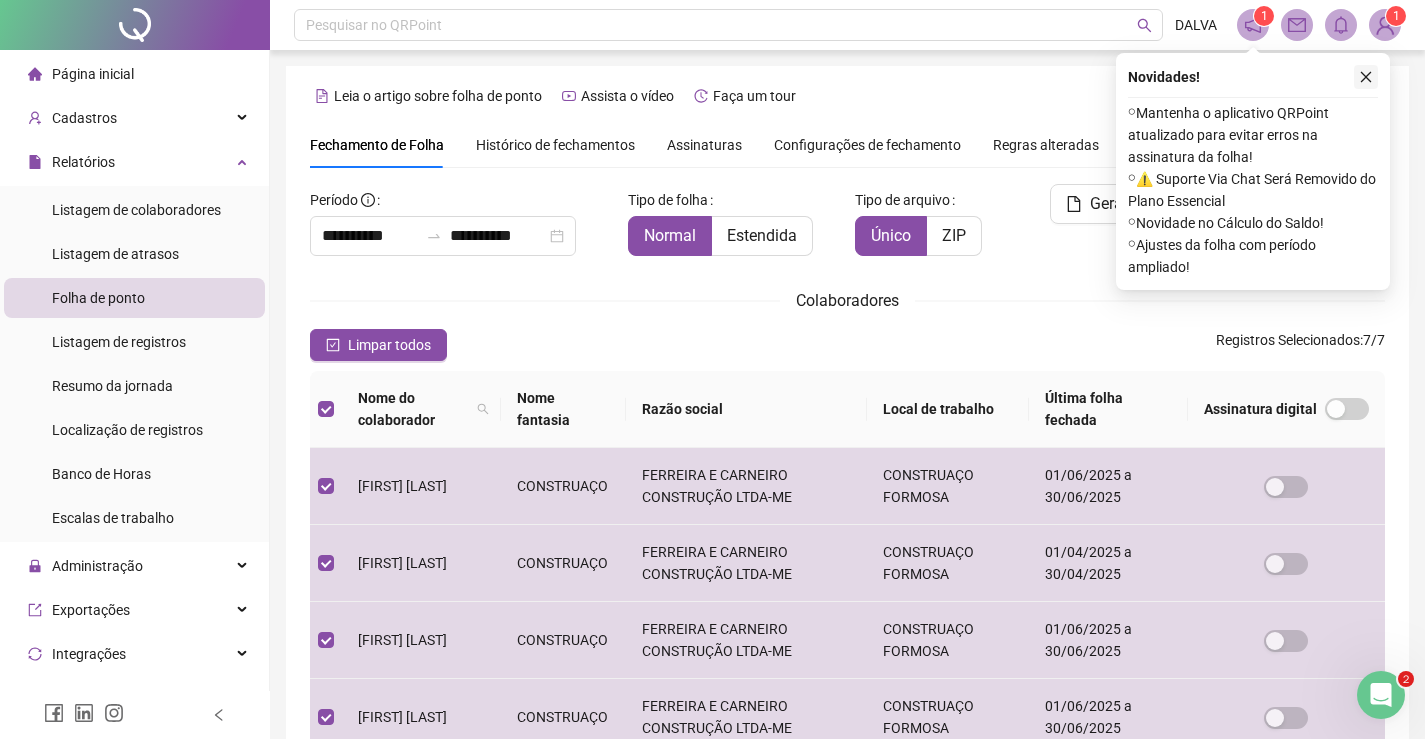 click 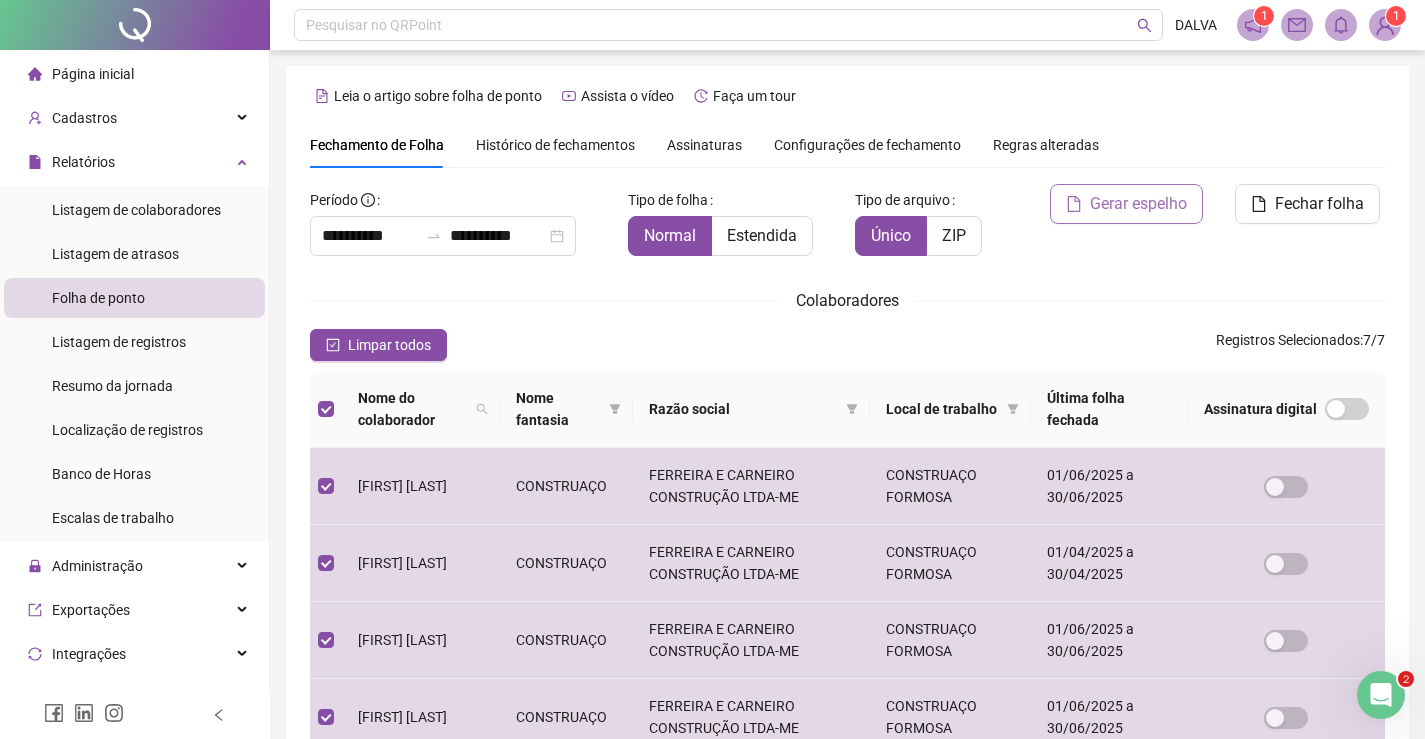 scroll, scrollTop: 40, scrollLeft: 0, axis: vertical 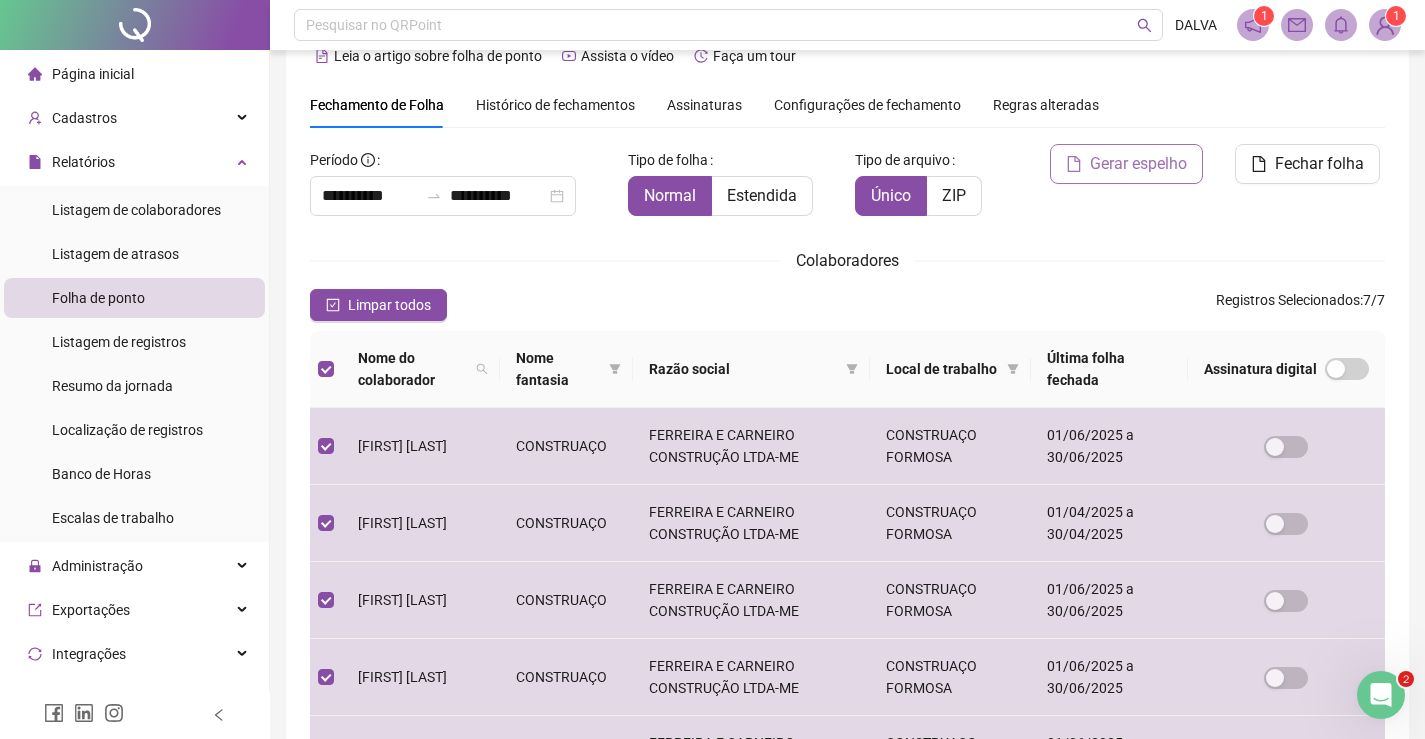 click on "Gerar espelho" at bounding box center (1138, 164) 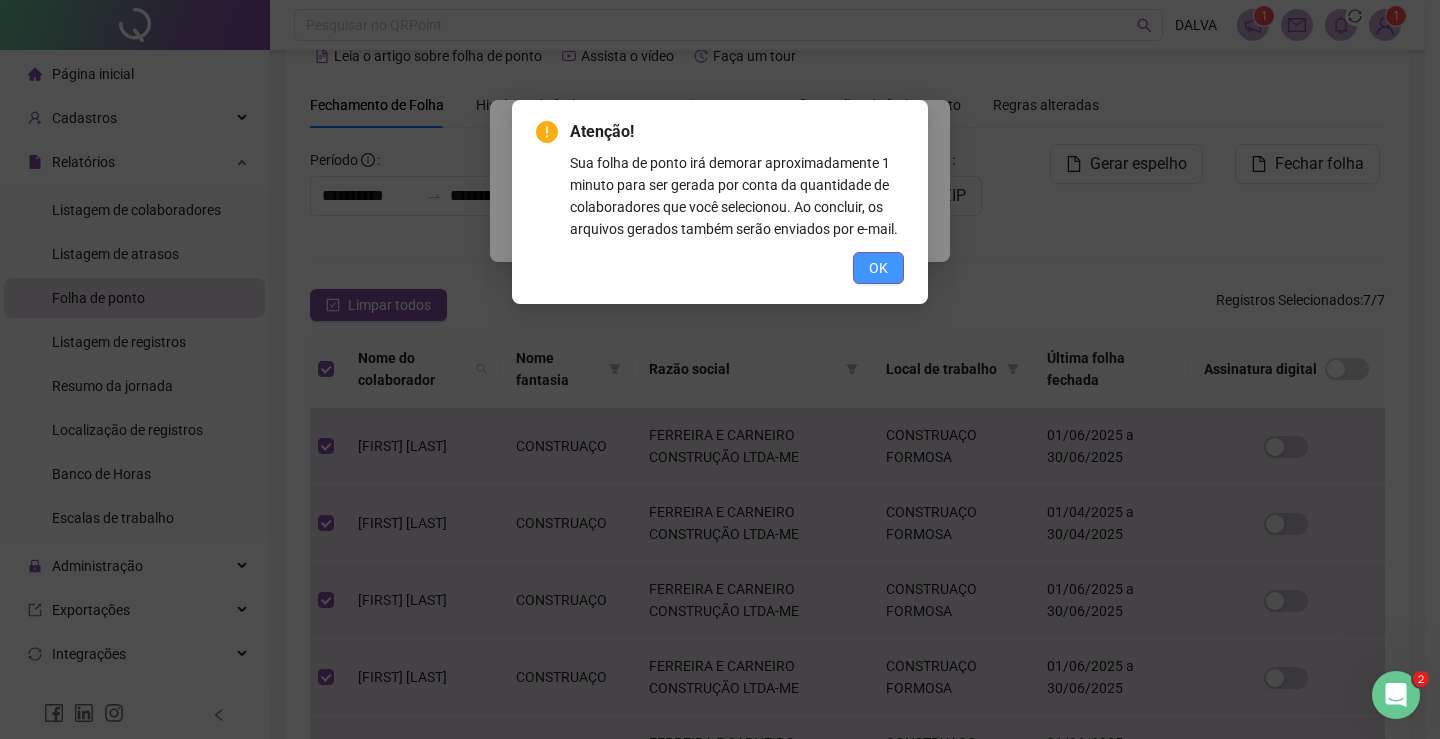 click on "OK" at bounding box center [878, 268] 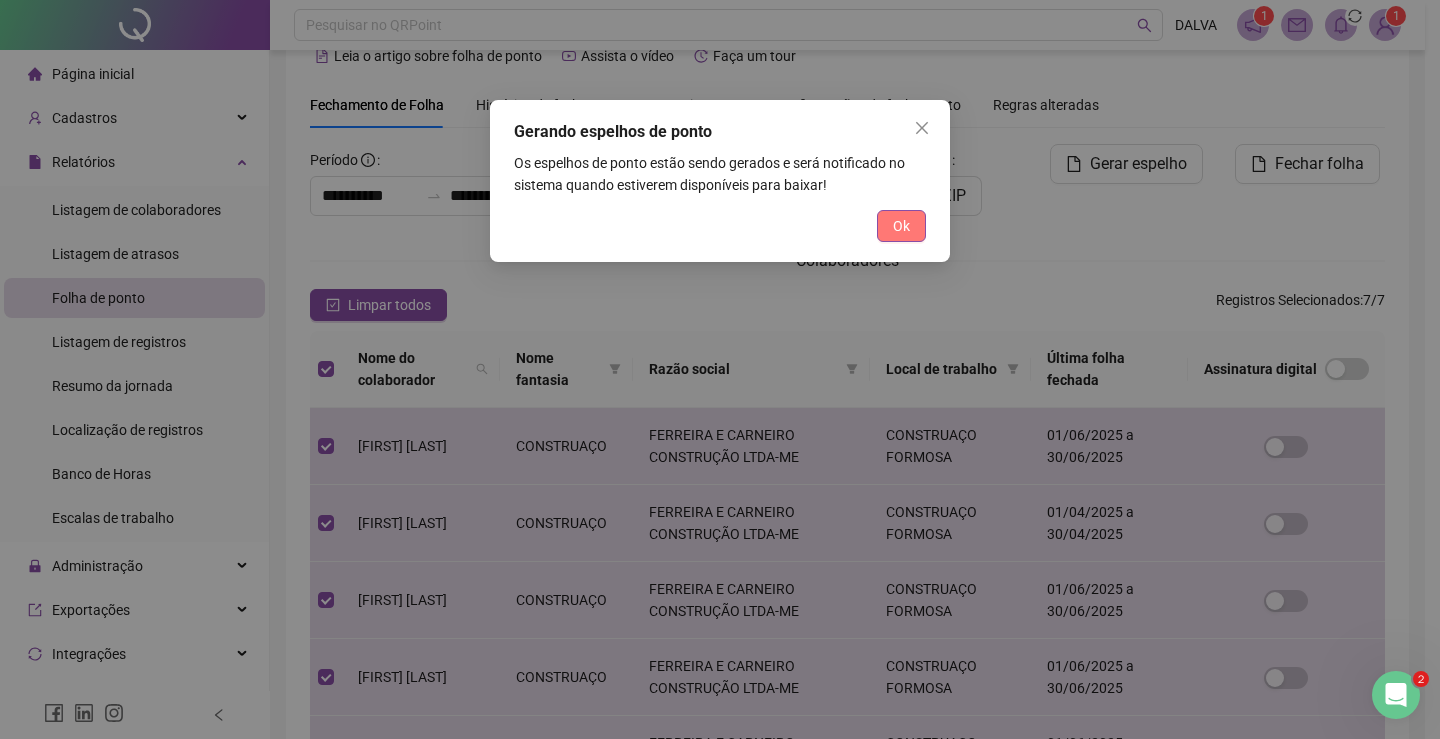 click on "Ok" at bounding box center [901, 226] 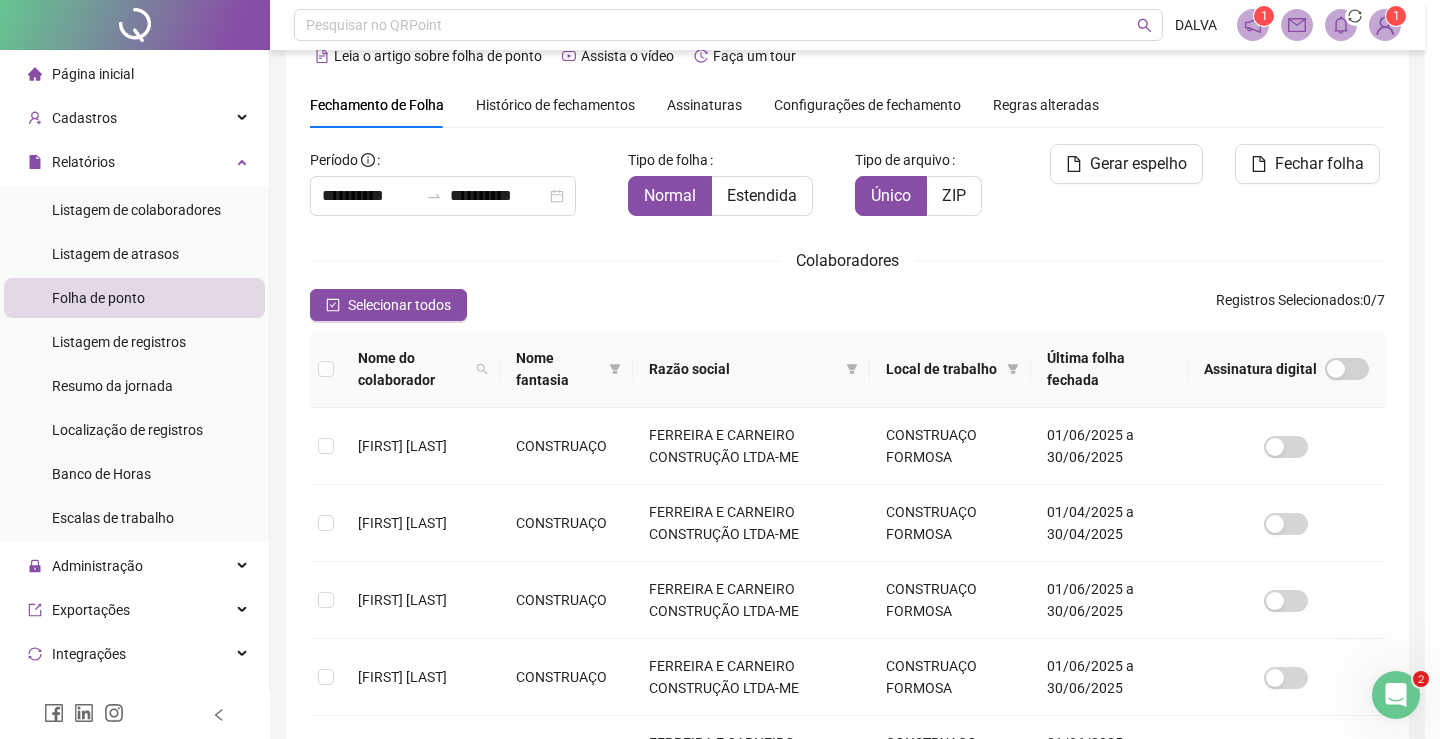 click on "Gerando espelhos de ponto Os espelhos de ponto estão sendo gerados e será notificado no
sistema quando estiverem disponíveis para baixar! Ok" at bounding box center [720, 369] 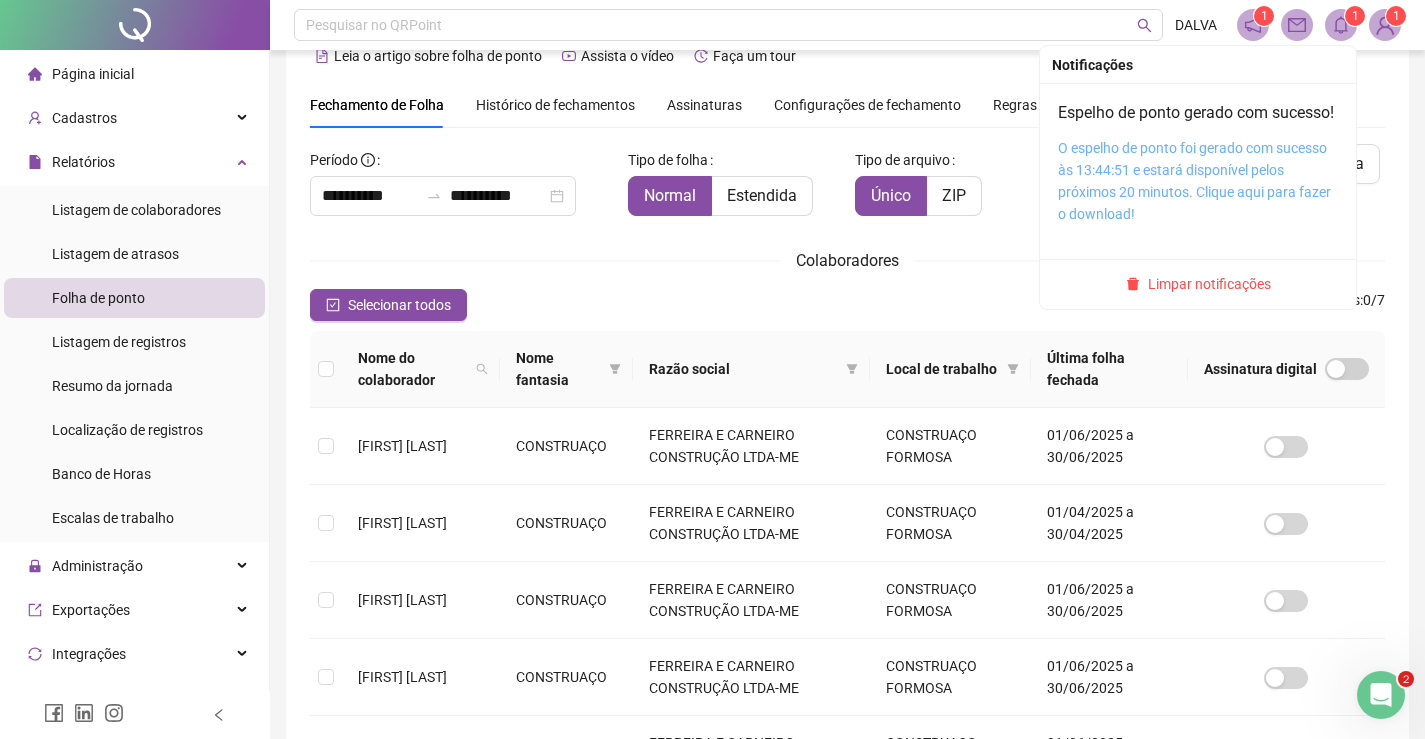 click on "O espelho de ponto foi gerado com sucesso às 13:44:51 e estará disponível pelos próximos 20 minutos.
Clique aqui para fazer o download!" at bounding box center [1194, 181] 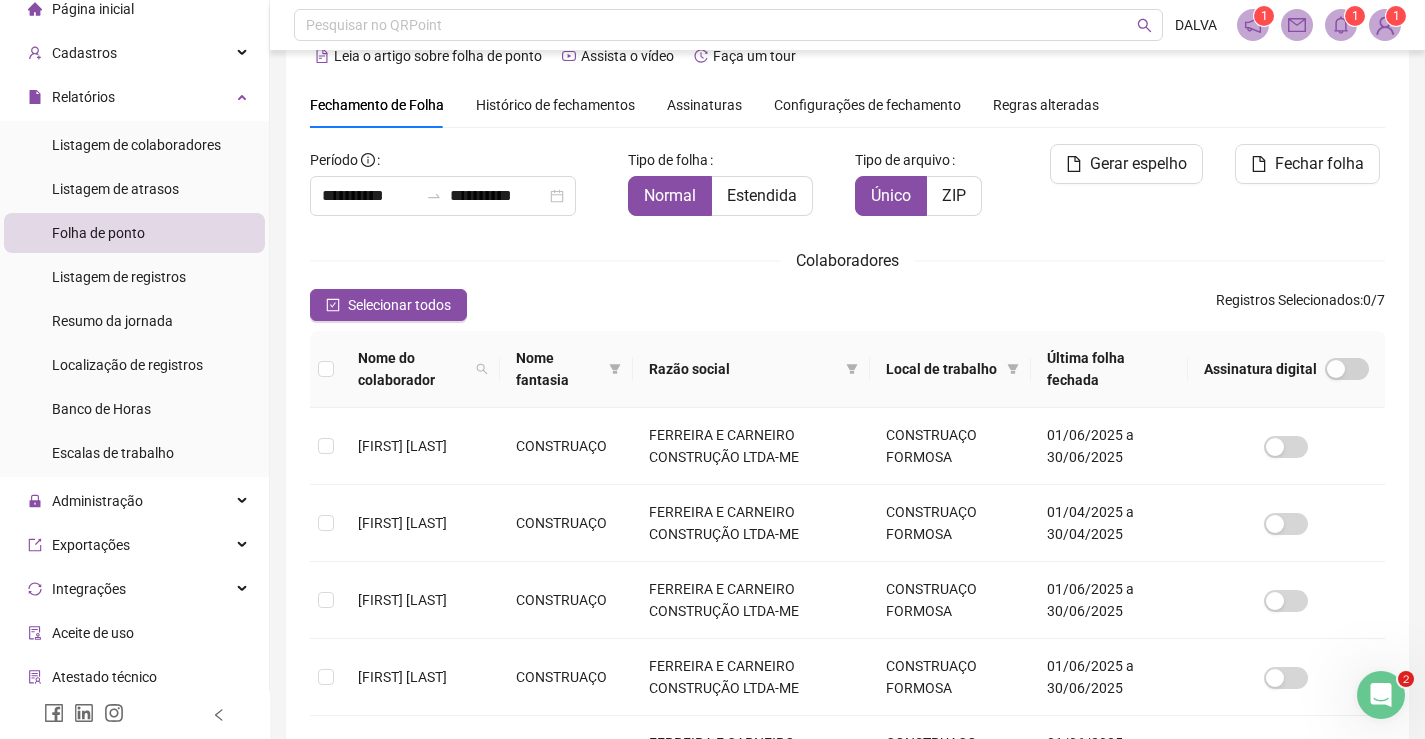 scroll, scrollTop: 159, scrollLeft: 0, axis: vertical 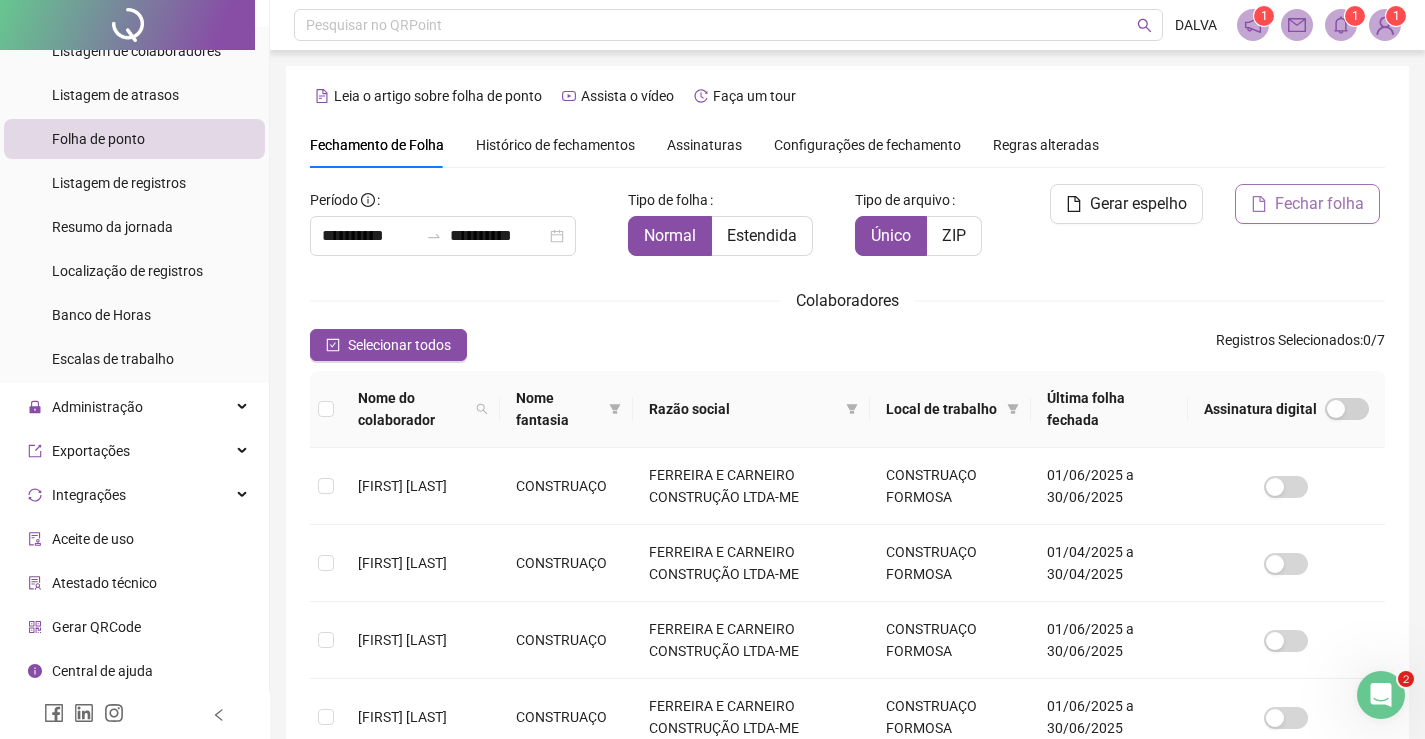 click on "Fechar folha" at bounding box center (1319, 204) 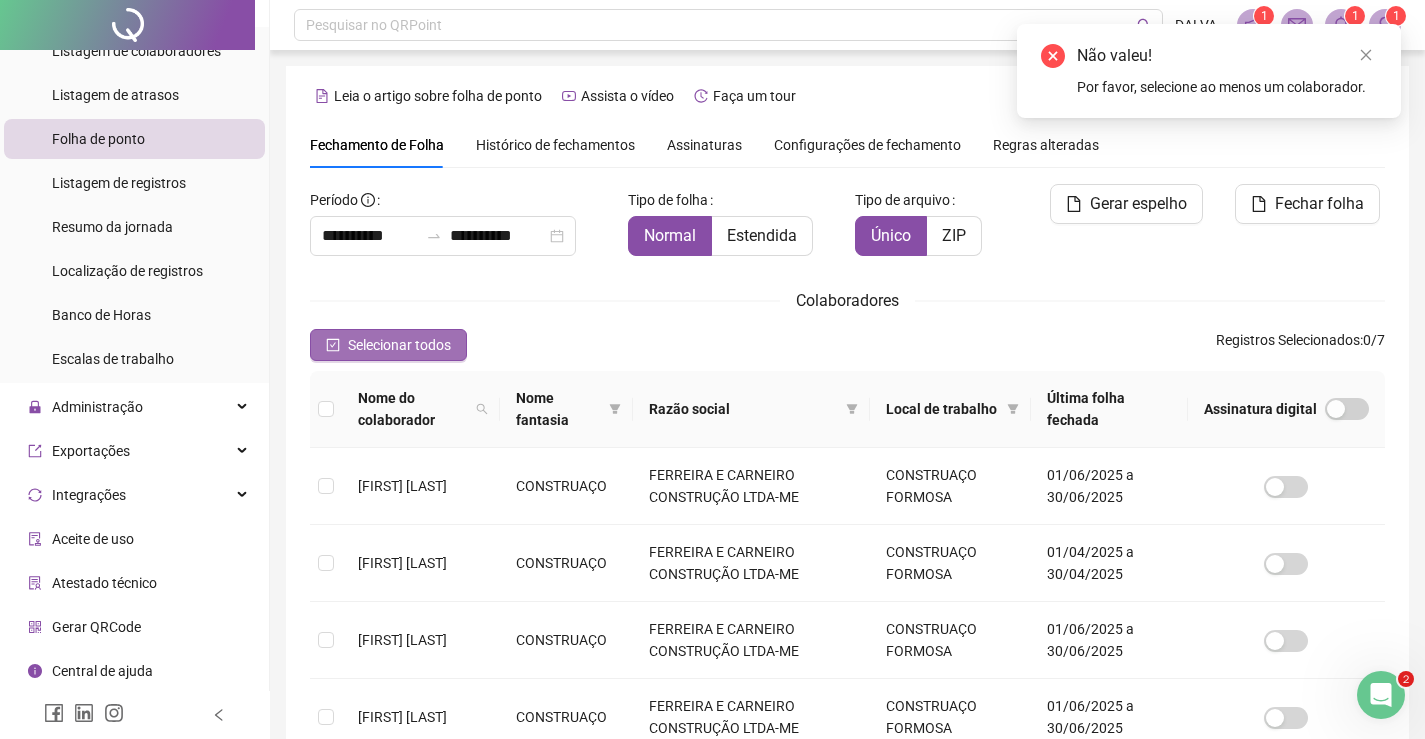 click on "Selecionar todos" at bounding box center [399, 345] 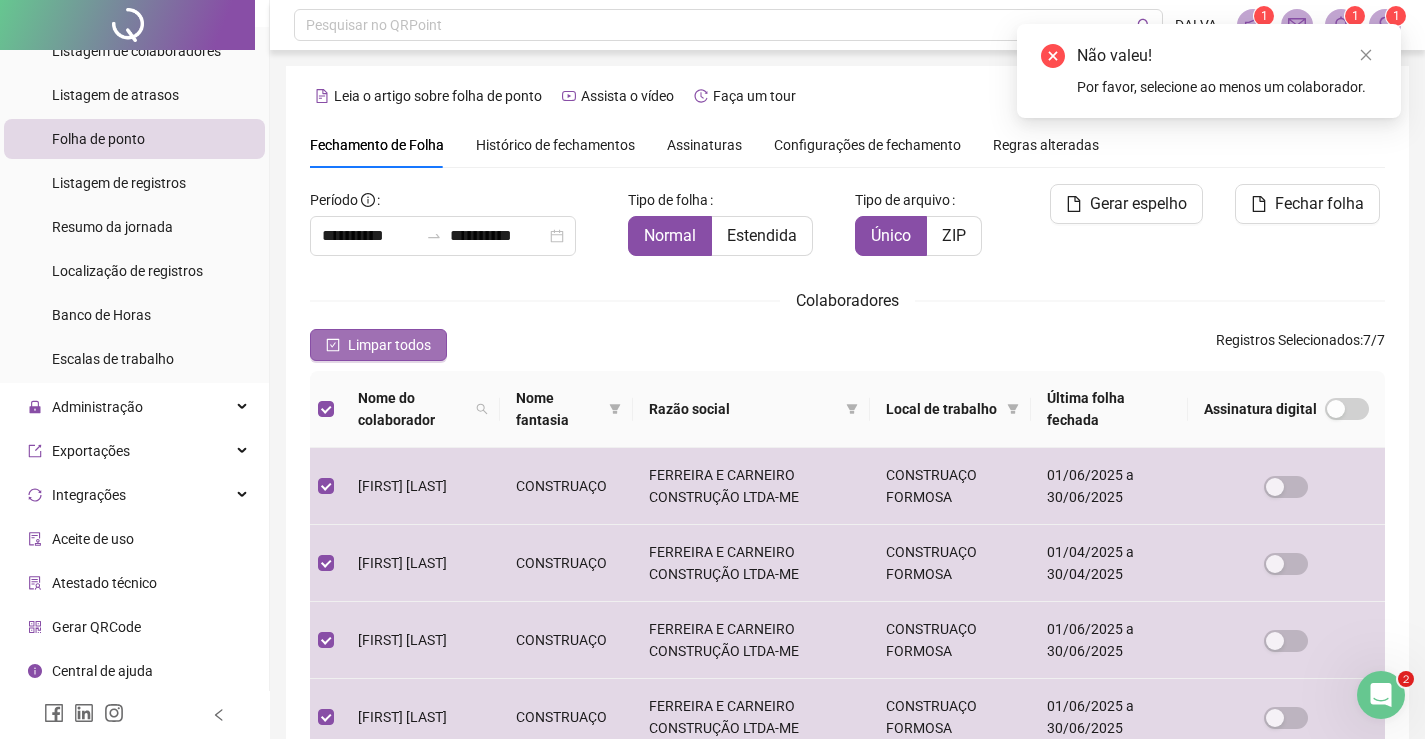 scroll, scrollTop: 40, scrollLeft: 0, axis: vertical 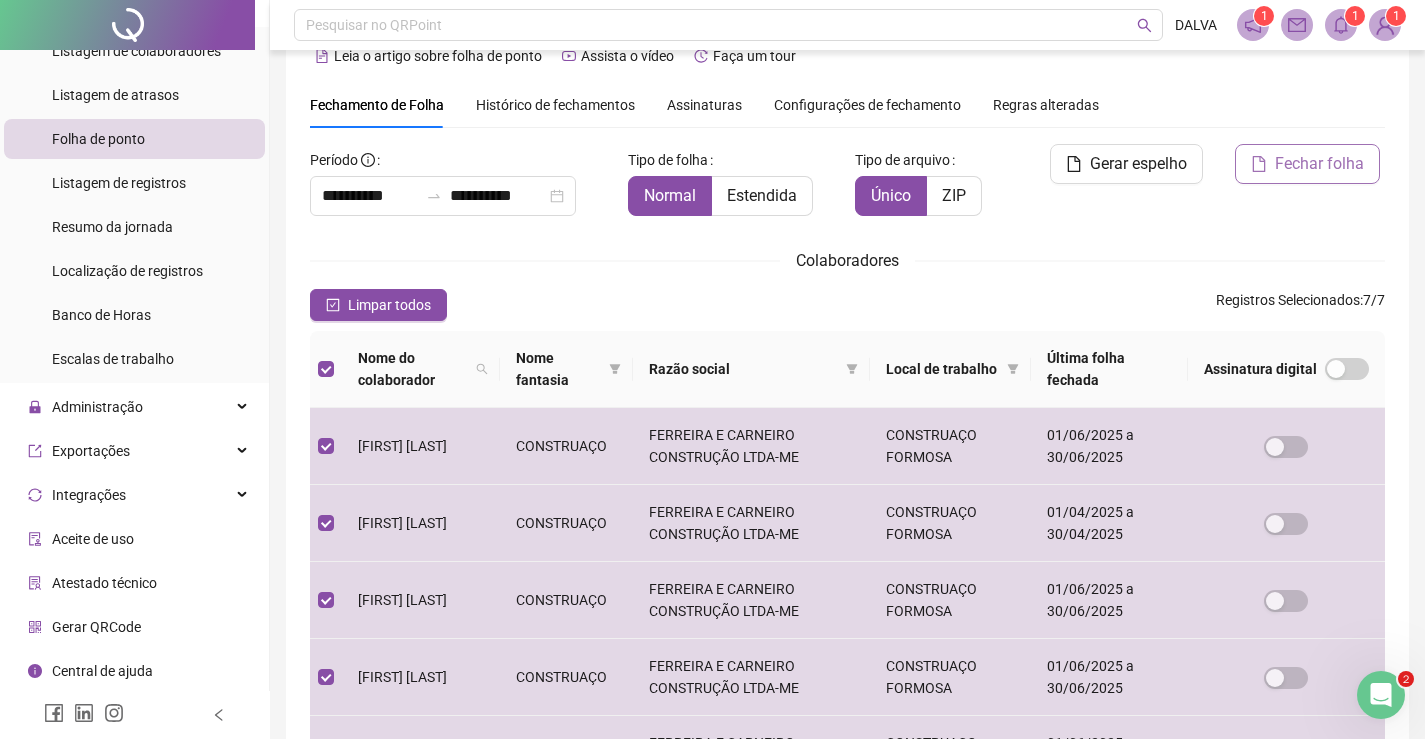 click on "Fechar folha" at bounding box center (1319, 164) 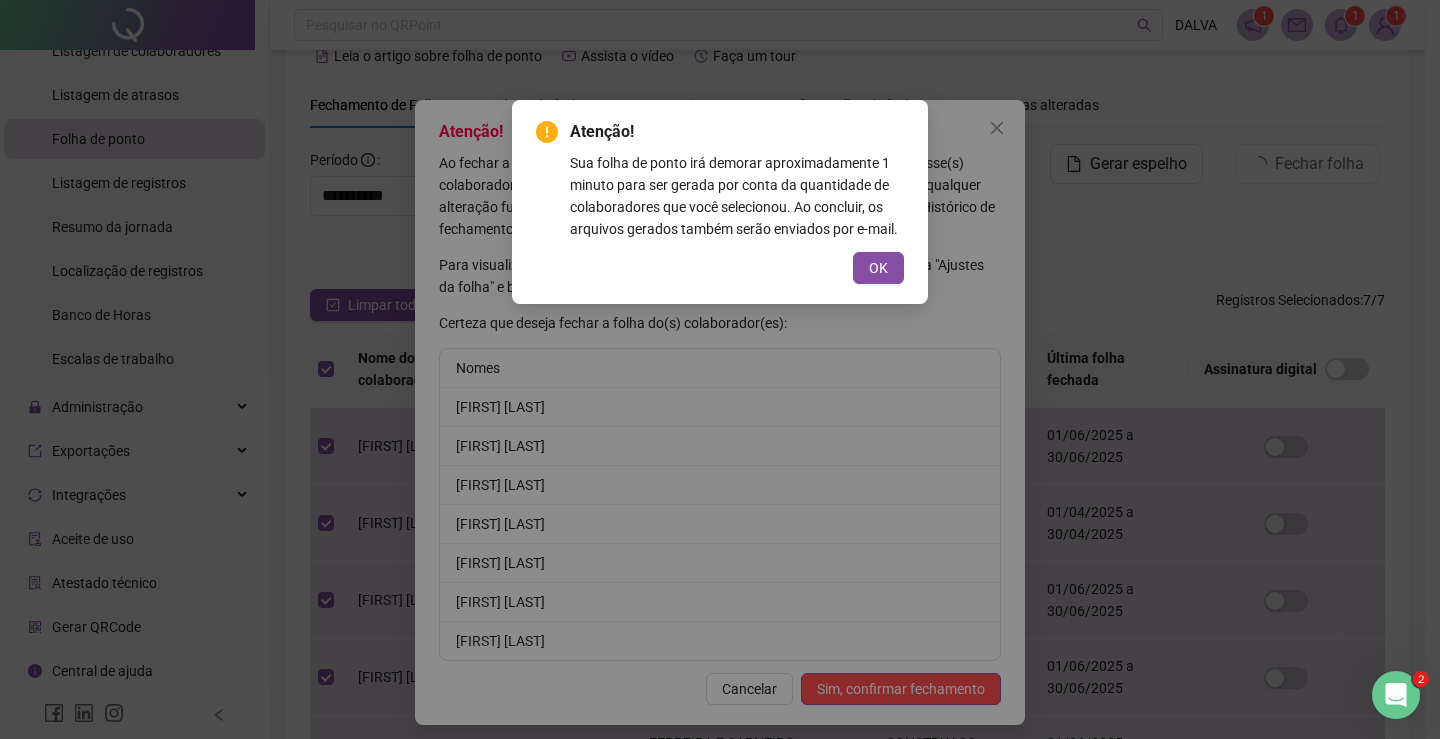 click on "Atenção! Sua folha de ponto irá demorar aproximadamente 1 minuto para ser gerada por conta da quantidade de colaboradores que você selecionou. Ao concluir, os arquivos gerados também serão enviados por e-mail. OK" at bounding box center (720, 369) 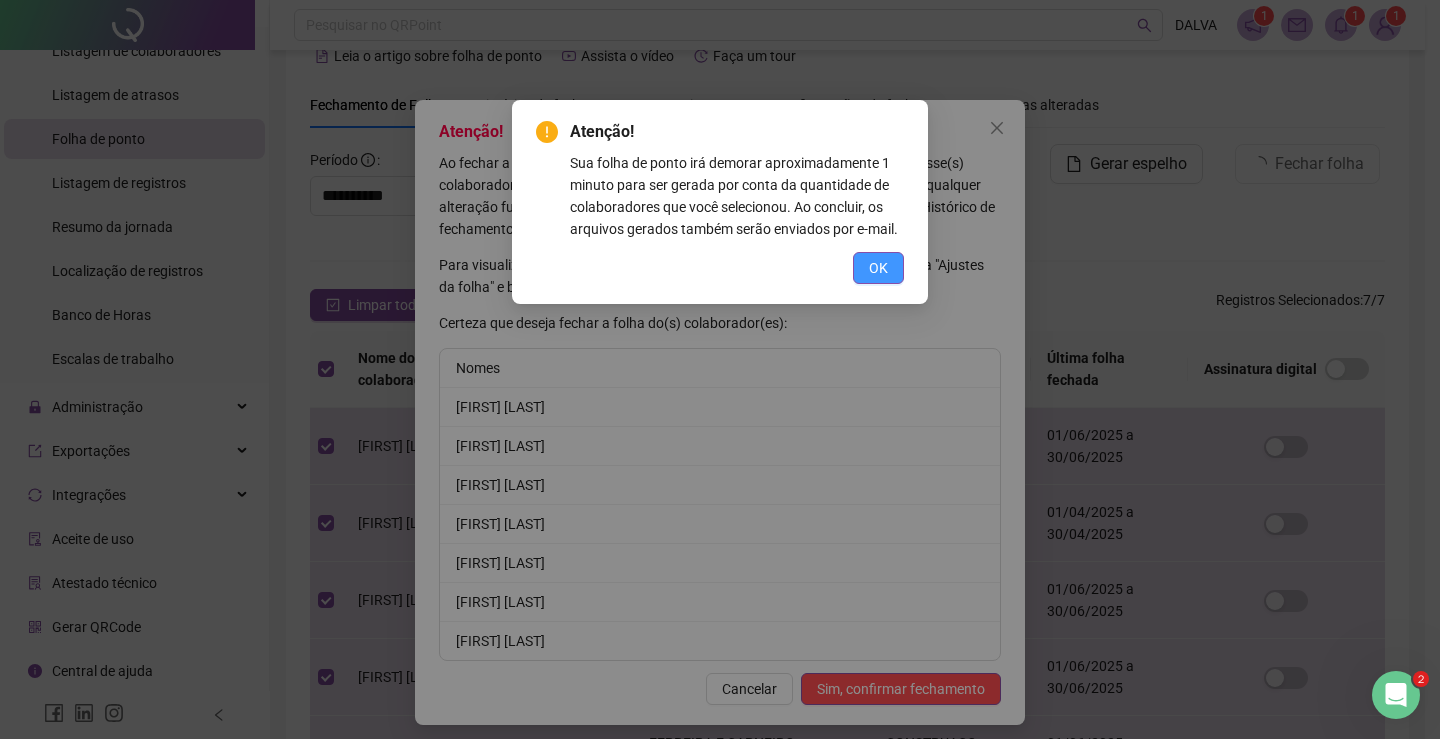 click on "OK" at bounding box center [878, 268] 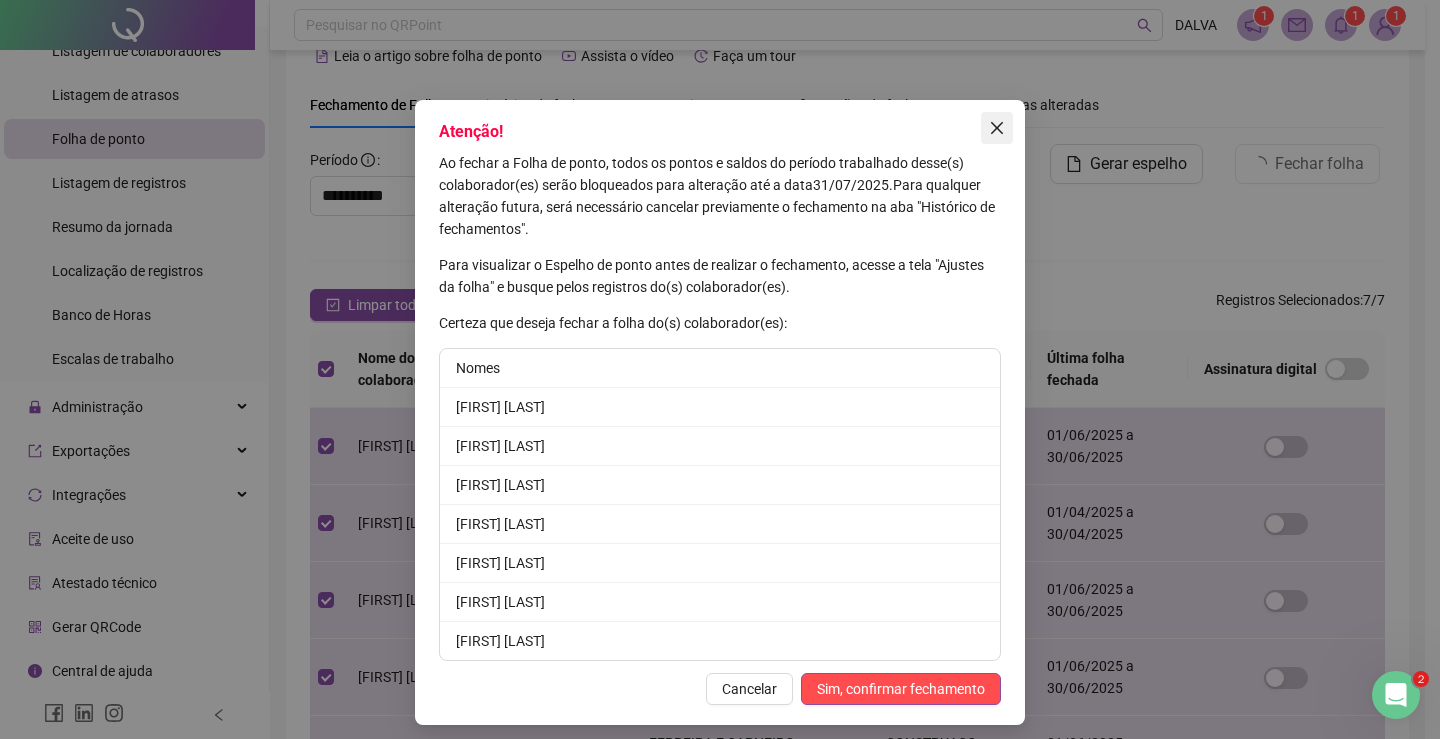 click 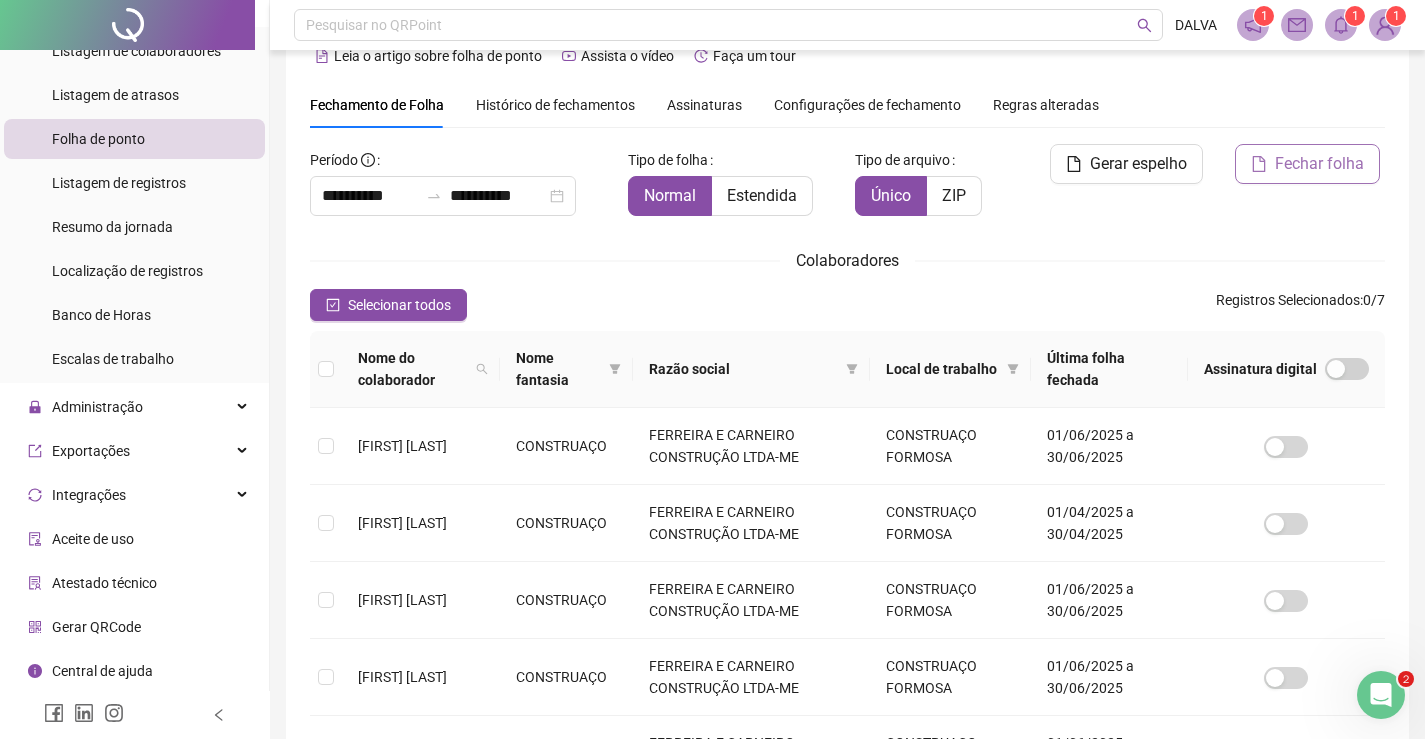 click 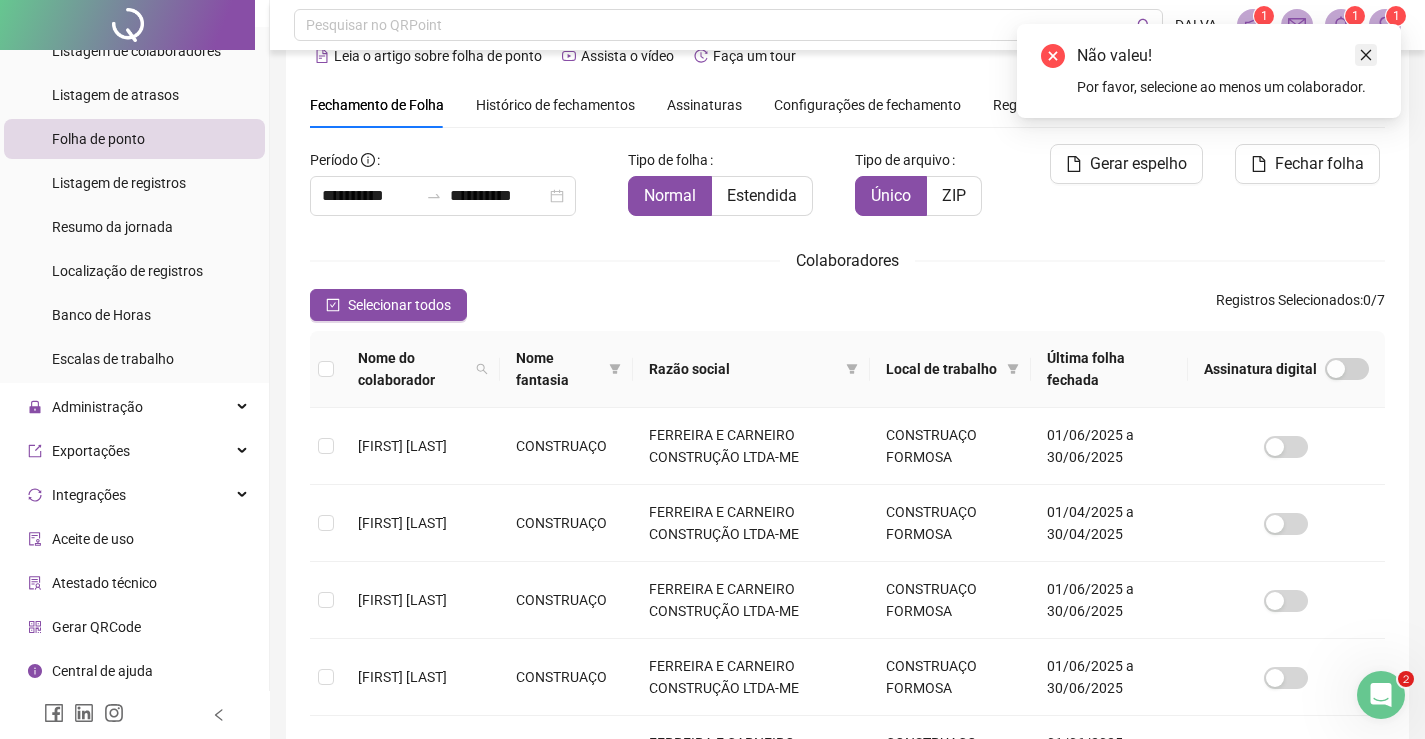 click at bounding box center [1366, 55] 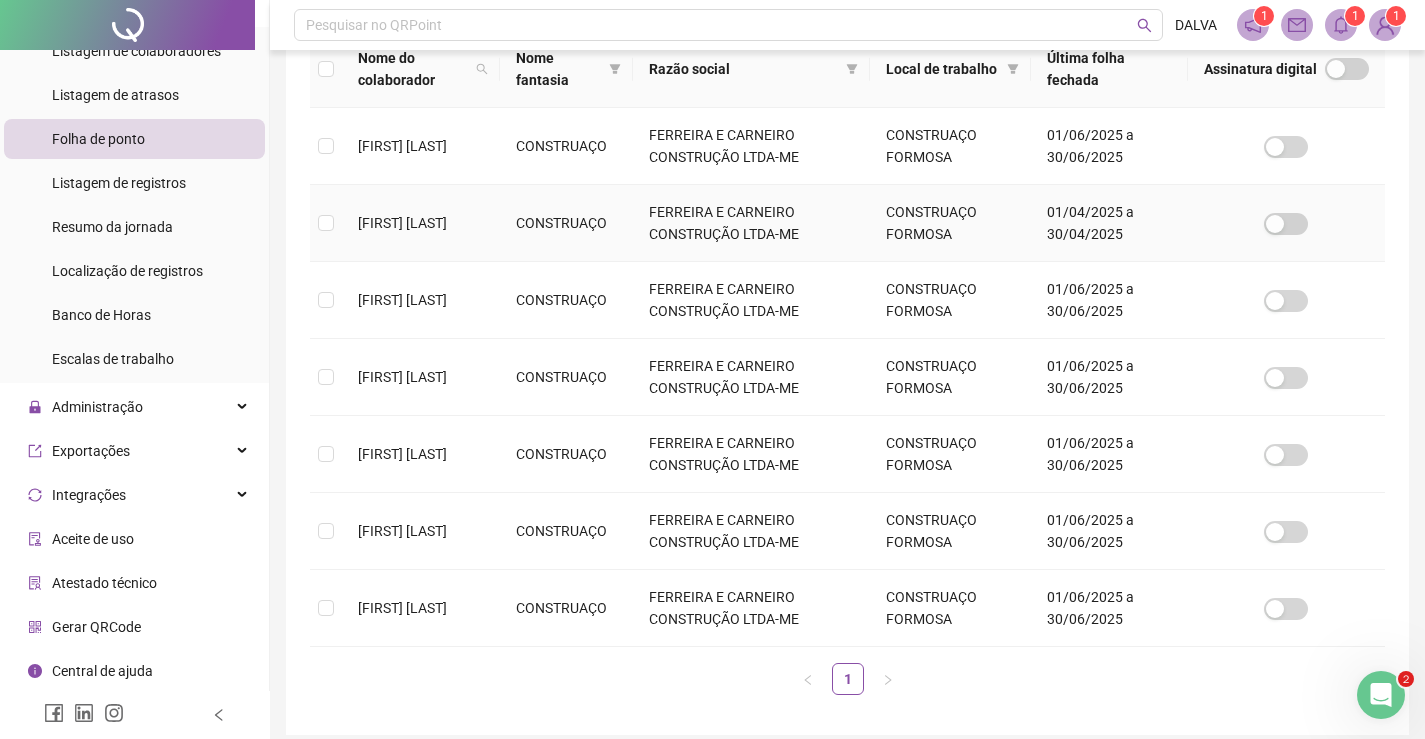 scroll, scrollTop: 422, scrollLeft: 0, axis: vertical 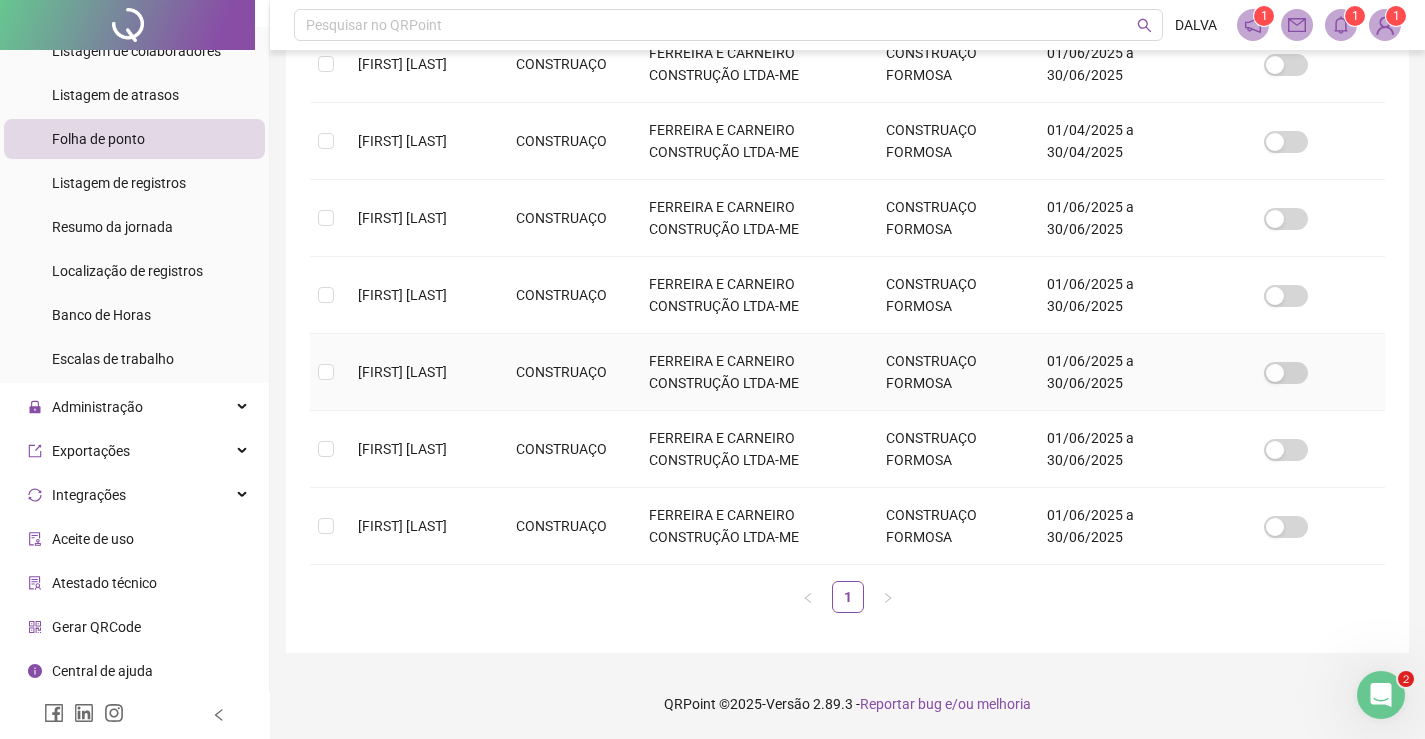 click on "[FIRST] [LAST]" at bounding box center [421, 372] 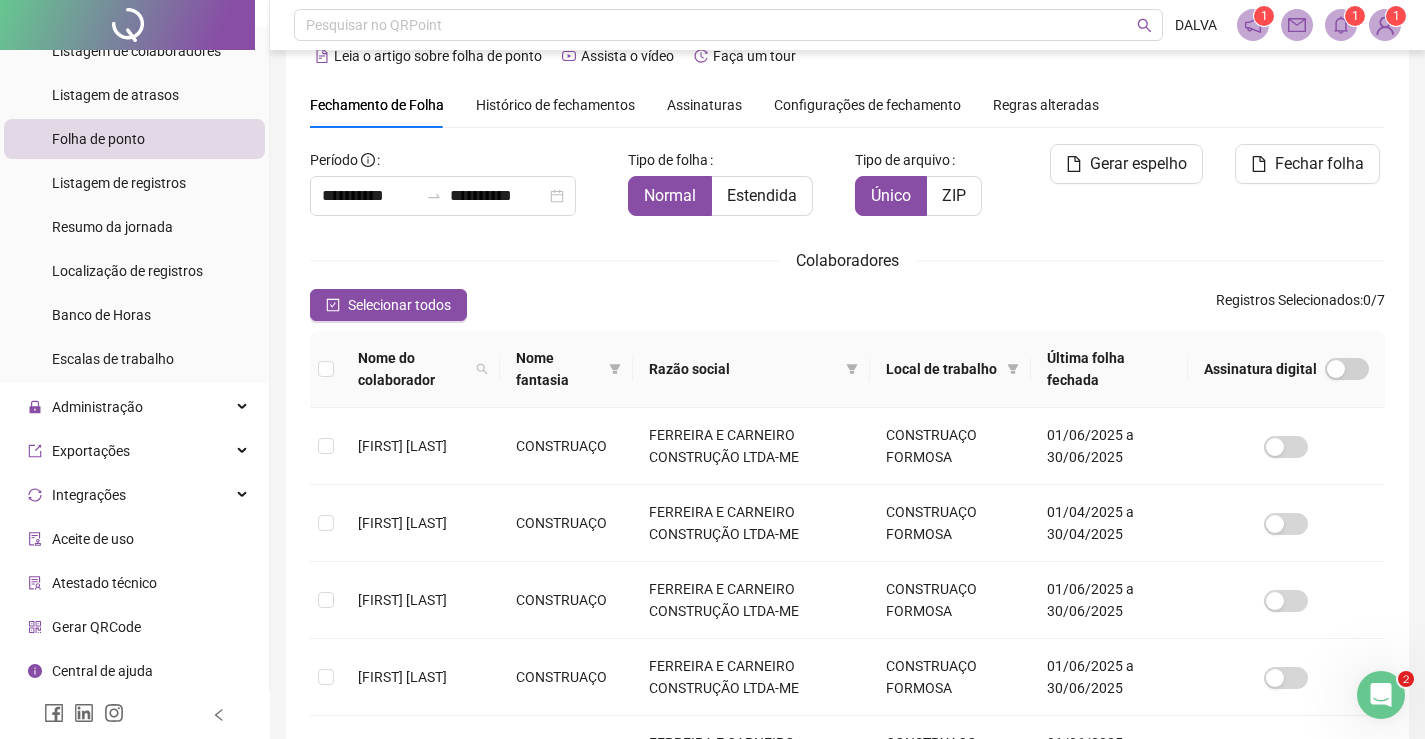 click on "Histórico de fechamentos" at bounding box center (555, 105) 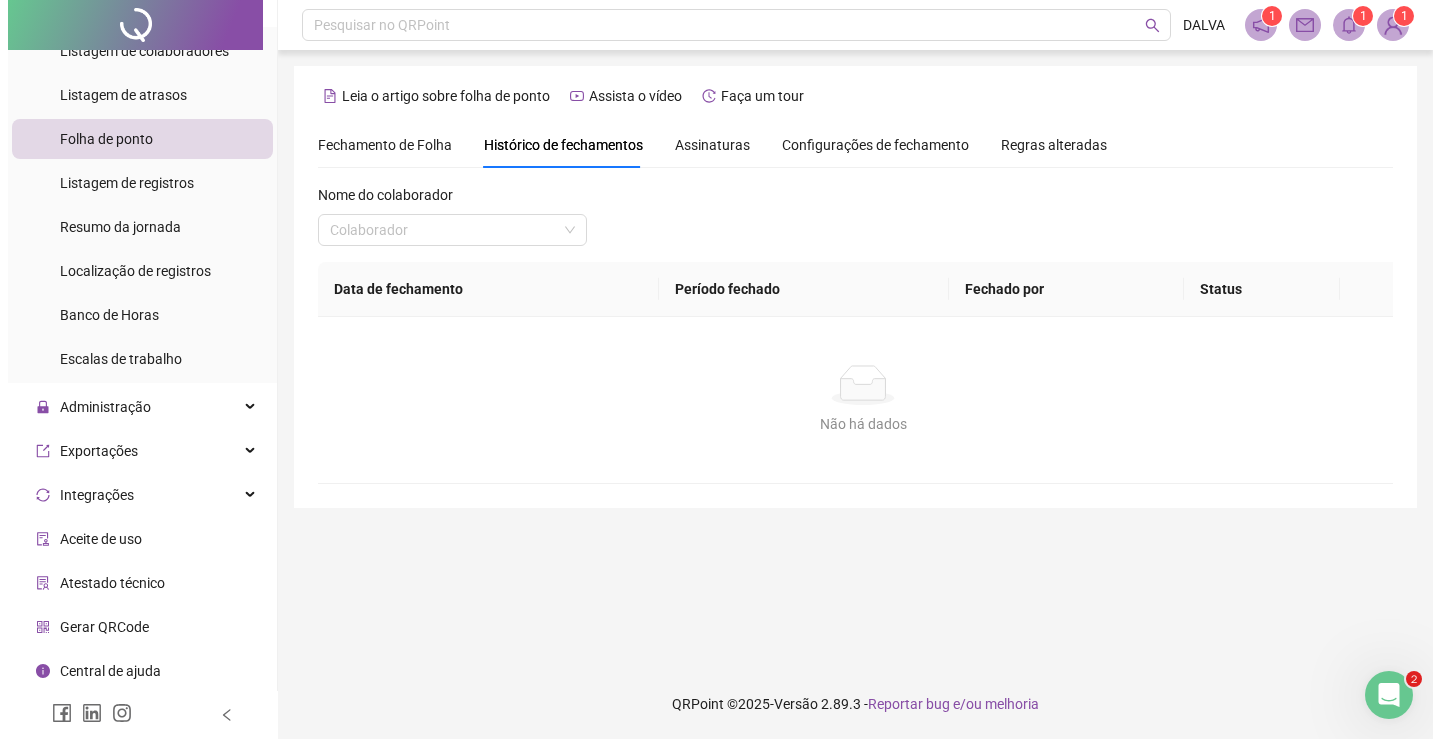 scroll, scrollTop: 0, scrollLeft: 0, axis: both 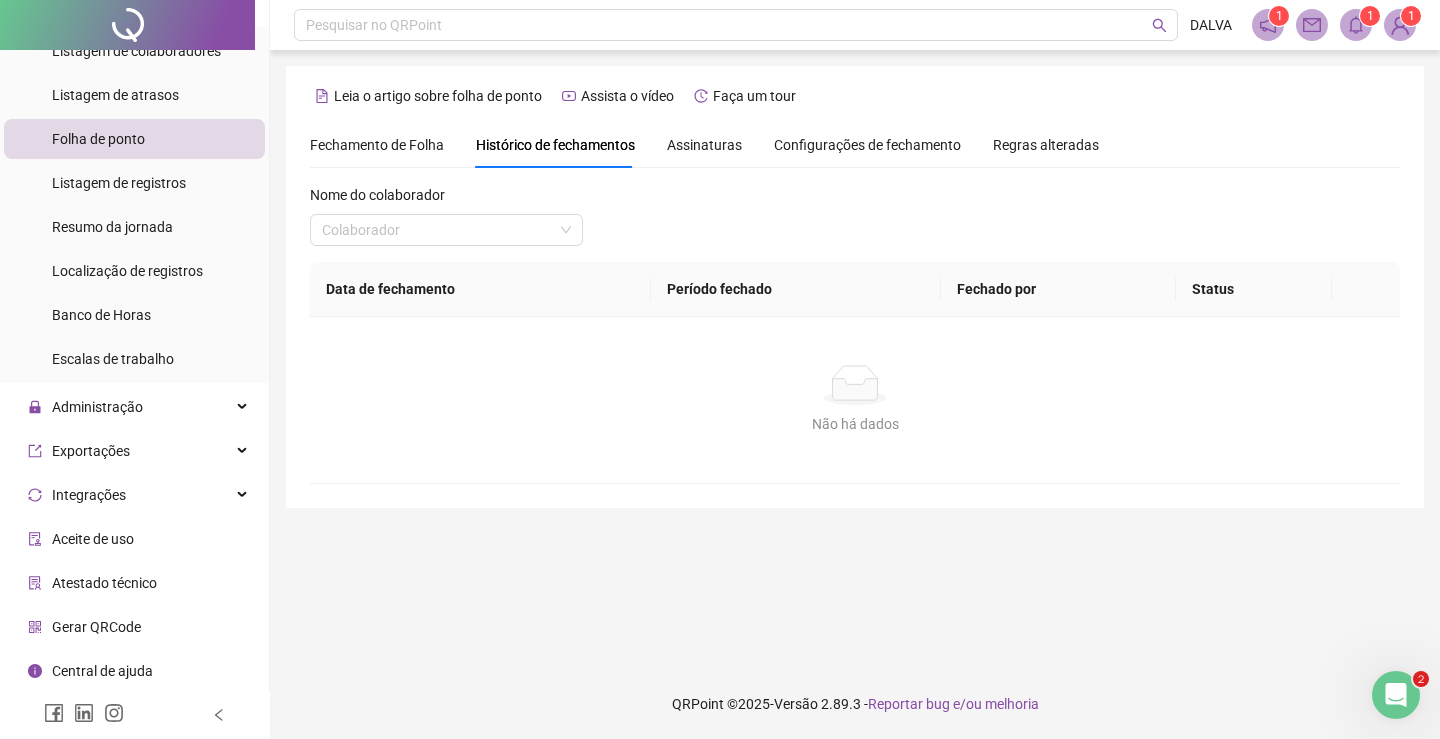 click on "Assinaturas" at bounding box center (704, 145) 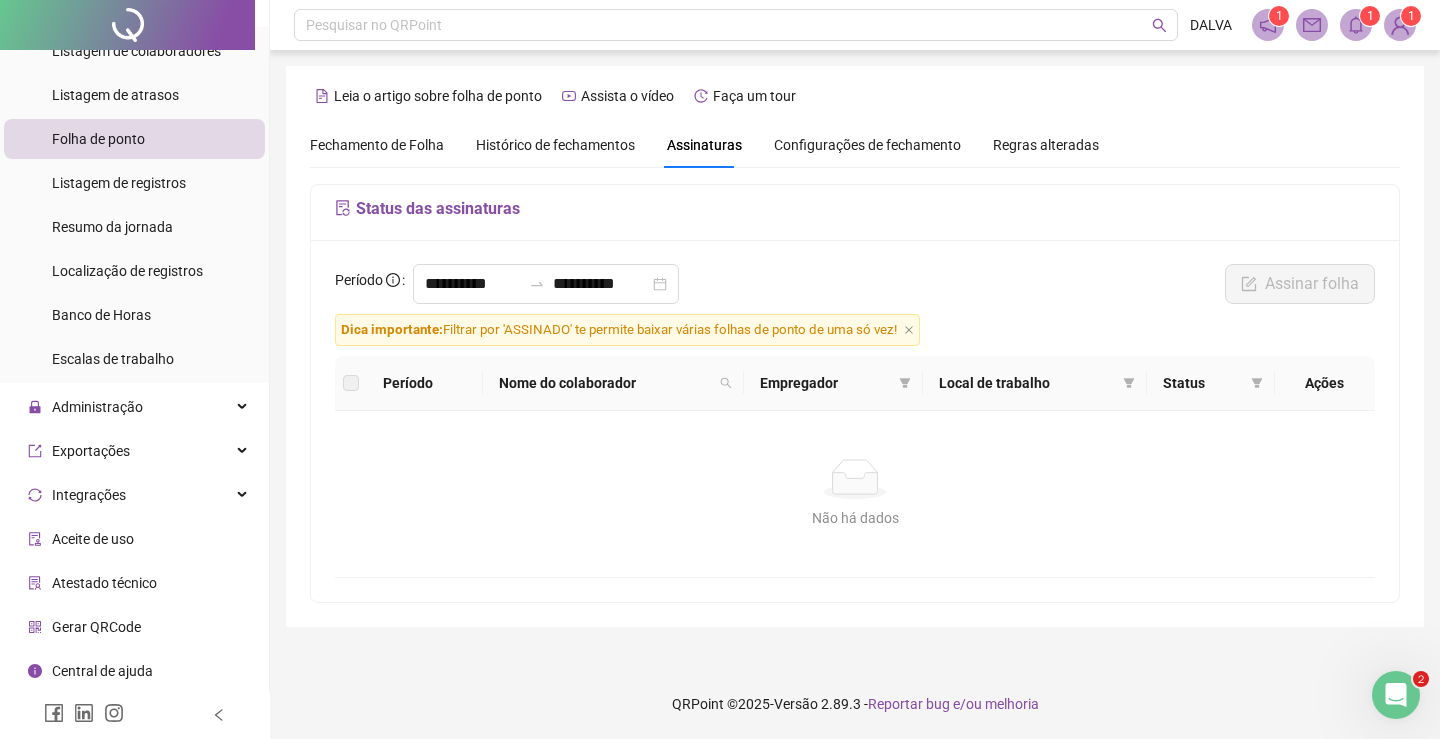 click on "Configurações de fechamento" at bounding box center [867, 145] 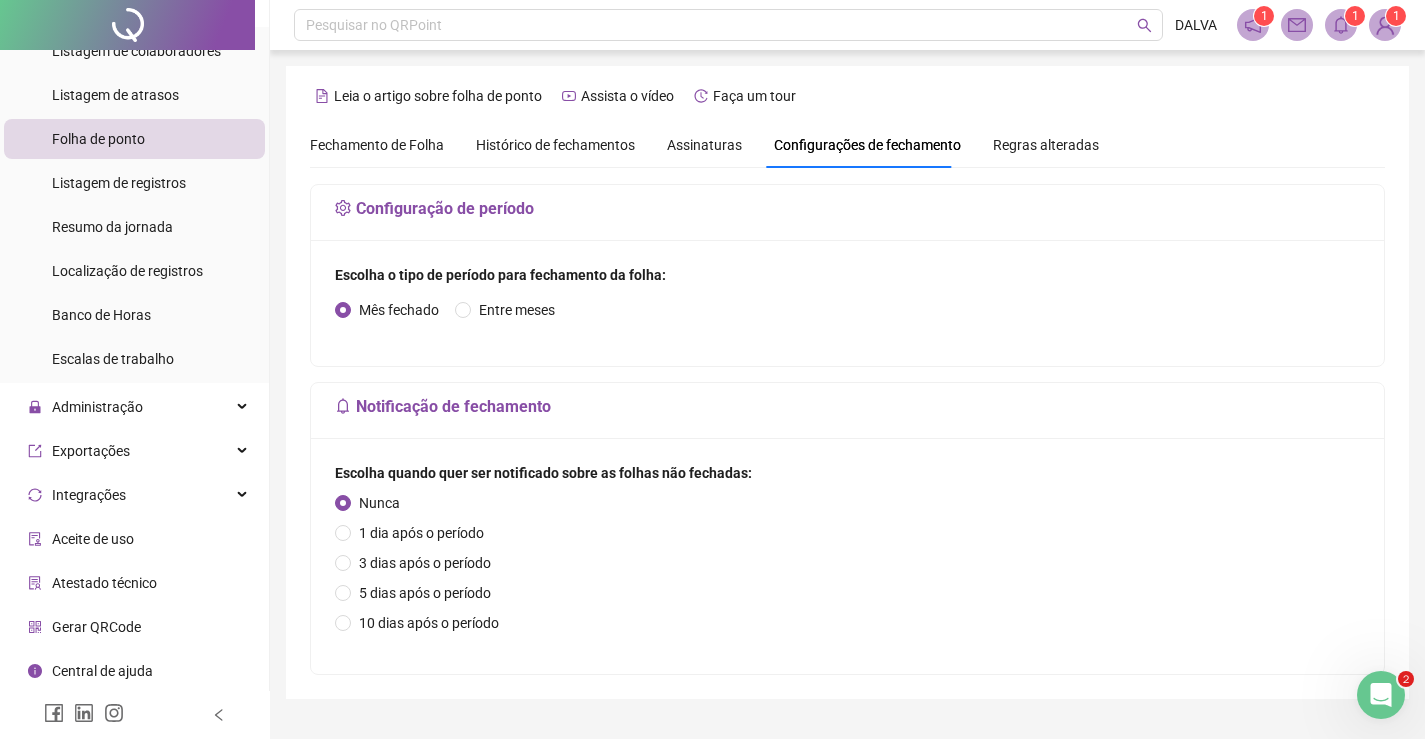 click on "Regras alteradas" at bounding box center (1046, 145) 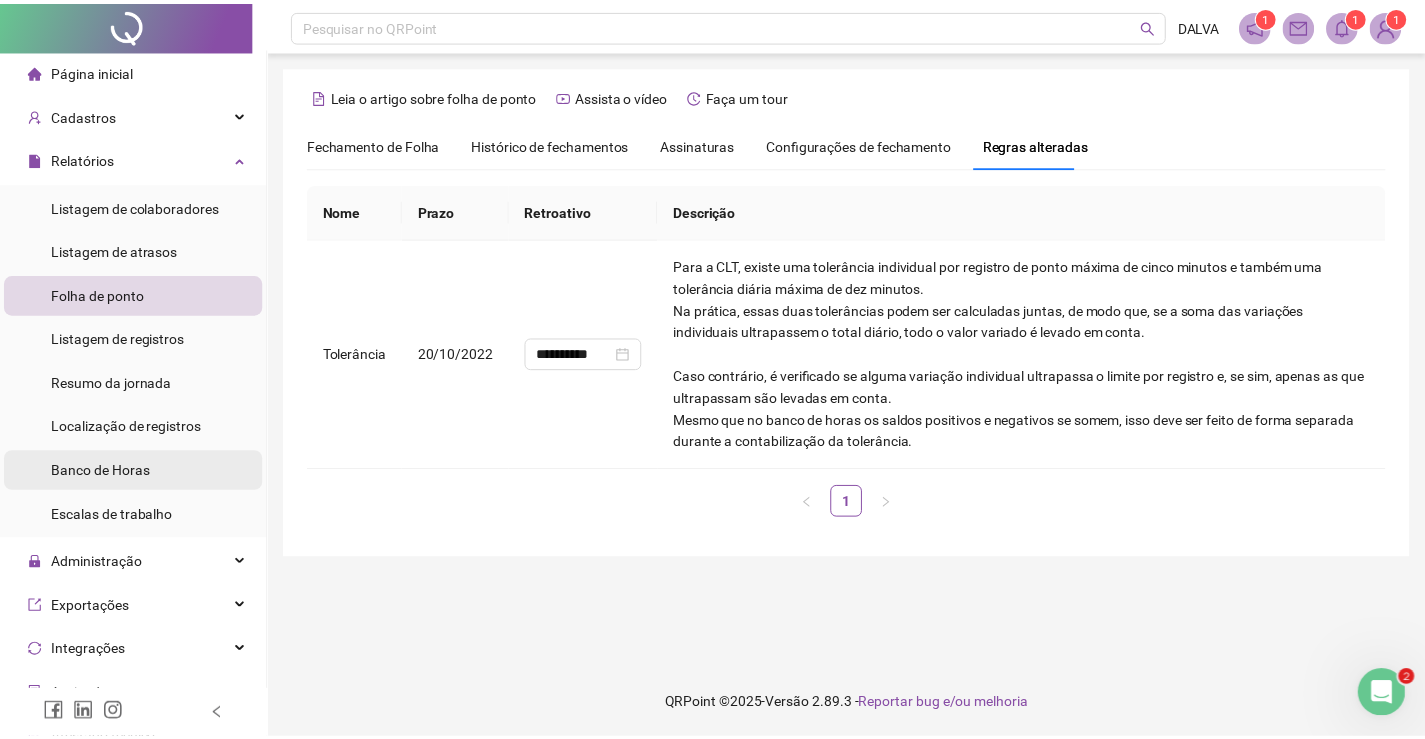 scroll, scrollTop: 0, scrollLeft: 0, axis: both 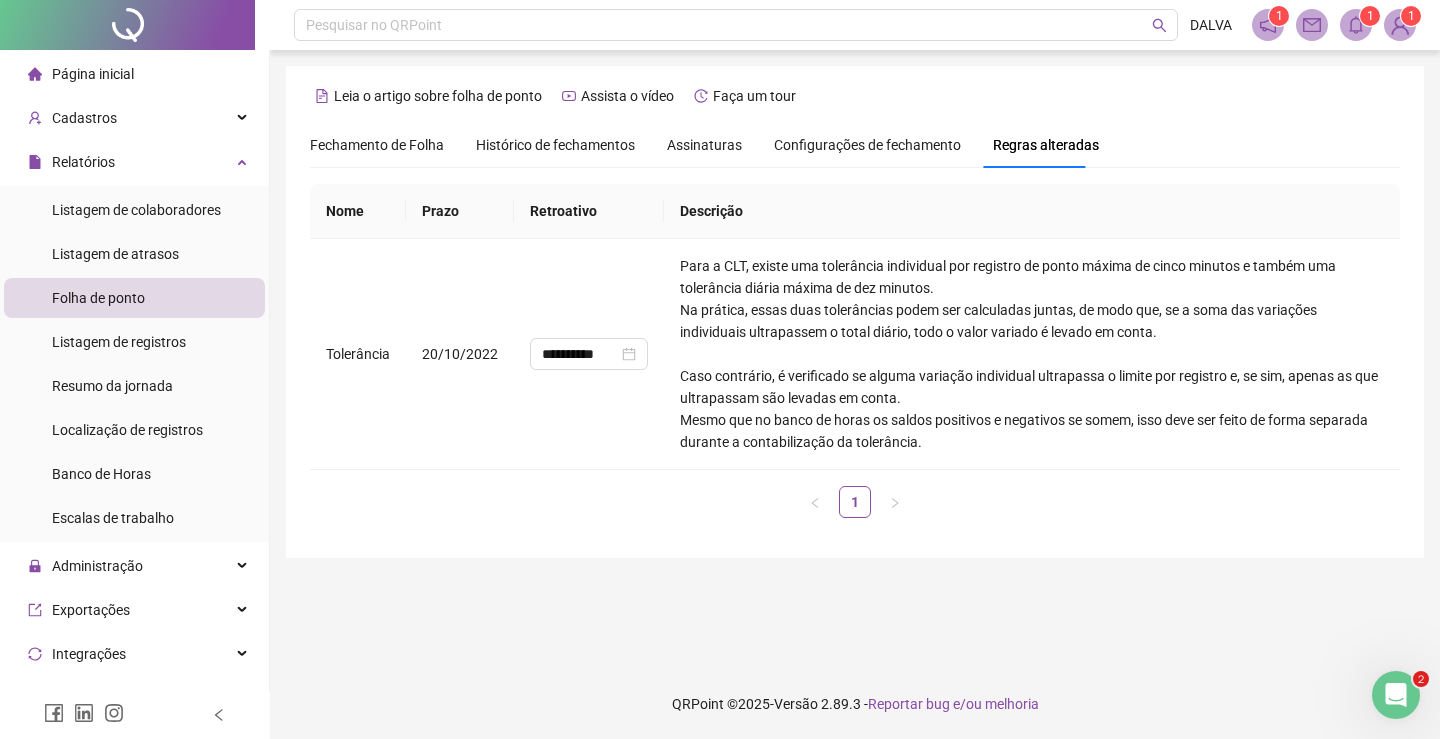 click on "Folha de ponto" at bounding box center [98, 298] 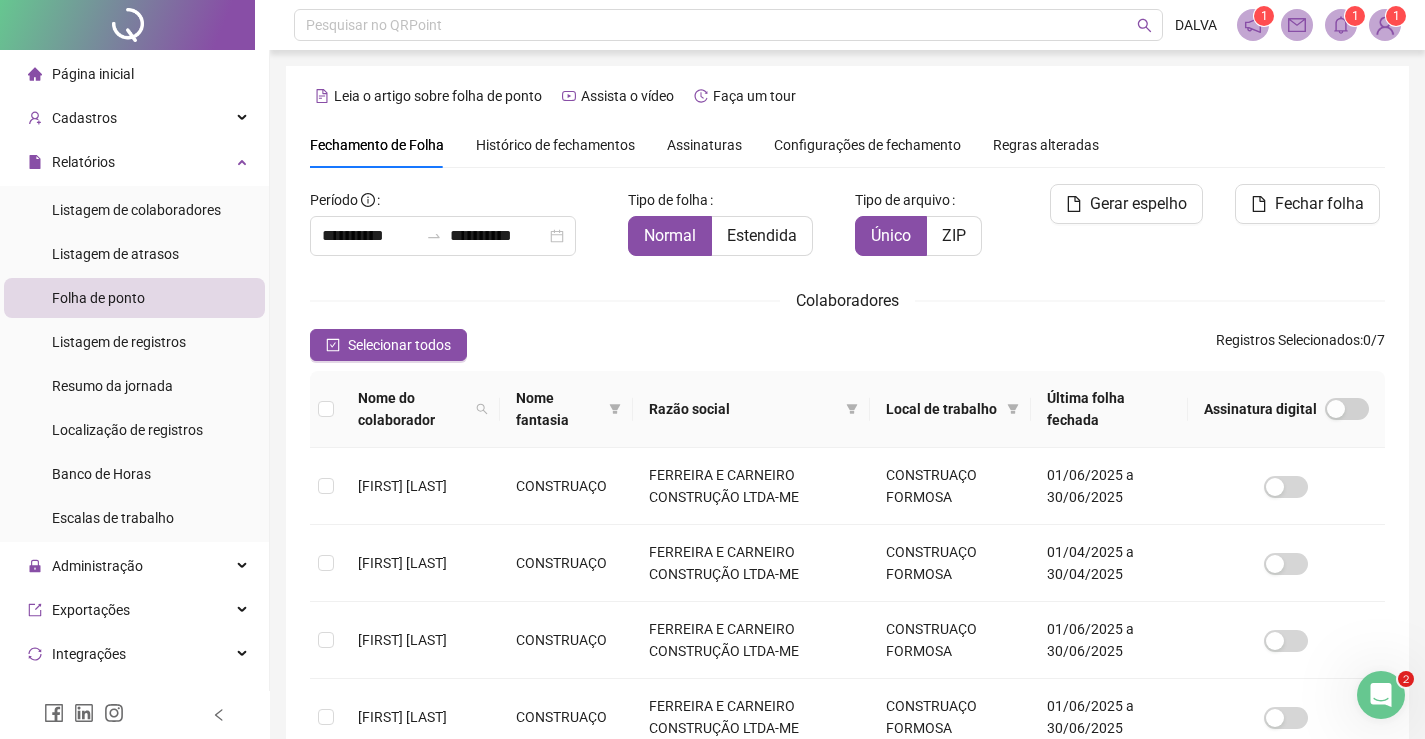 scroll, scrollTop: 40, scrollLeft: 0, axis: vertical 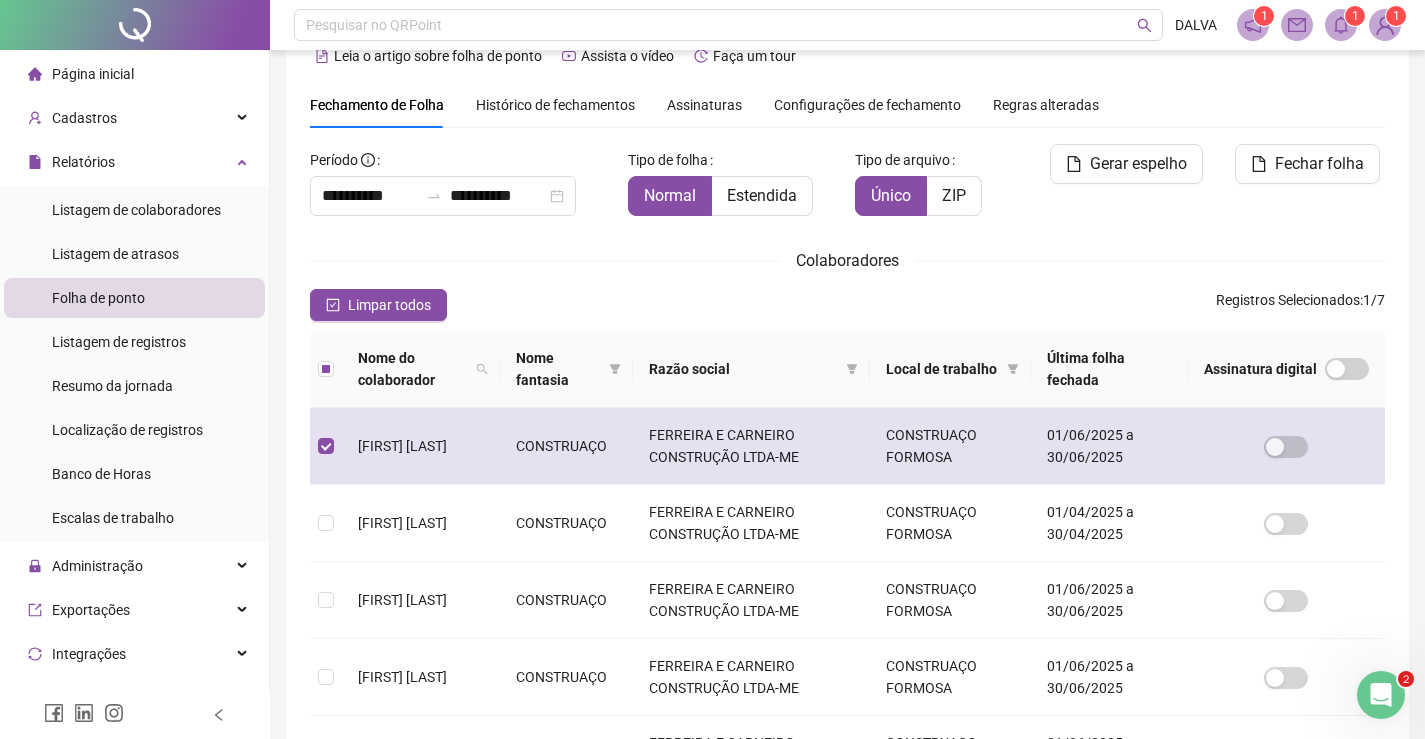 click on "[FIRST] [LAST]" at bounding box center (421, 446) 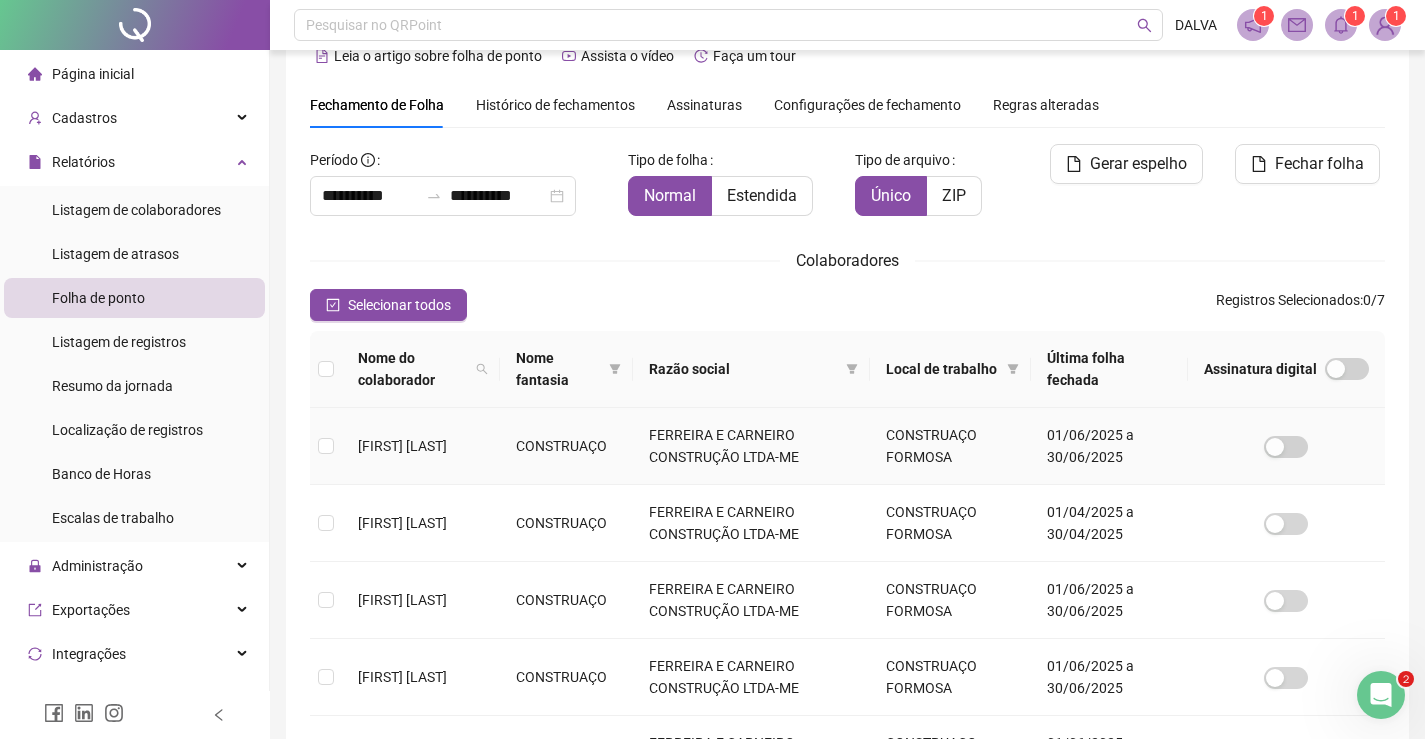 click on "[FIRST] [LAST]" at bounding box center (421, 446) 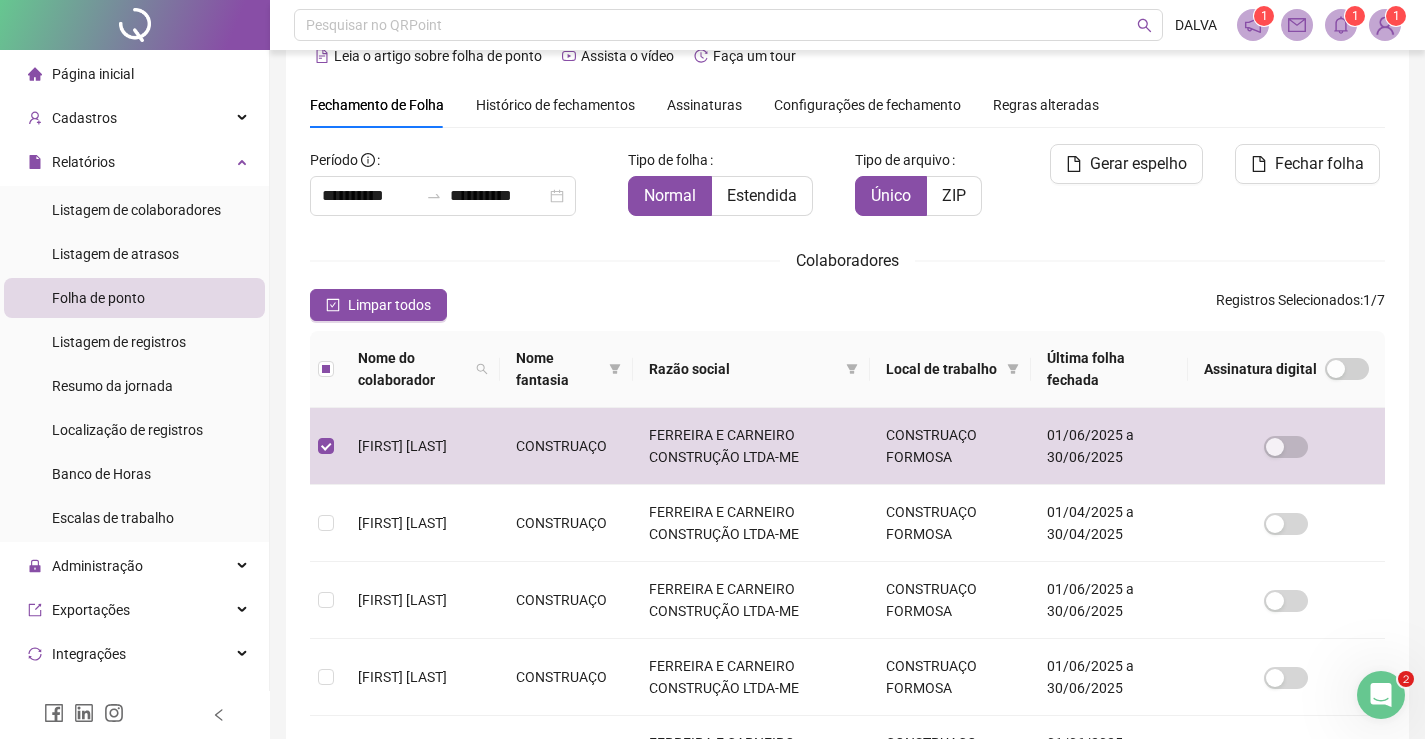 click on "Histórico de fechamentos" at bounding box center [555, 105] 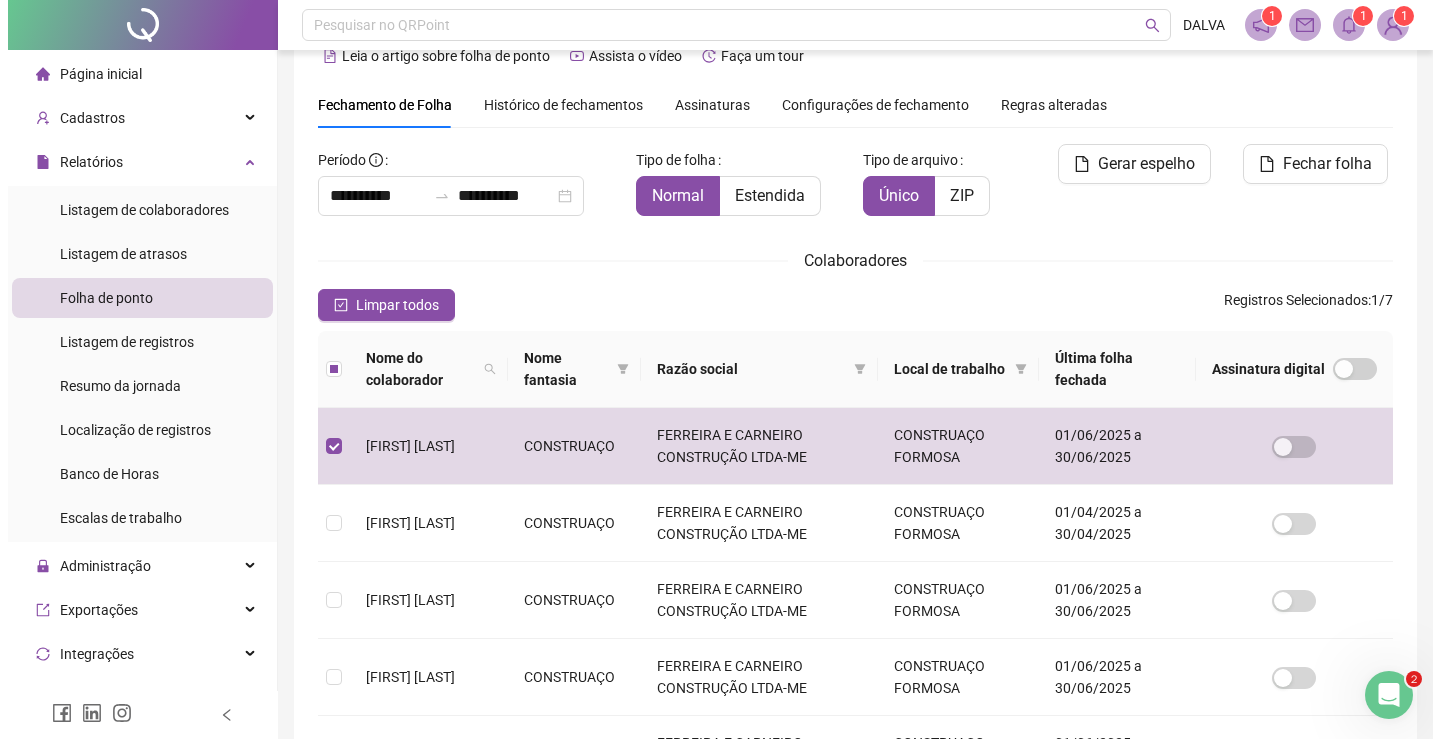 scroll, scrollTop: 0, scrollLeft: 0, axis: both 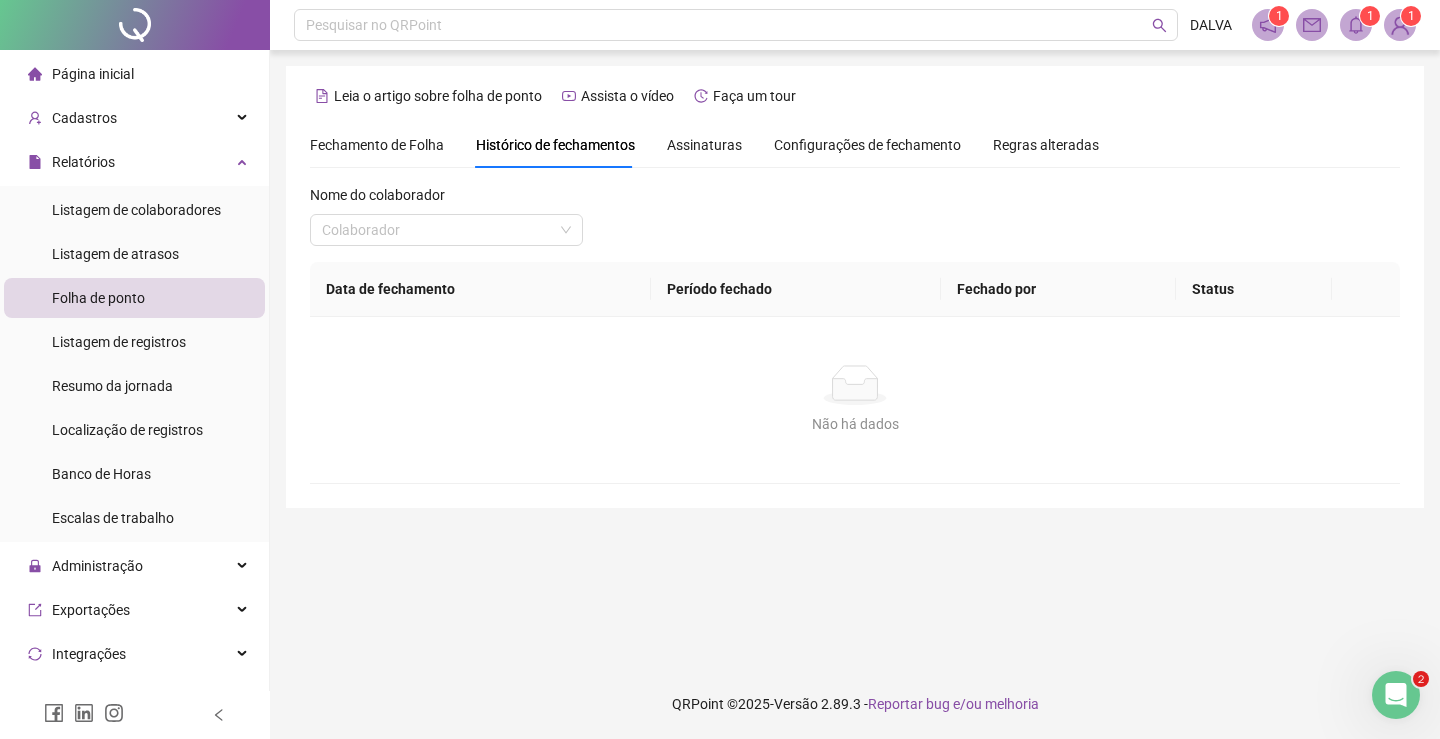 click on "Folha de ponto" at bounding box center [134, 298] 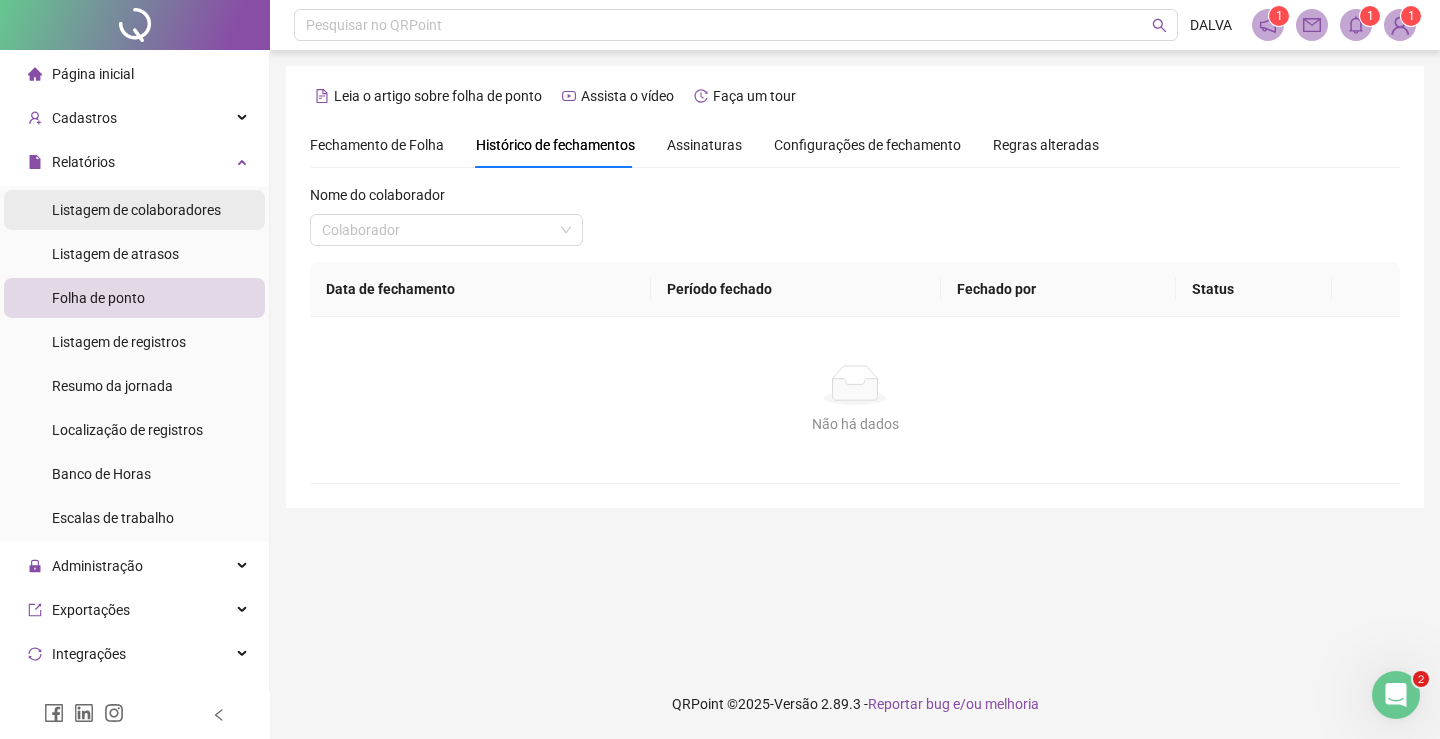 click on "Listagem de colaboradores" at bounding box center (136, 210) 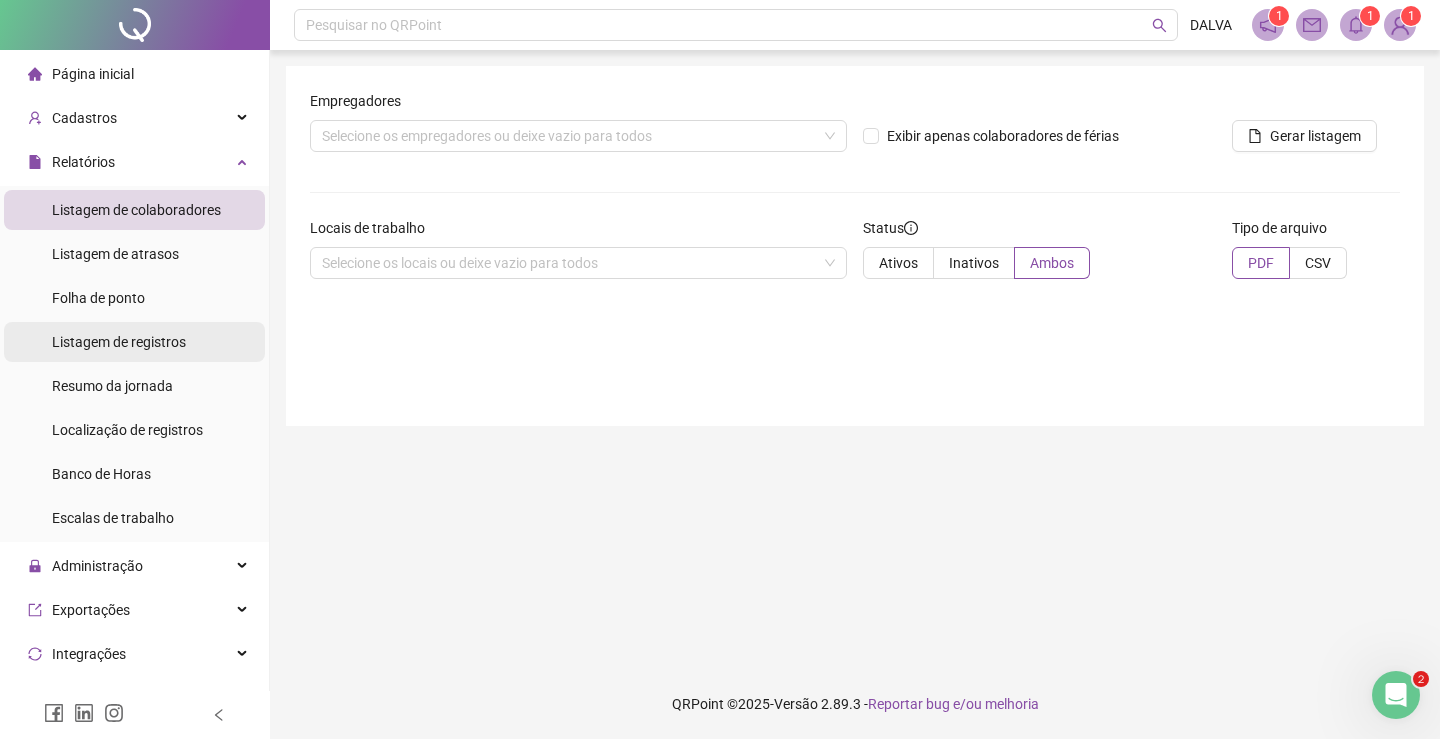click on "Listagem de registros" at bounding box center [119, 342] 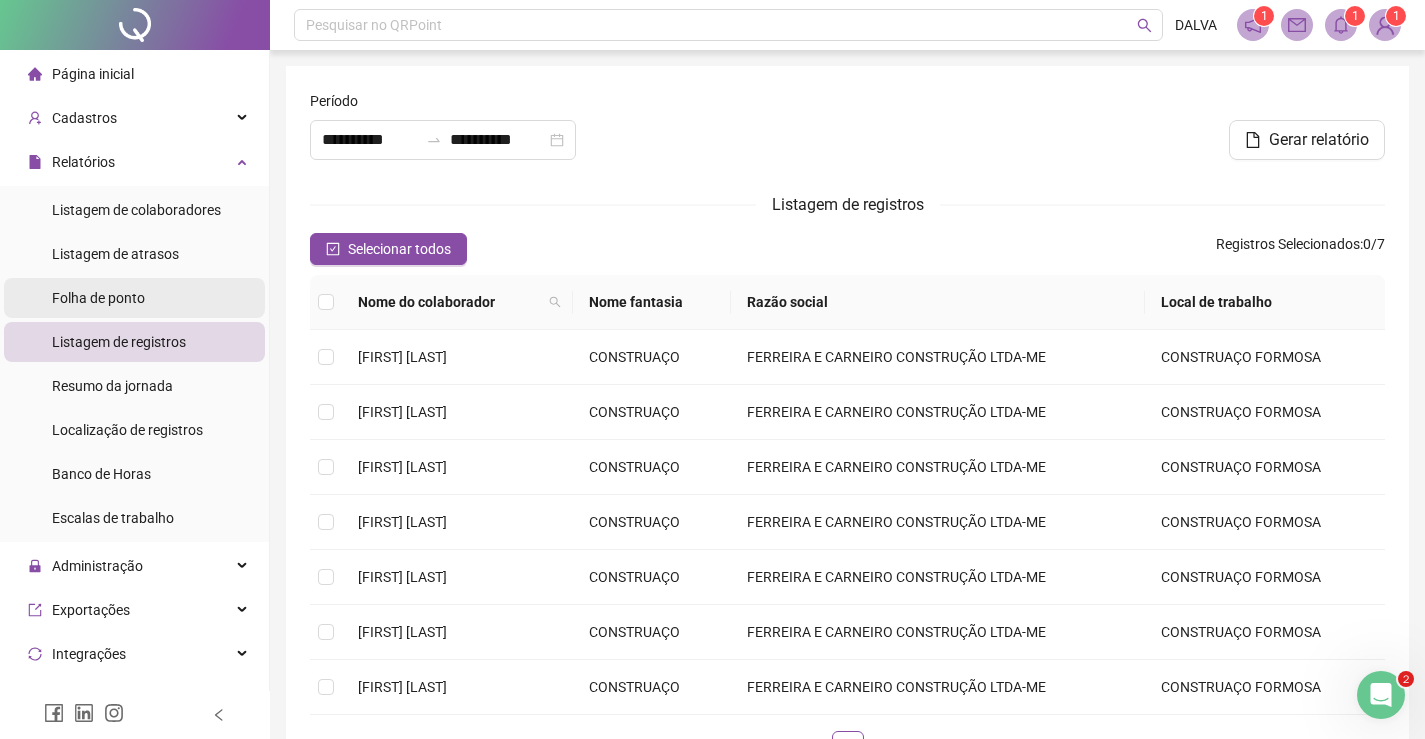 click on "Folha de ponto" at bounding box center (98, 298) 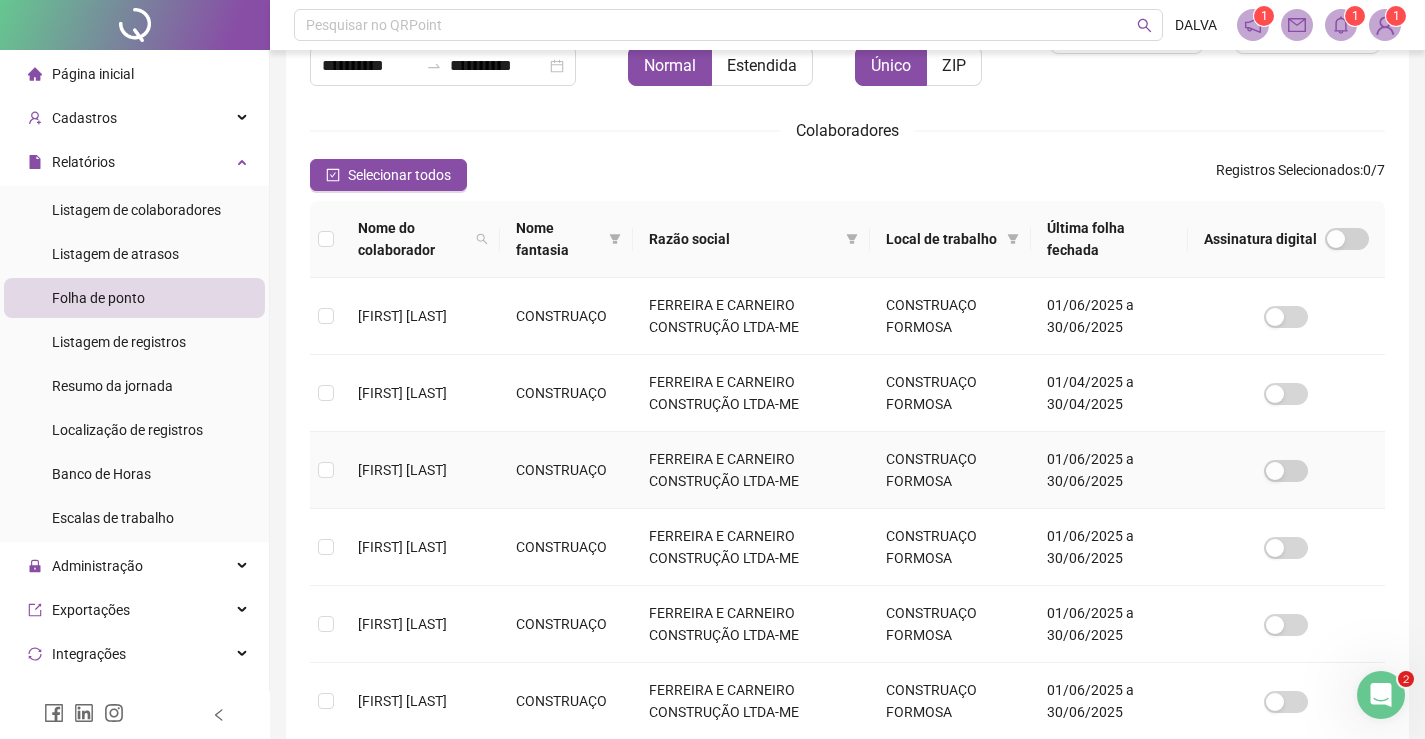 scroll, scrollTop: 422, scrollLeft: 0, axis: vertical 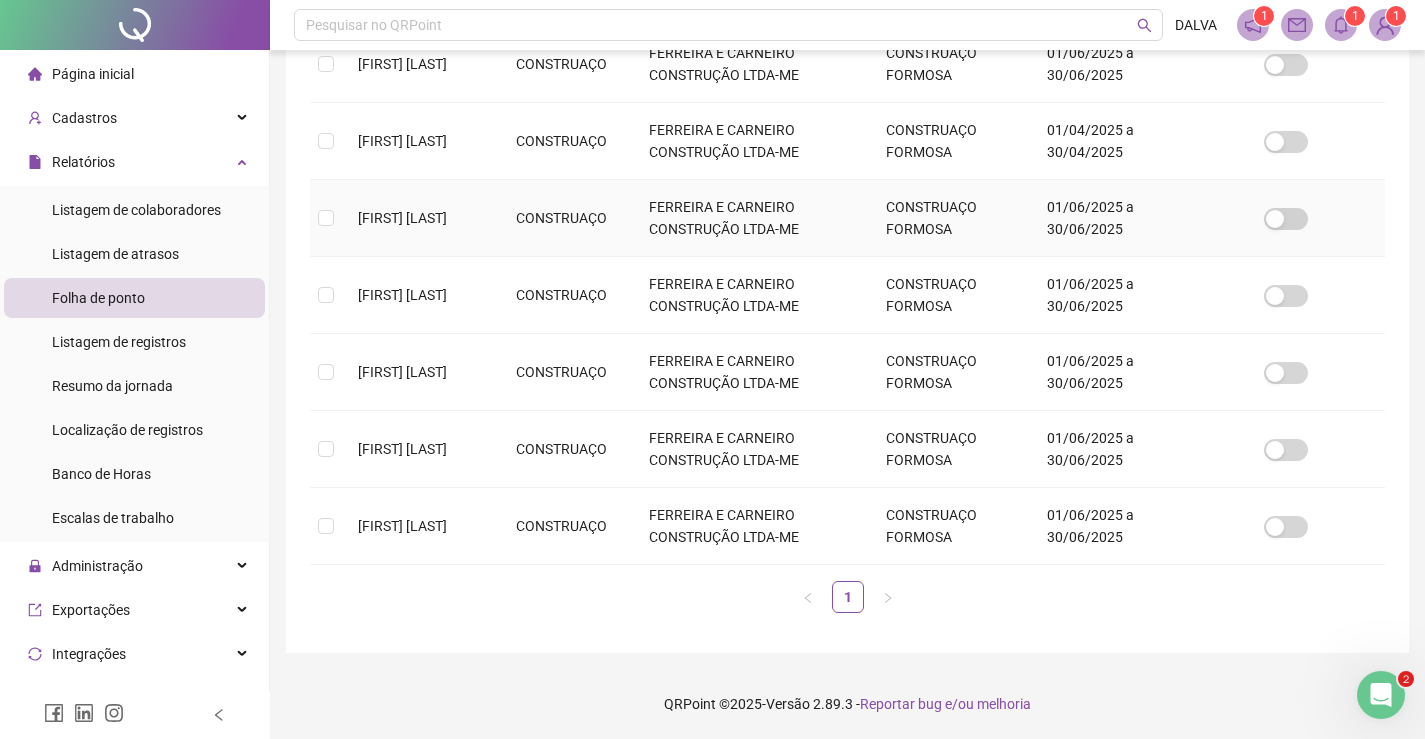 click on "[FIRST] [LAST]" at bounding box center (421, 218) 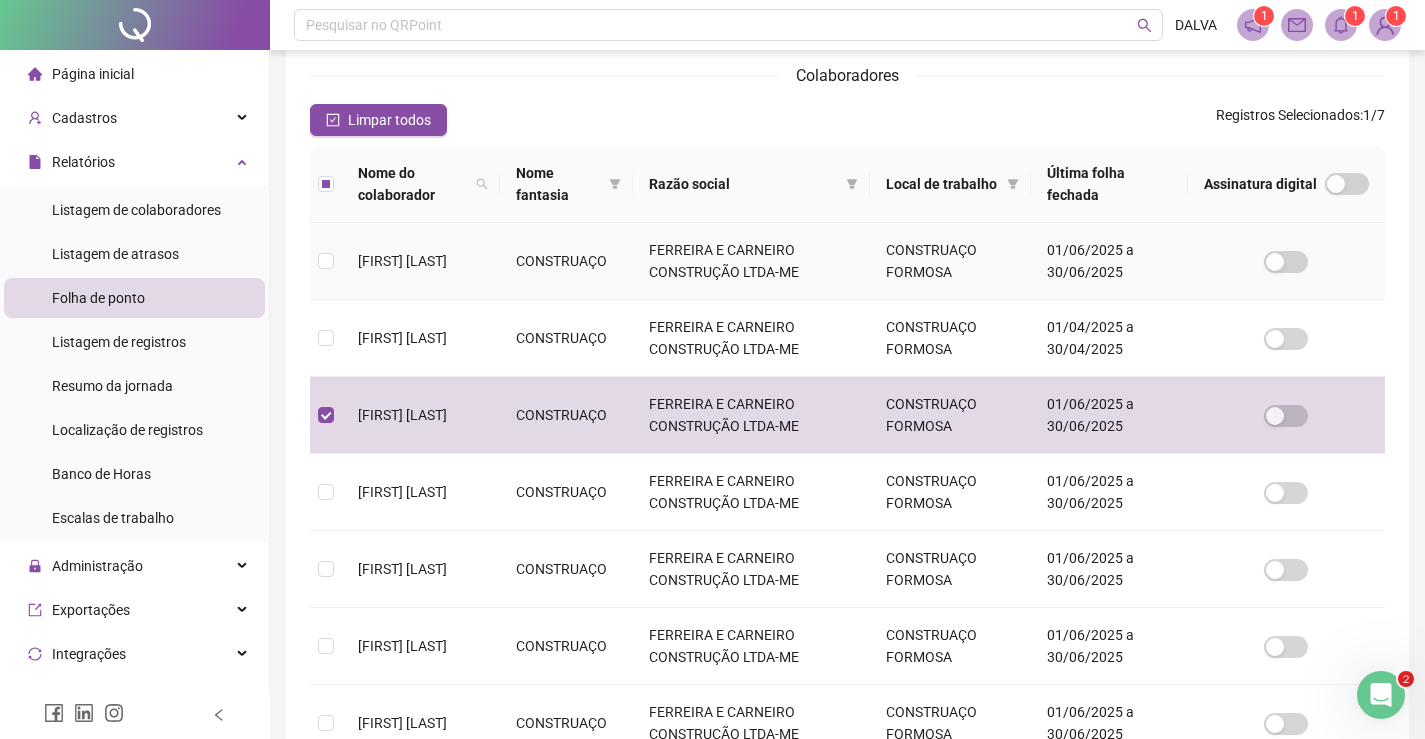 scroll, scrollTop: 340, scrollLeft: 0, axis: vertical 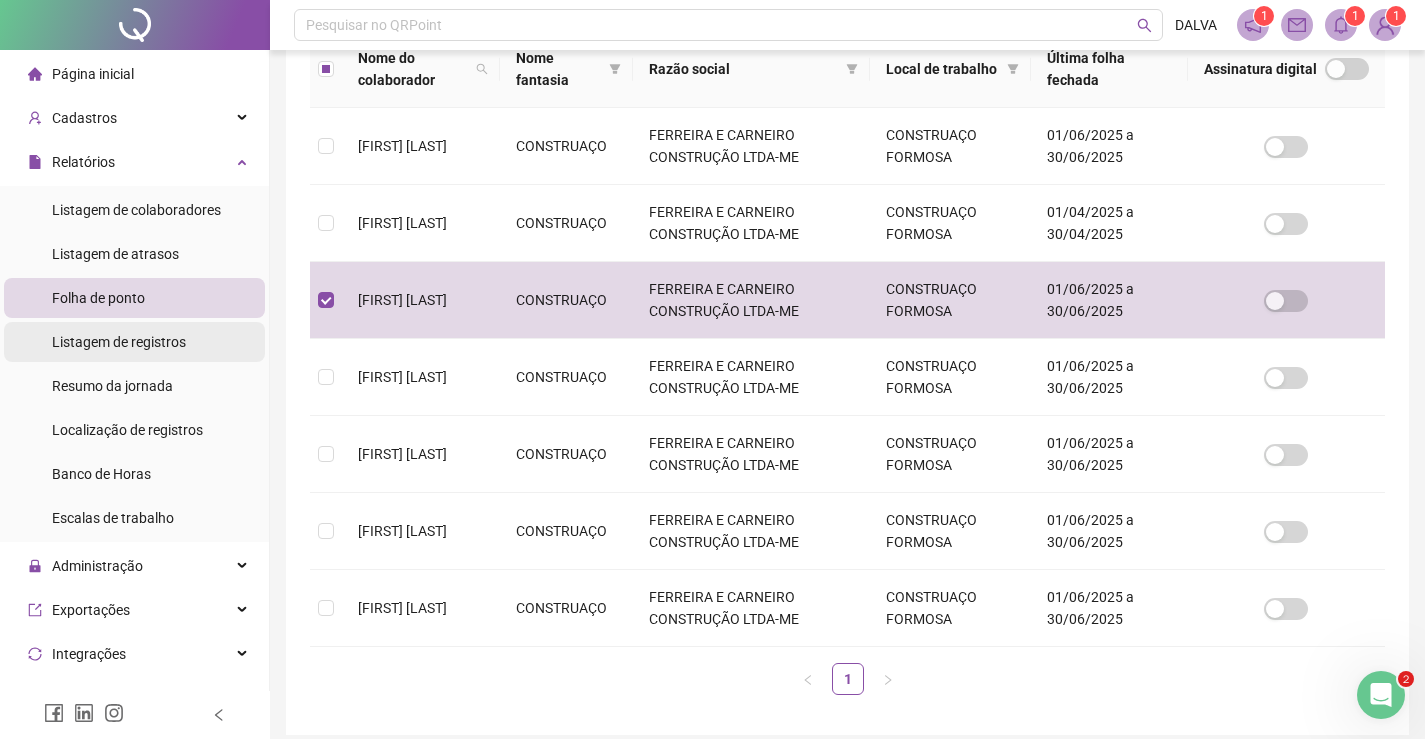 click on "Listagem de registros" at bounding box center (119, 342) 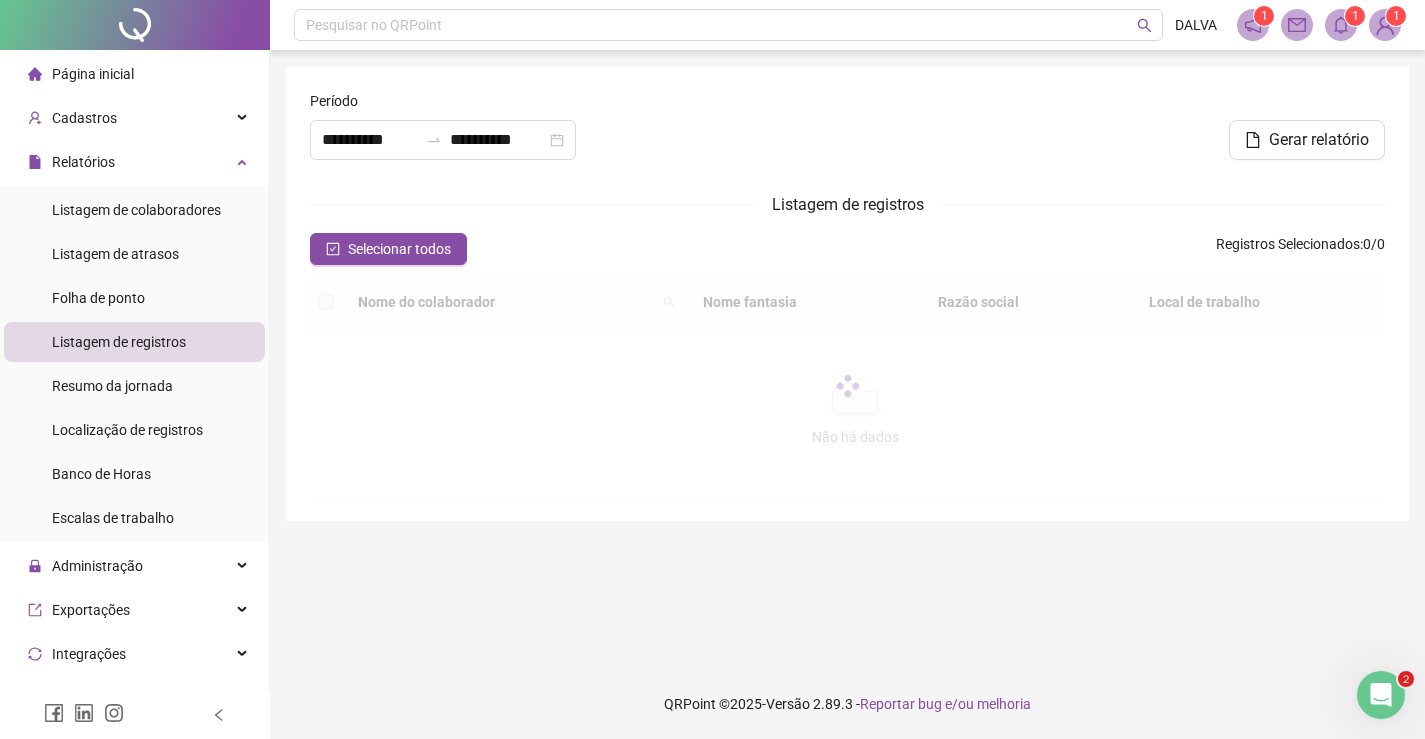 scroll, scrollTop: 0, scrollLeft: 0, axis: both 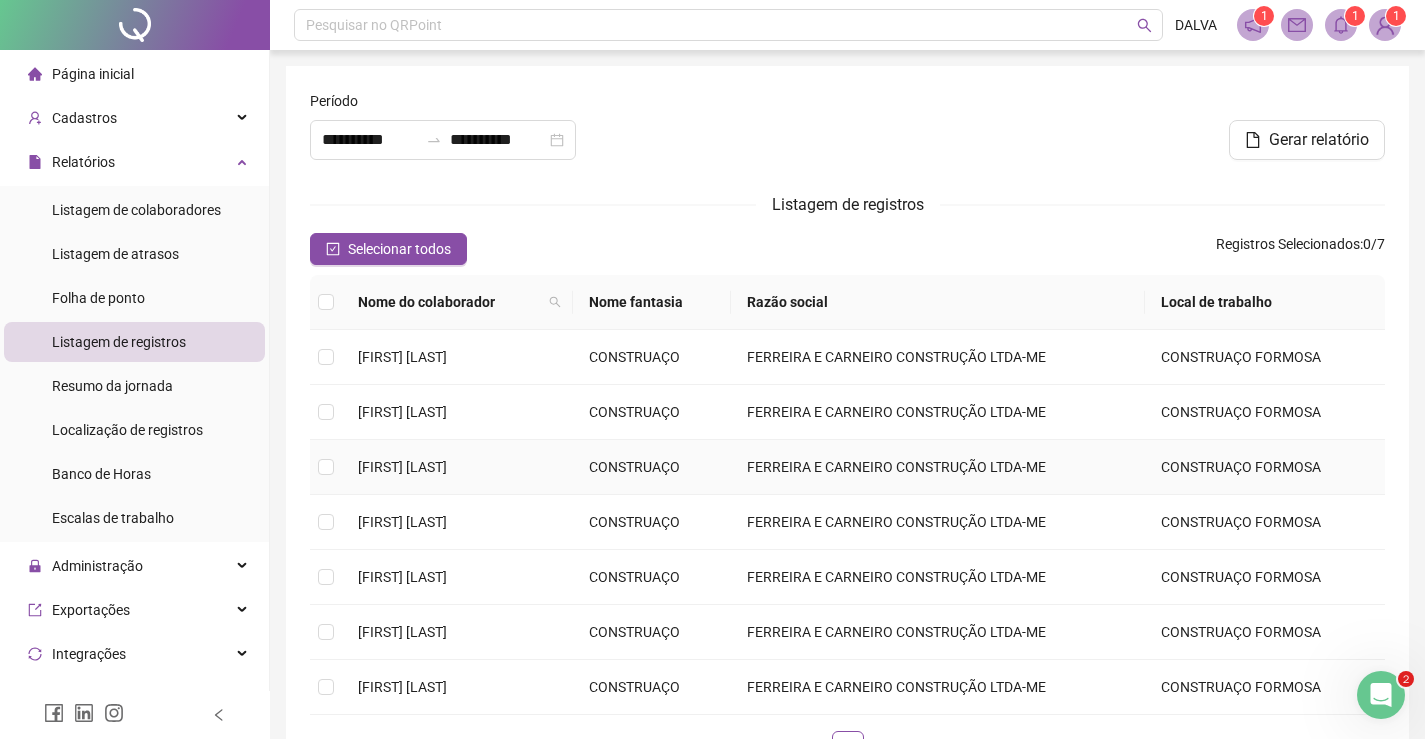 click on "[FIRST] [LAST]" at bounding box center [402, 467] 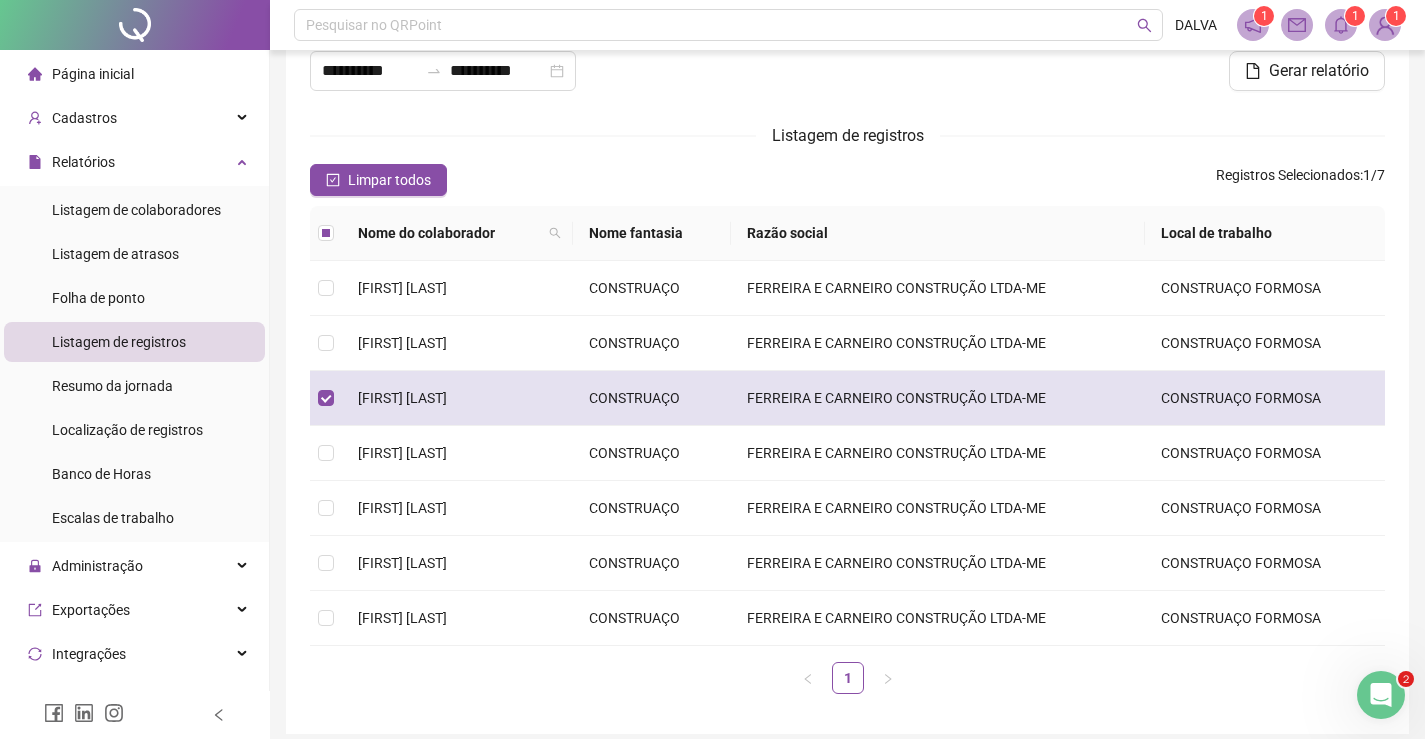 scroll, scrollTop: 150, scrollLeft: 0, axis: vertical 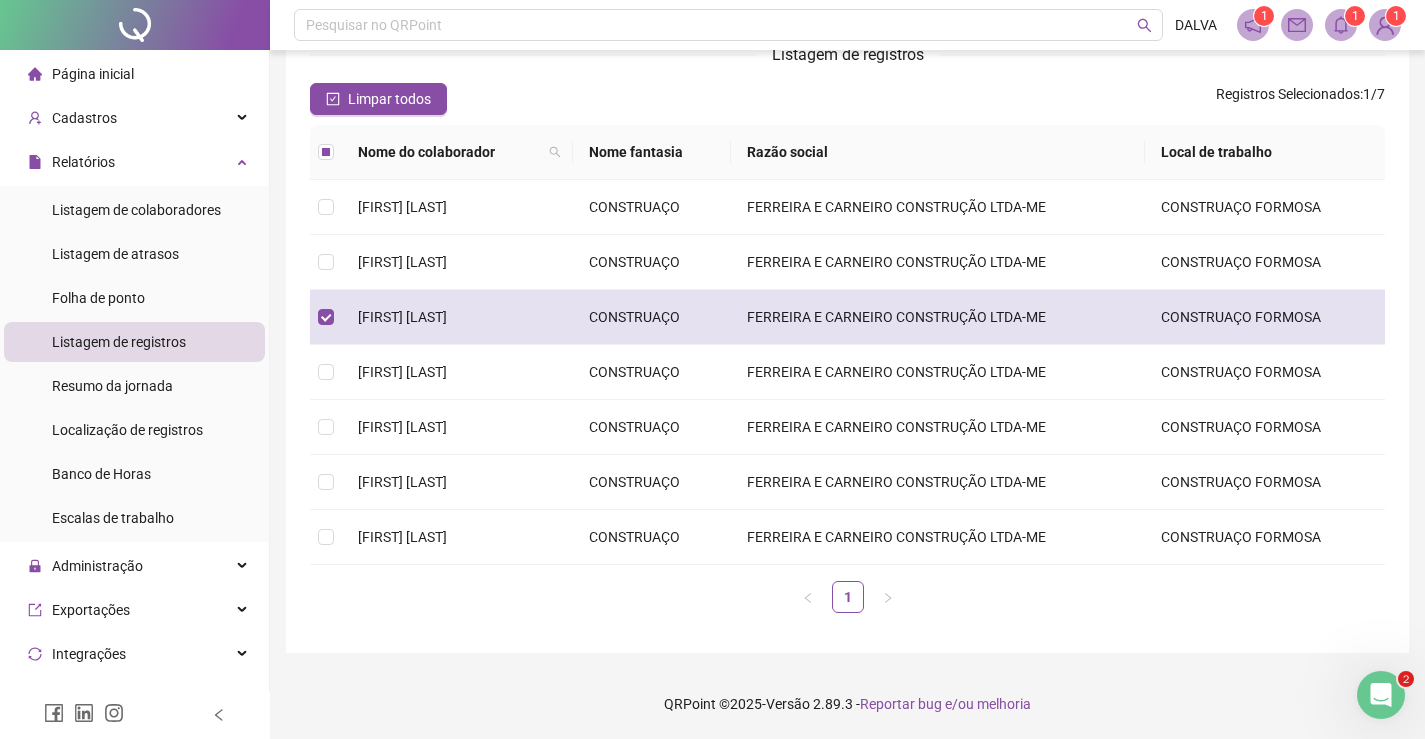 click on "FERREIRA E CARNEIRO CONSTRUÇÃO LTDA-ME" at bounding box center (938, 317) 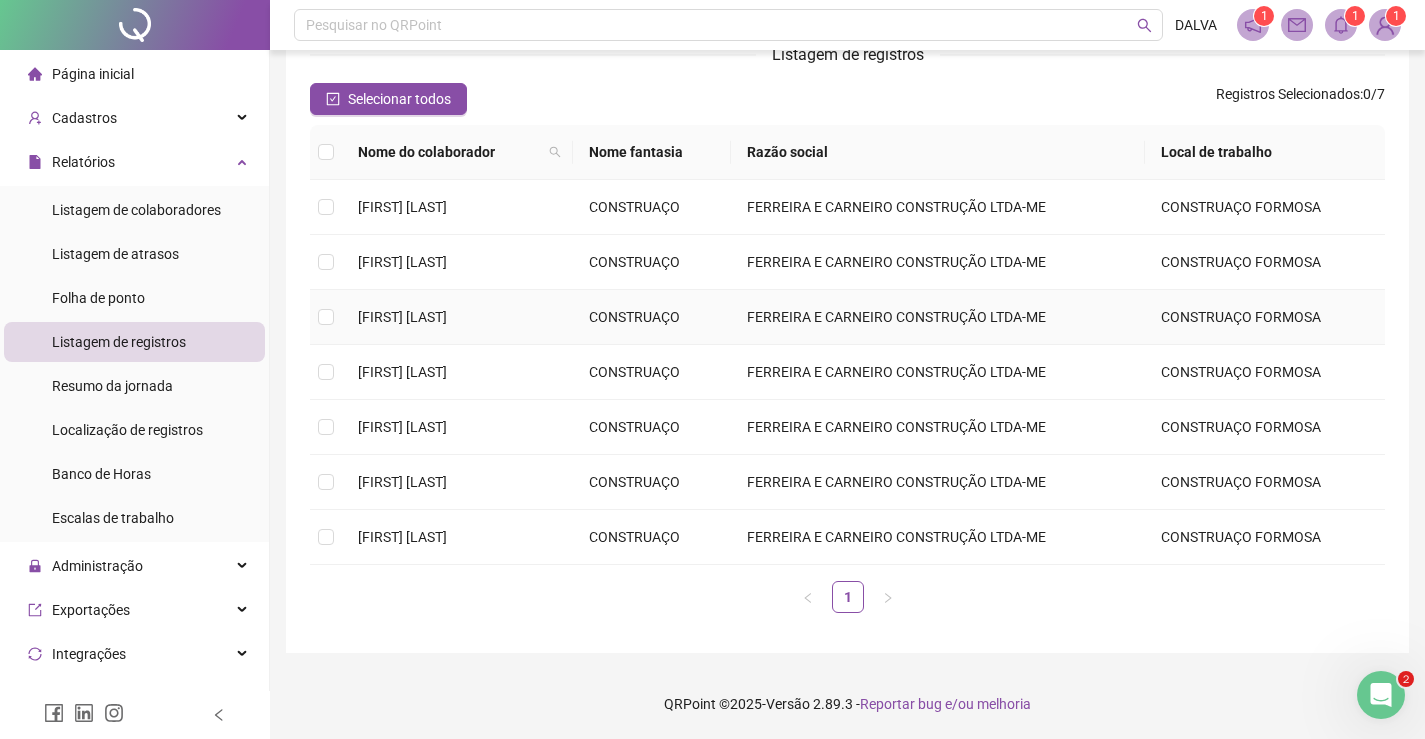 click on "FERREIRA E CARNEIRO CONSTRUÇÃO LTDA-ME" at bounding box center (938, 317) 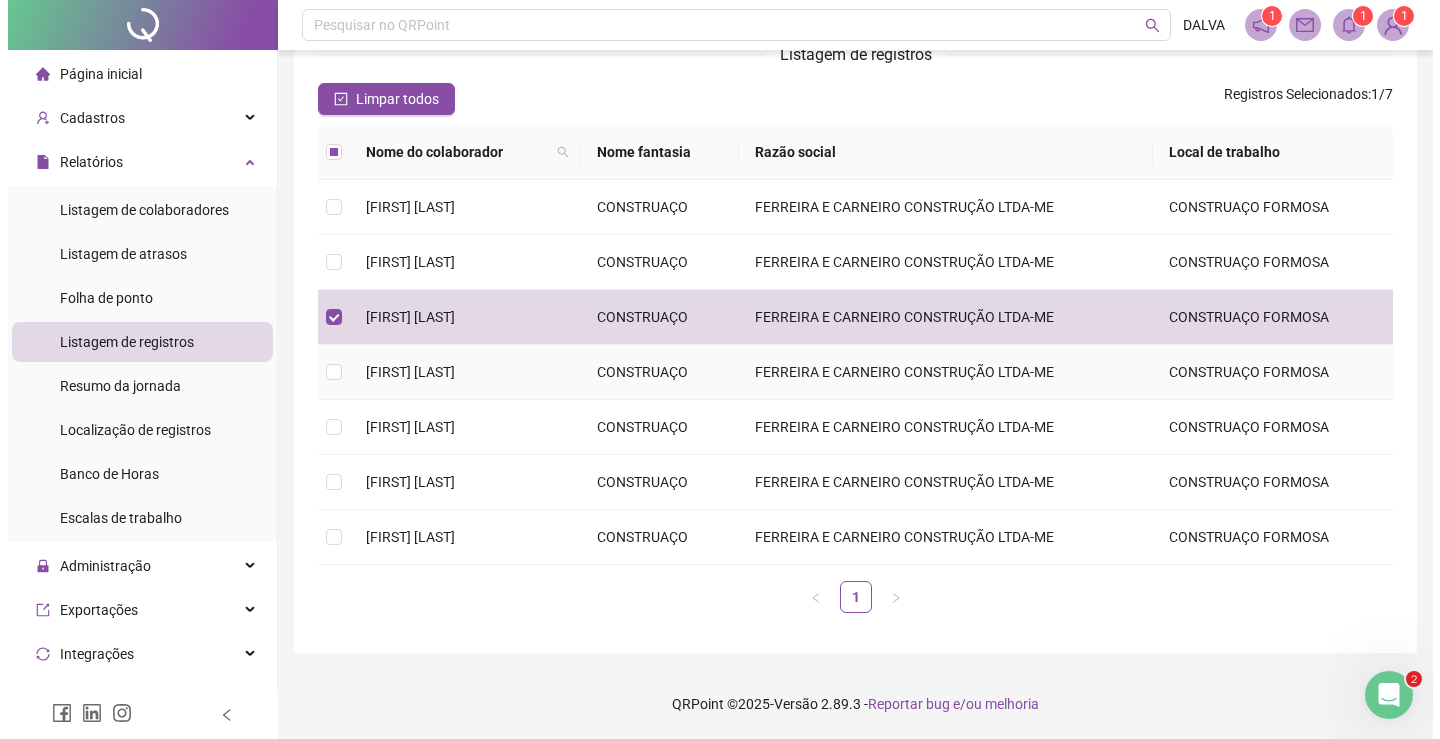 scroll, scrollTop: 0, scrollLeft: 0, axis: both 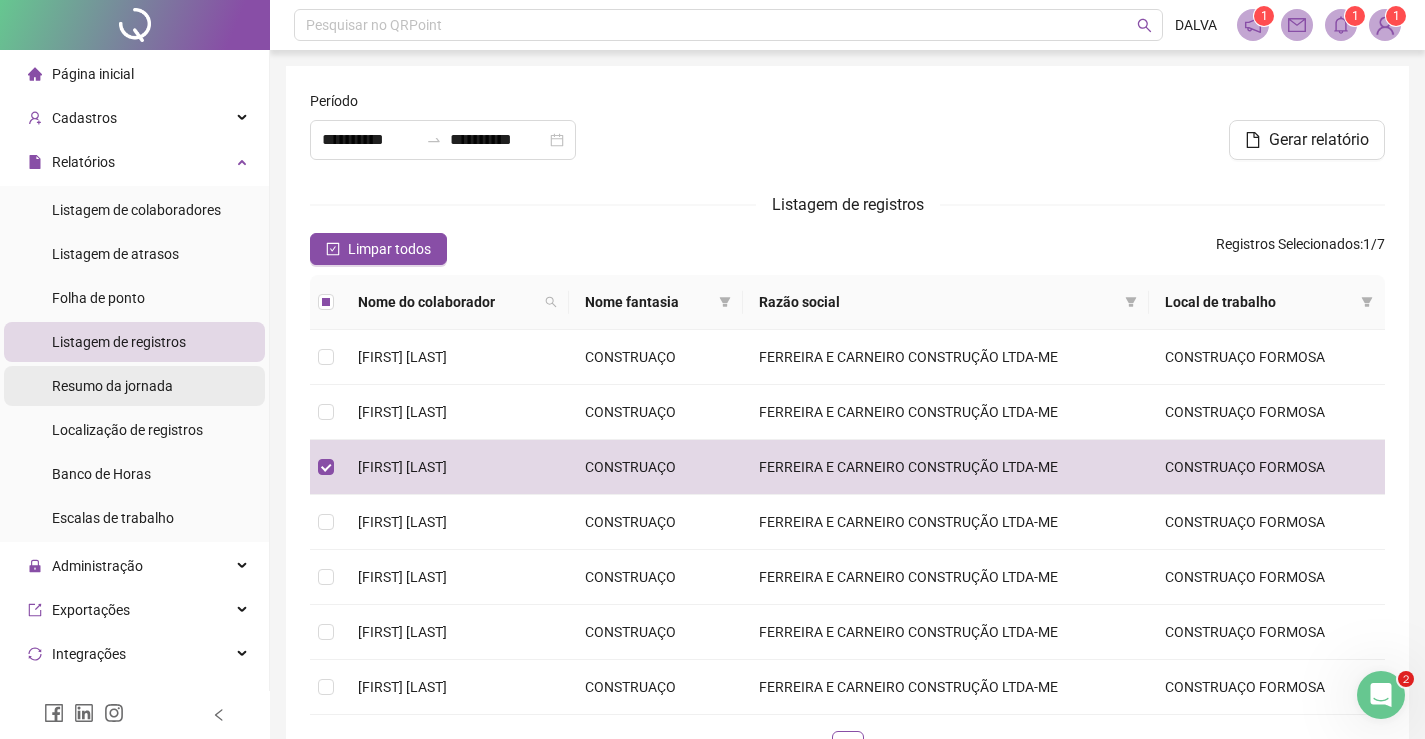 click on "Resumo da jornada" at bounding box center [112, 386] 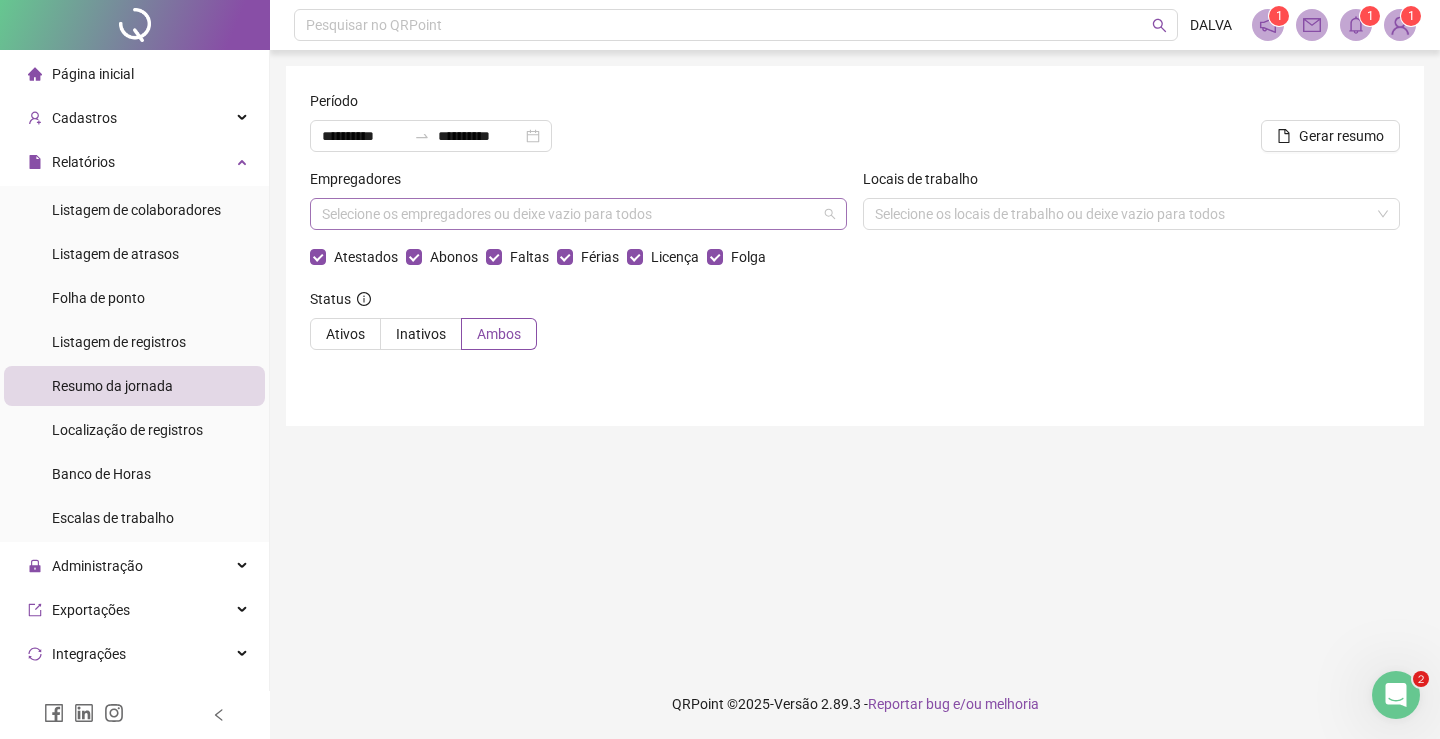 click on "Selecione os empregadores ou deixe vazio para todos" at bounding box center [578, 214] 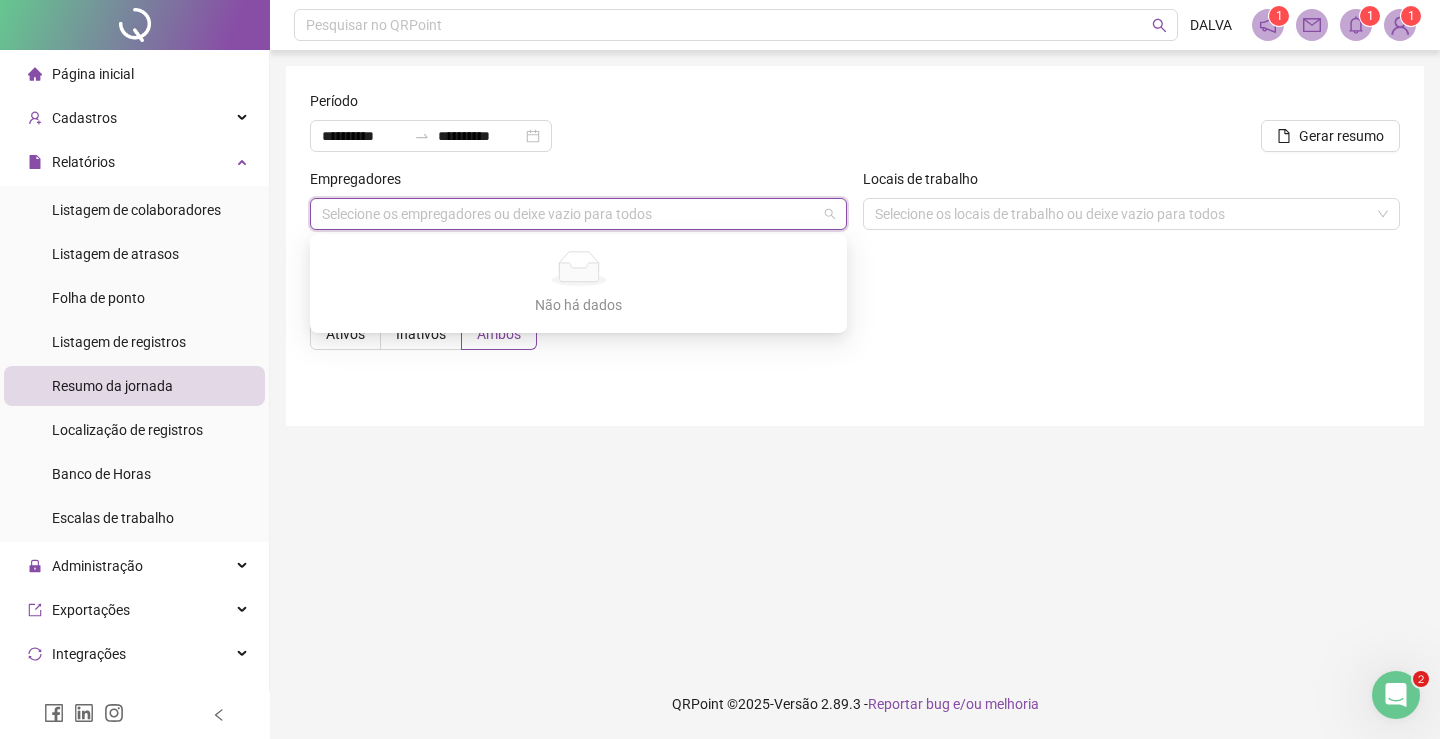 click on "Selecione os empregadores ou deixe vazio para todos" at bounding box center [578, 214] 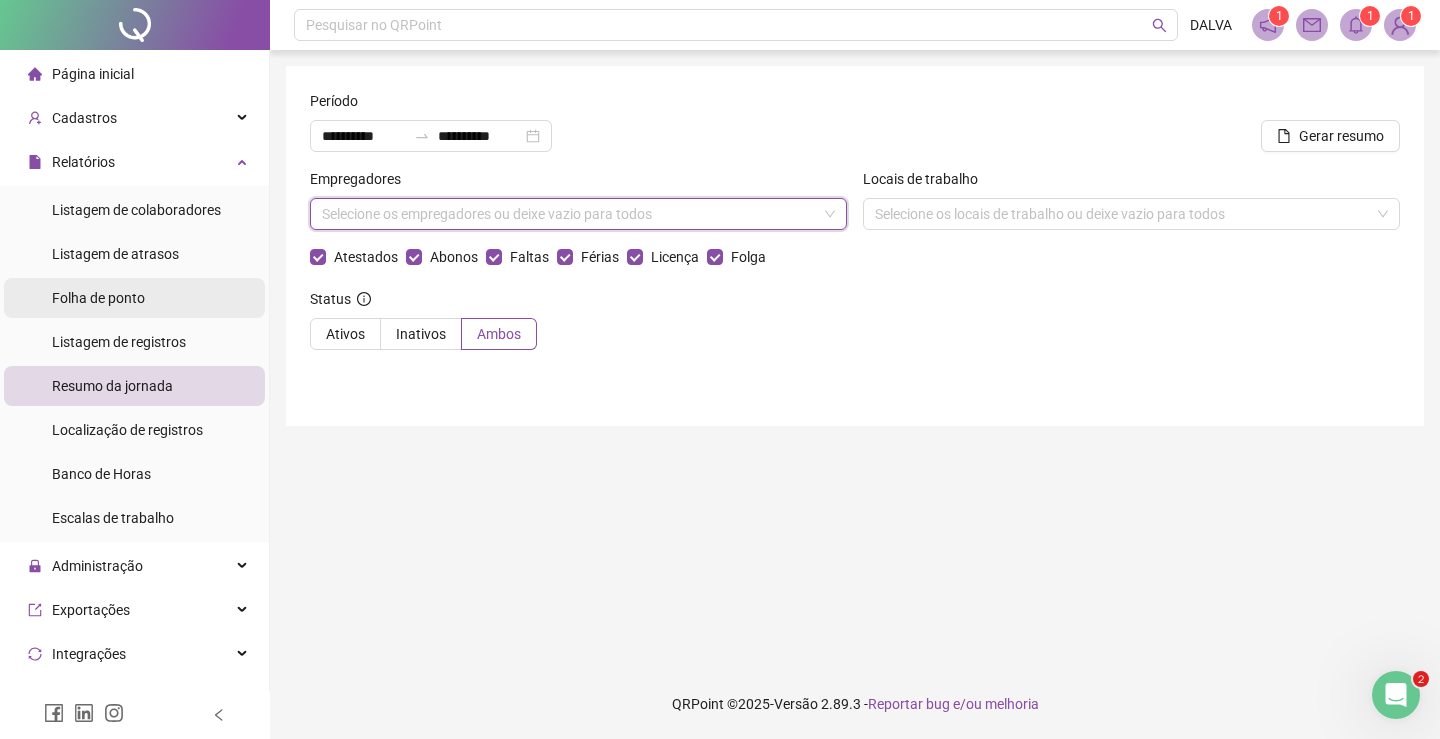 click on "Folha de ponto" at bounding box center (98, 298) 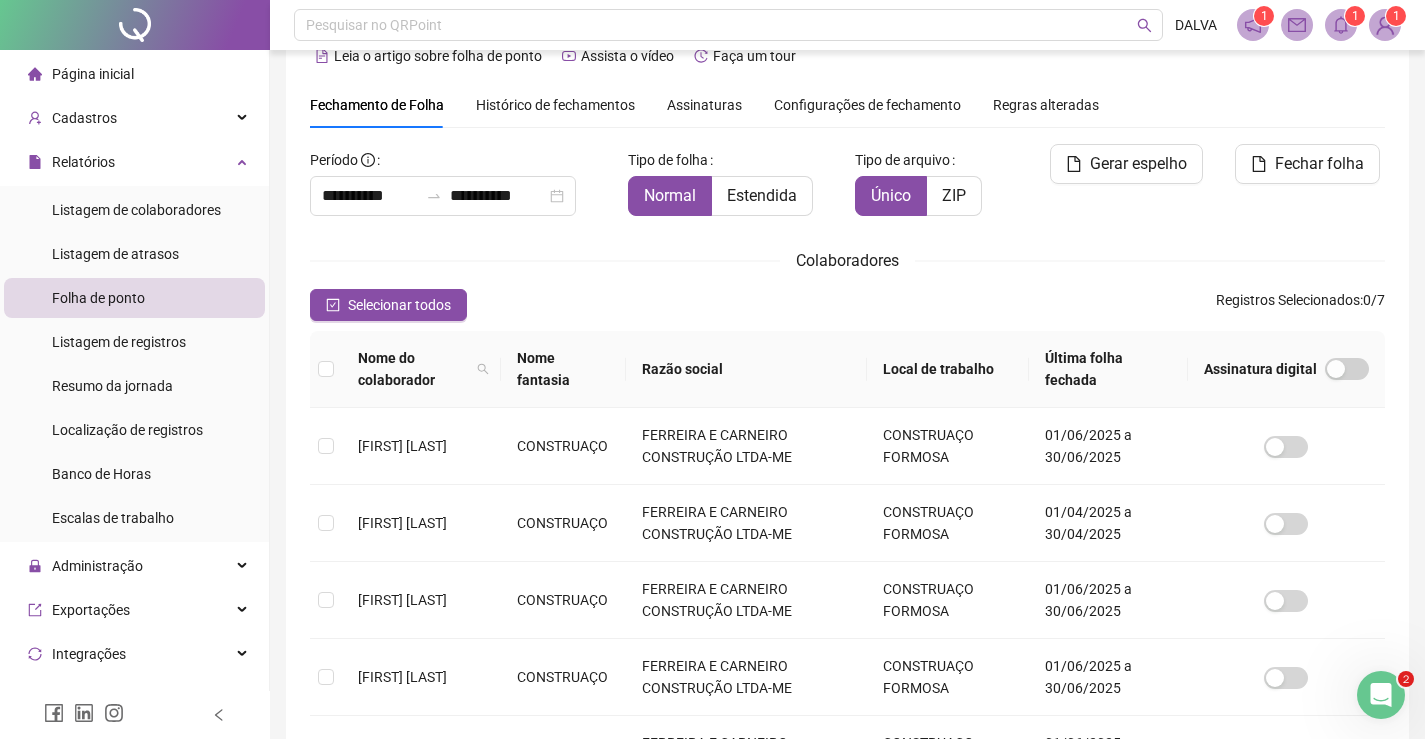 scroll, scrollTop: 0, scrollLeft: 0, axis: both 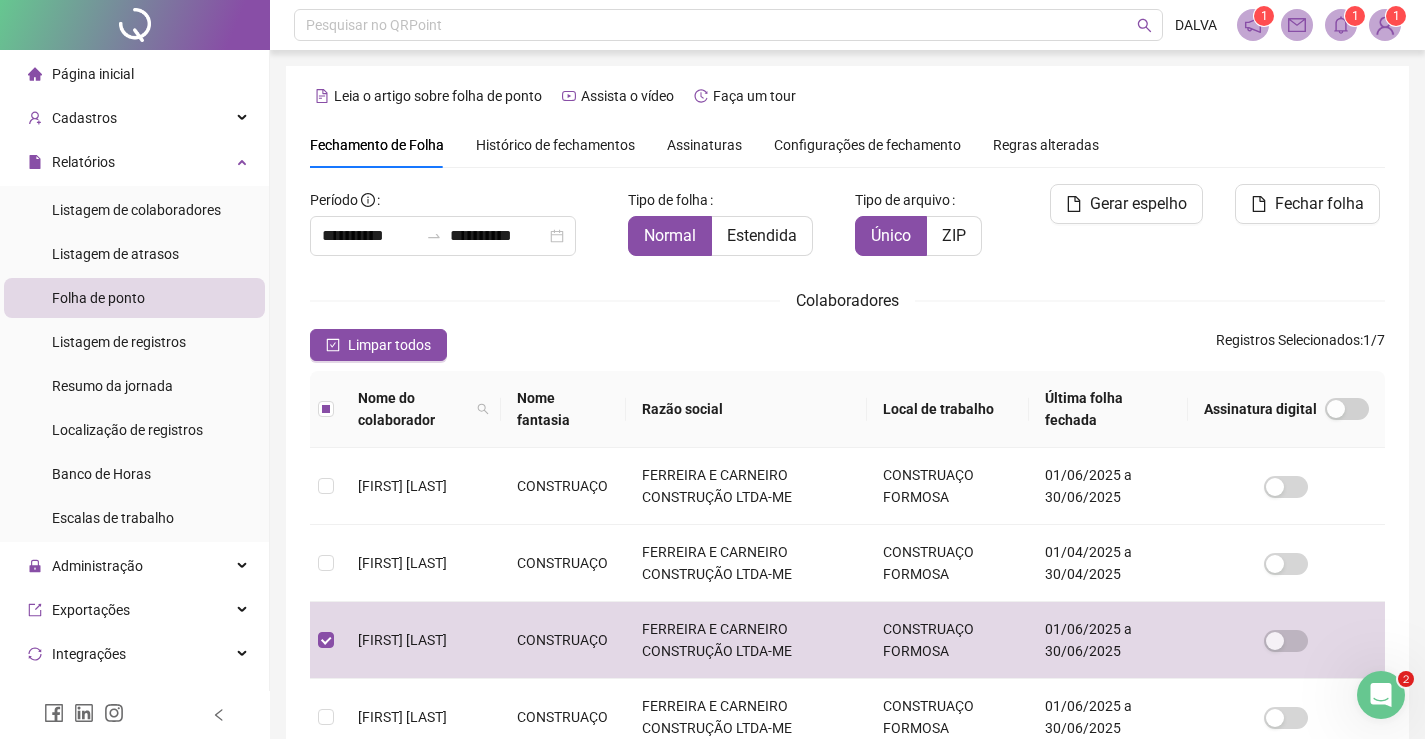 click on "Histórico de fechamentos" at bounding box center [555, 145] 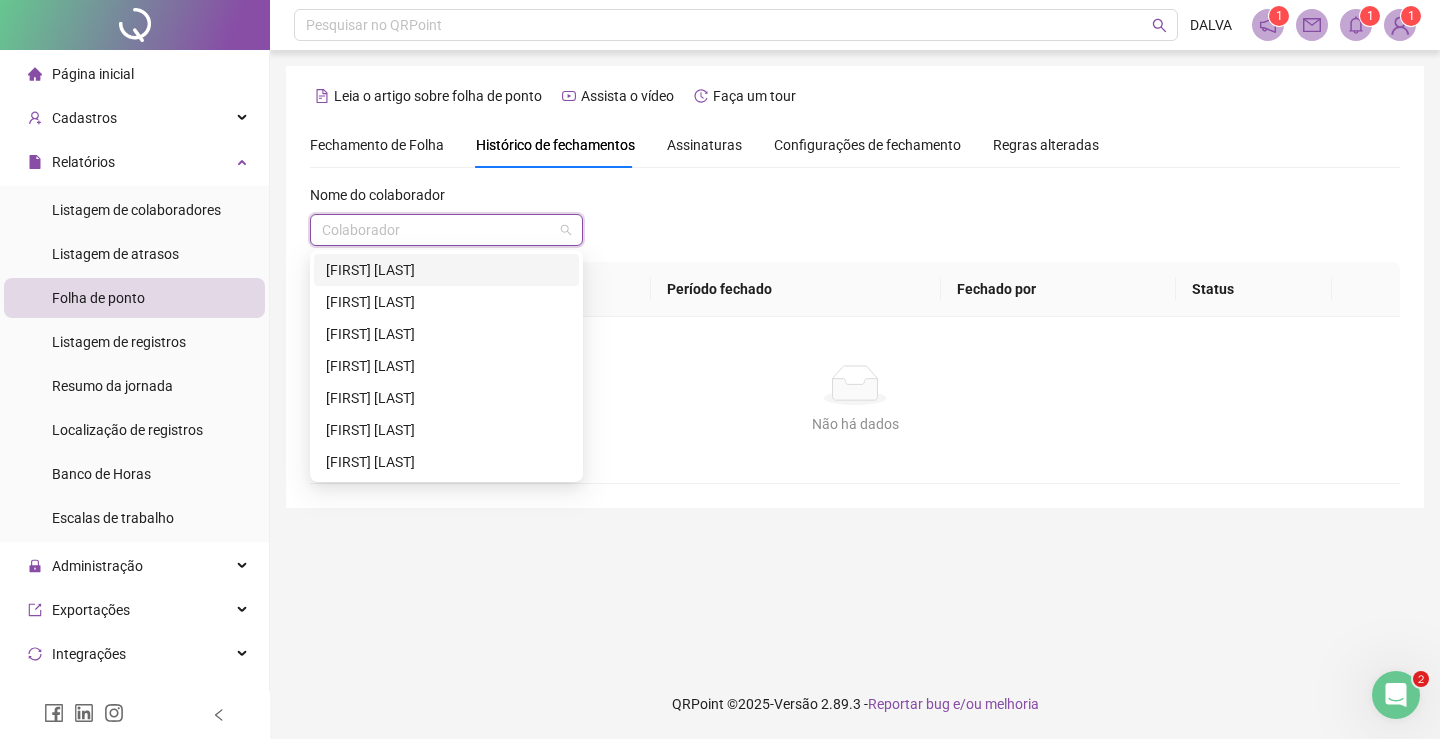 click at bounding box center [437, 230] 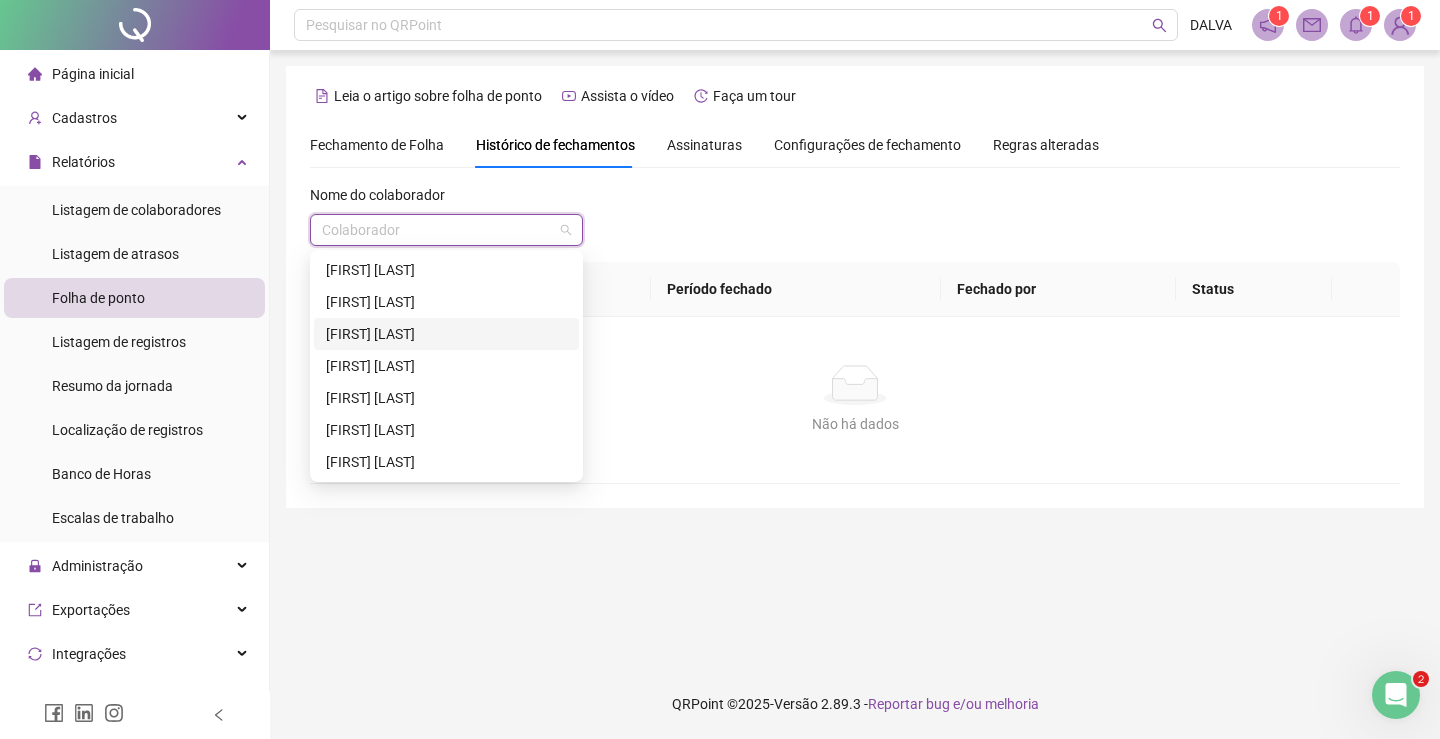 click on "[FIRST] [LAST]" at bounding box center (446, 334) 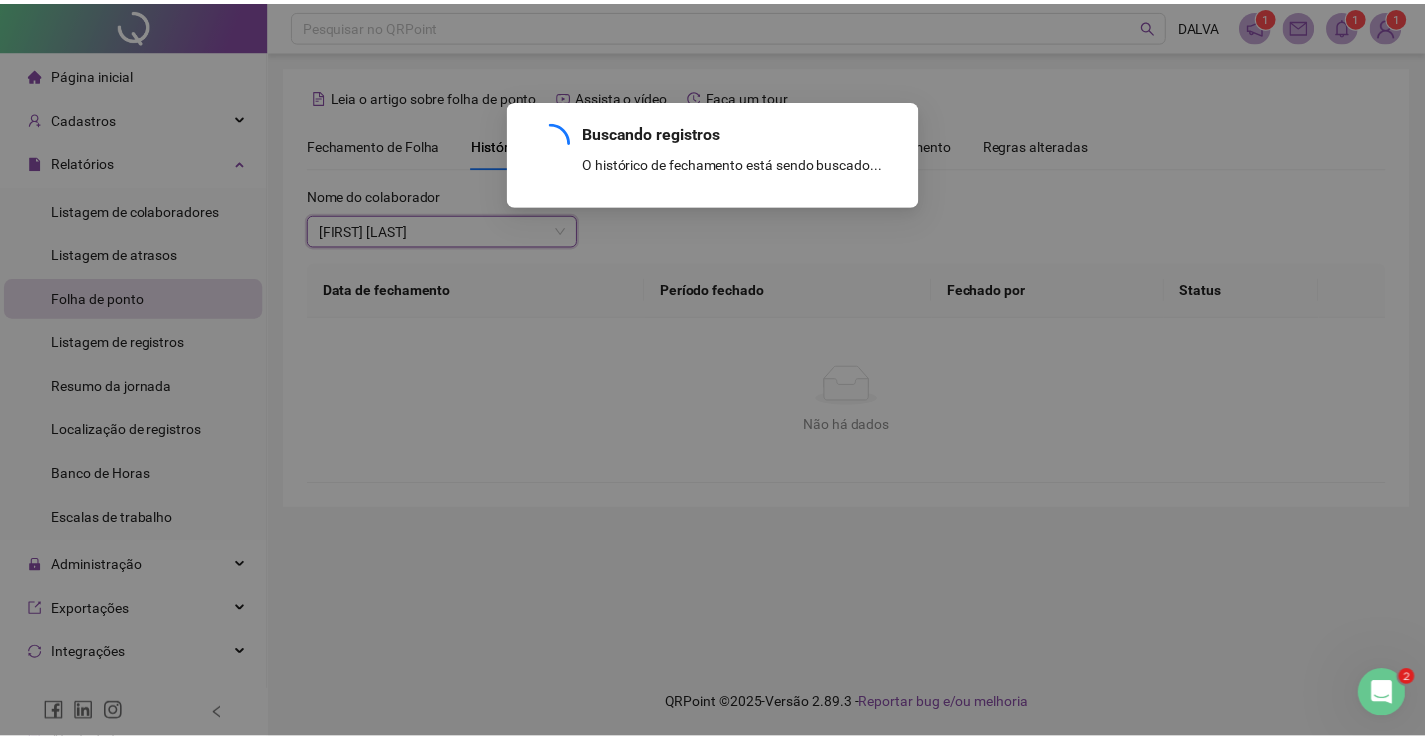scroll, scrollTop: 142, scrollLeft: 0, axis: vertical 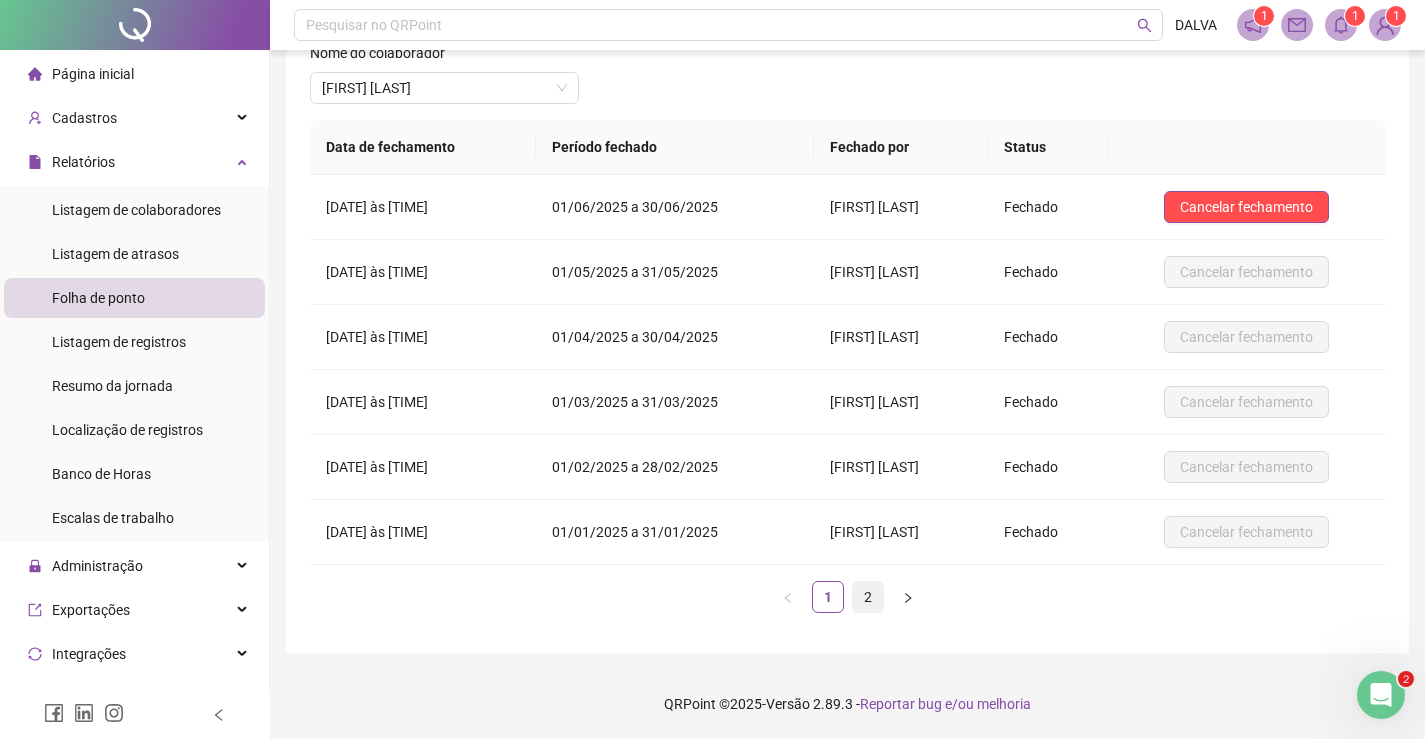 click on "2" at bounding box center (868, 597) 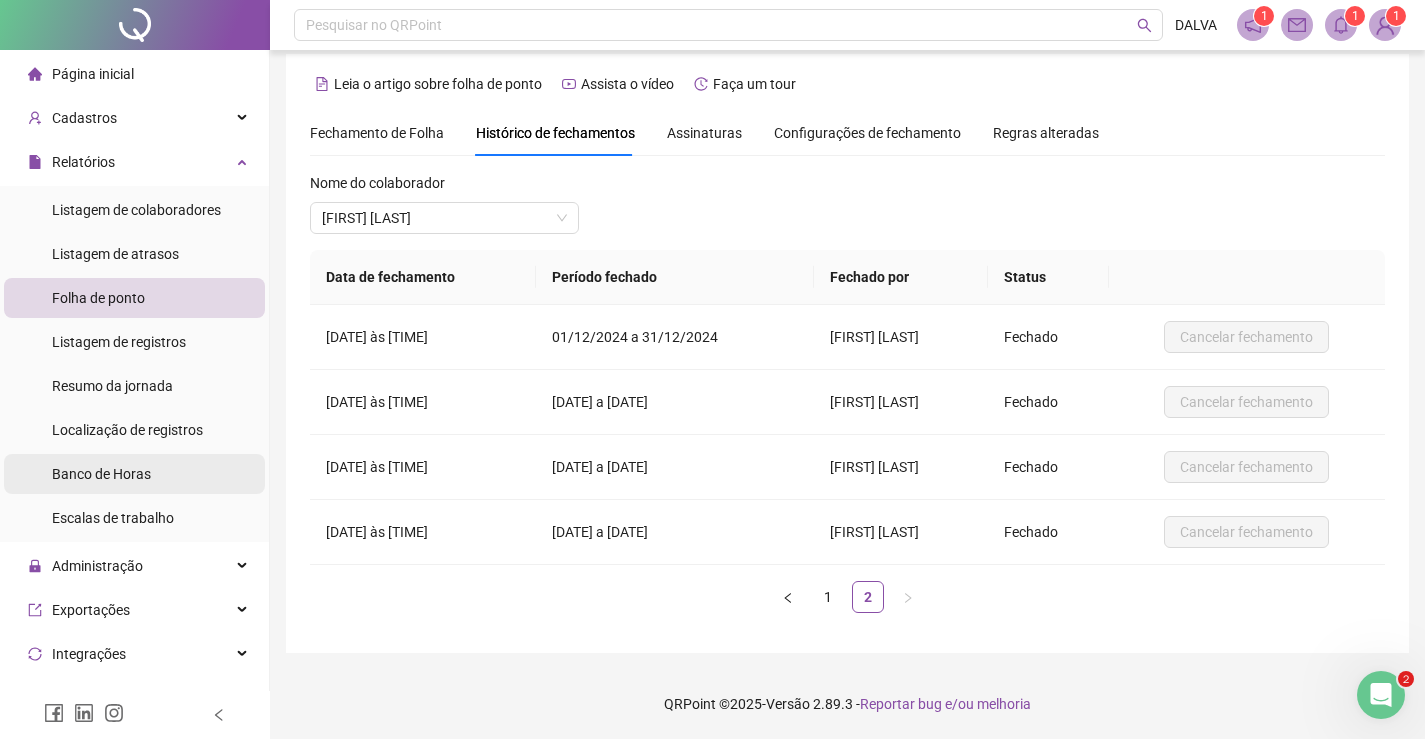 click on "Banco de Horas" at bounding box center (101, 474) 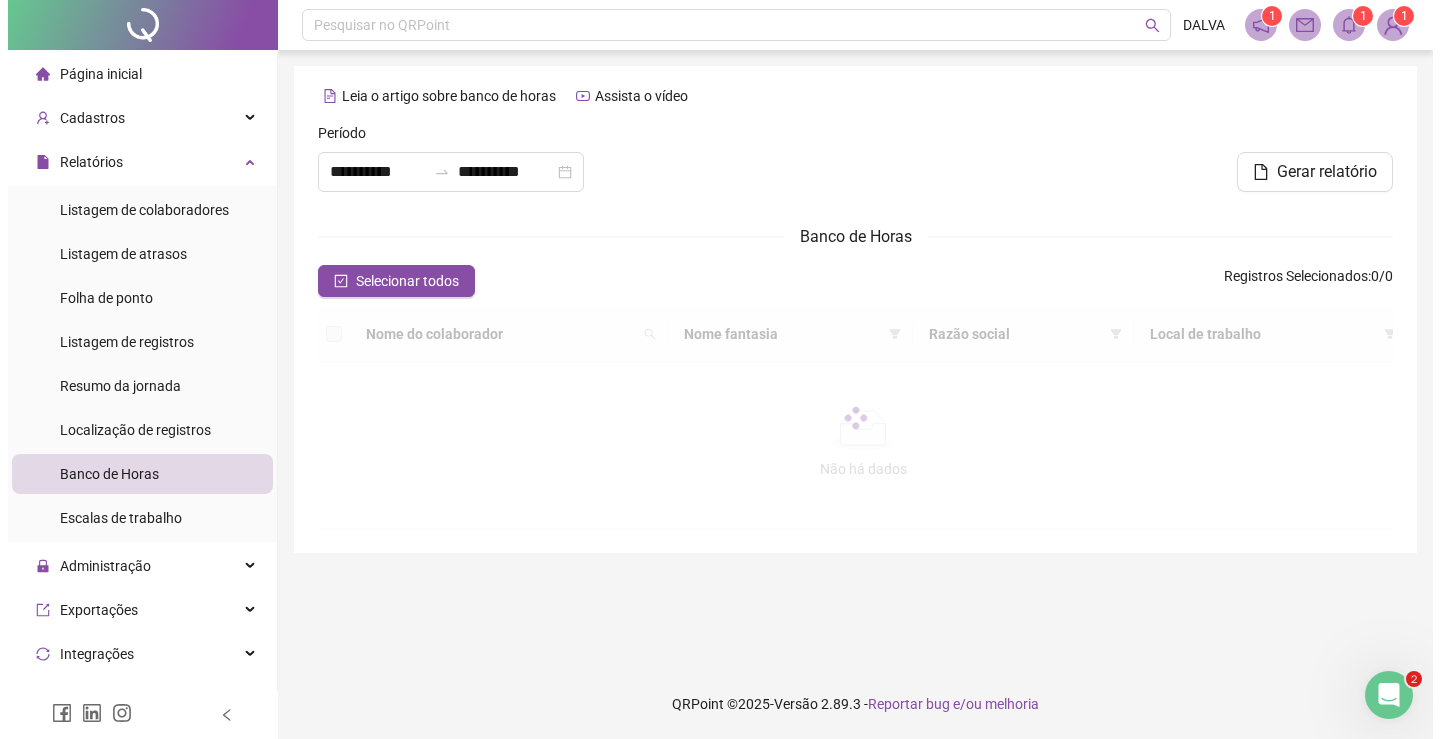 scroll, scrollTop: 0, scrollLeft: 0, axis: both 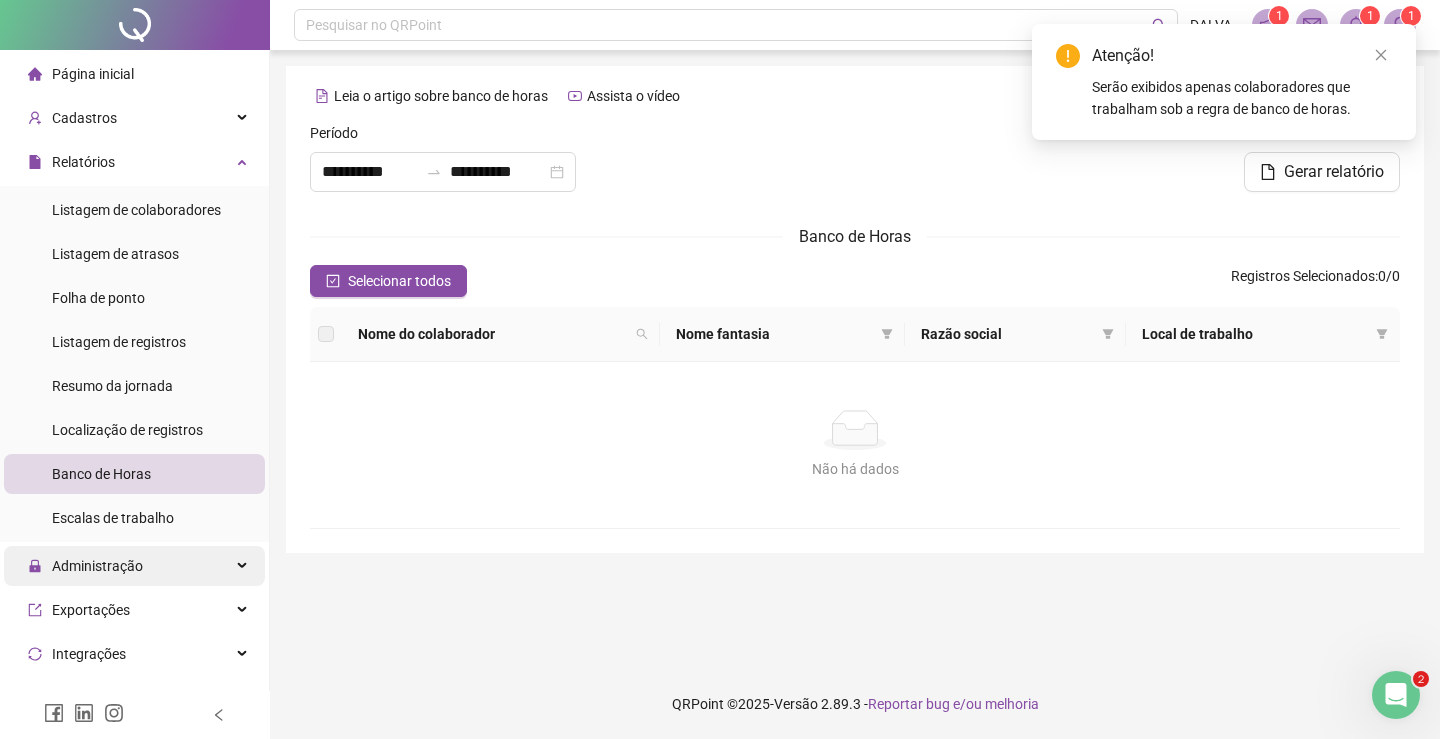 click on "Administração" at bounding box center (134, 566) 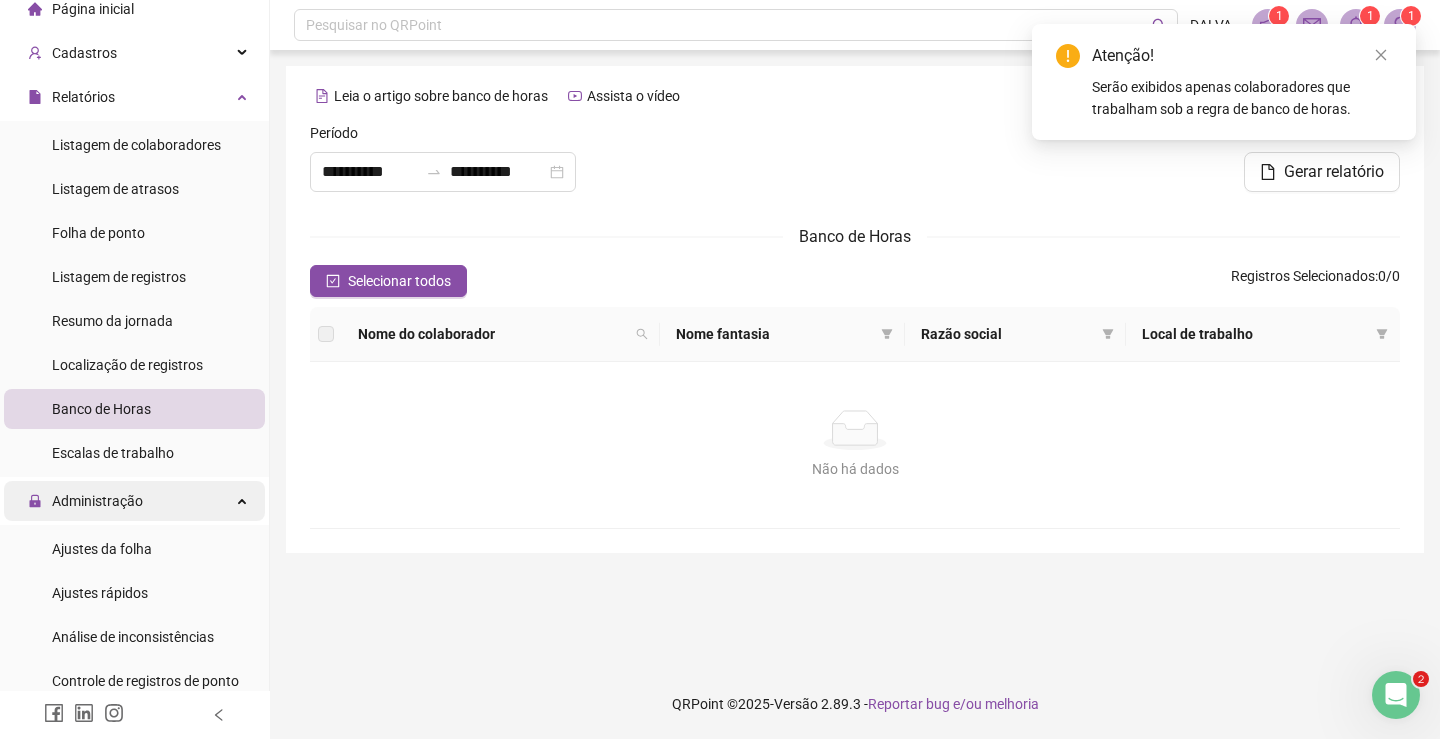 scroll, scrollTop: 100, scrollLeft: 0, axis: vertical 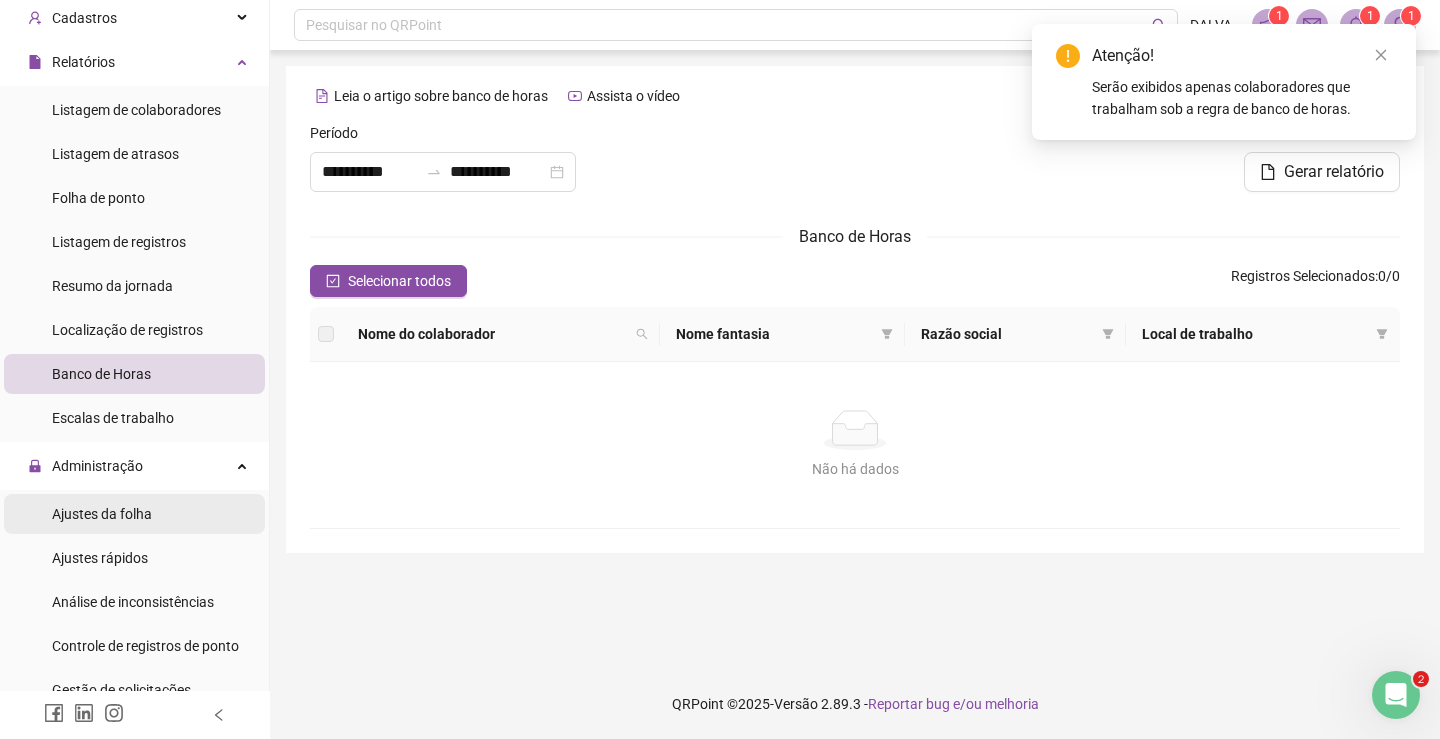 click on "Ajustes da folha" at bounding box center [102, 514] 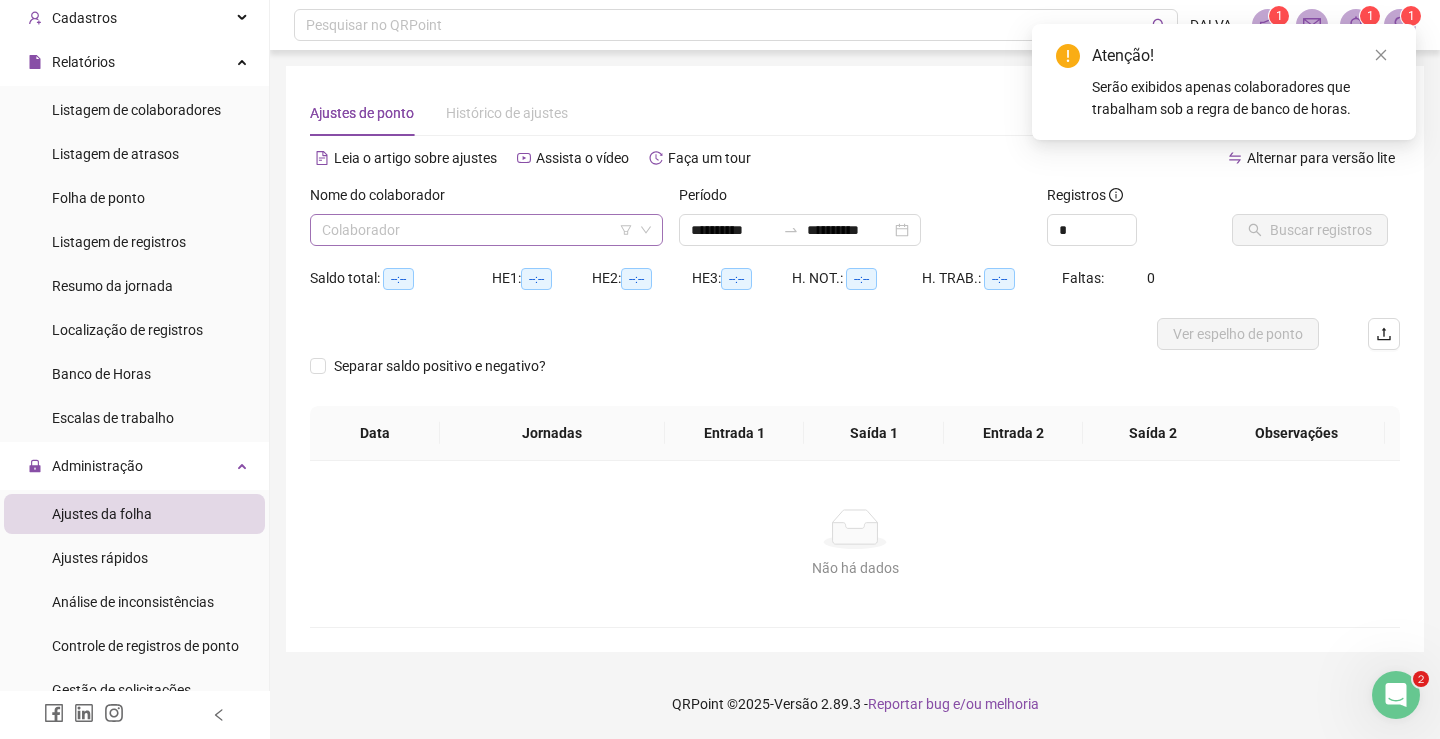 click 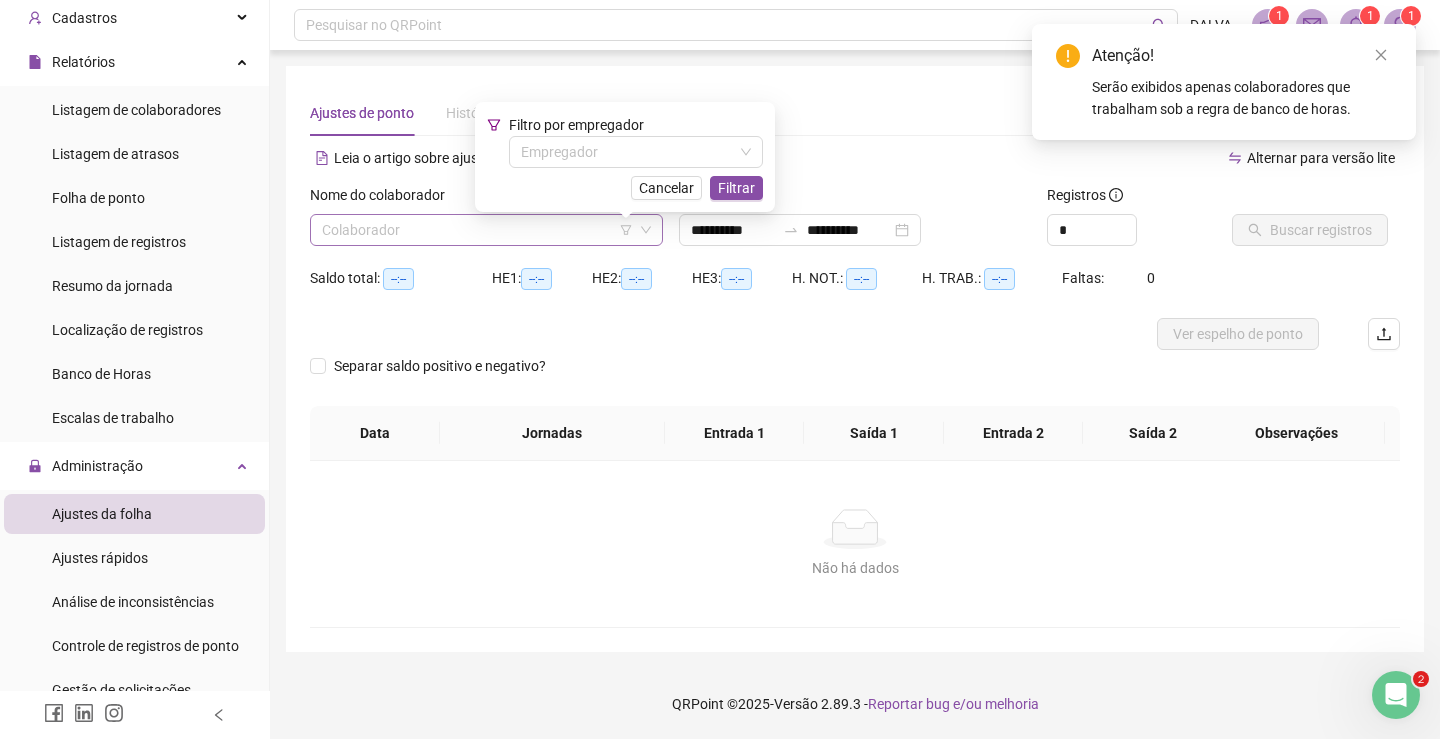 click 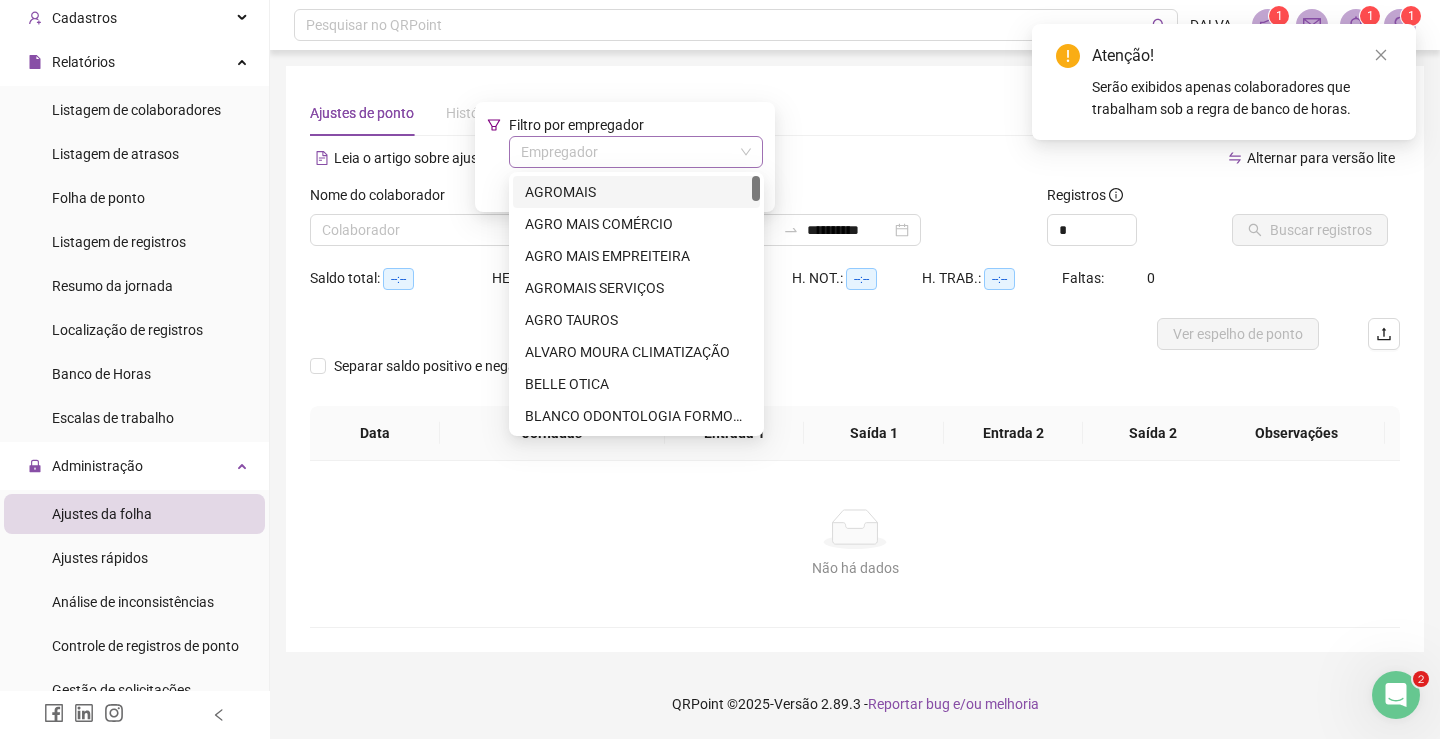 click at bounding box center [627, 152] 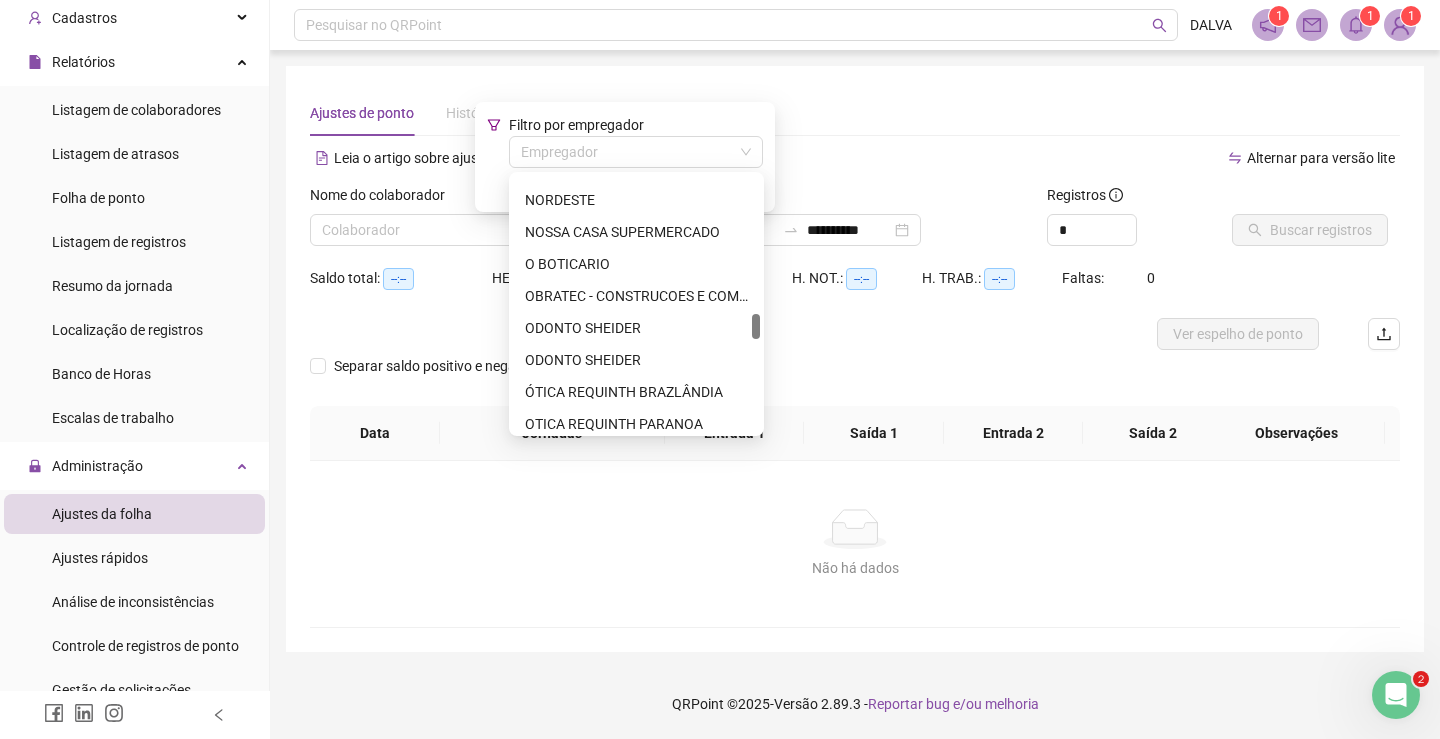 scroll, scrollTop: 1200, scrollLeft: 0, axis: vertical 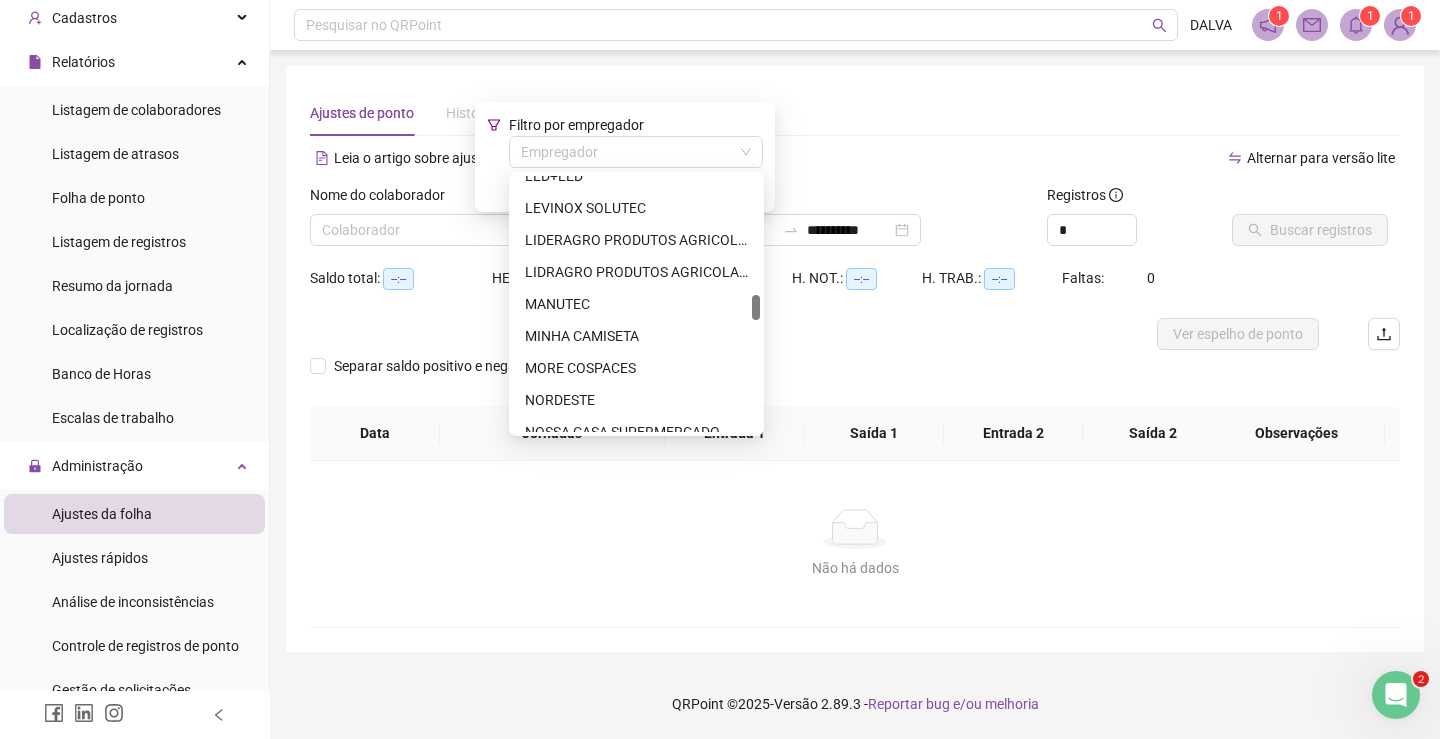 type 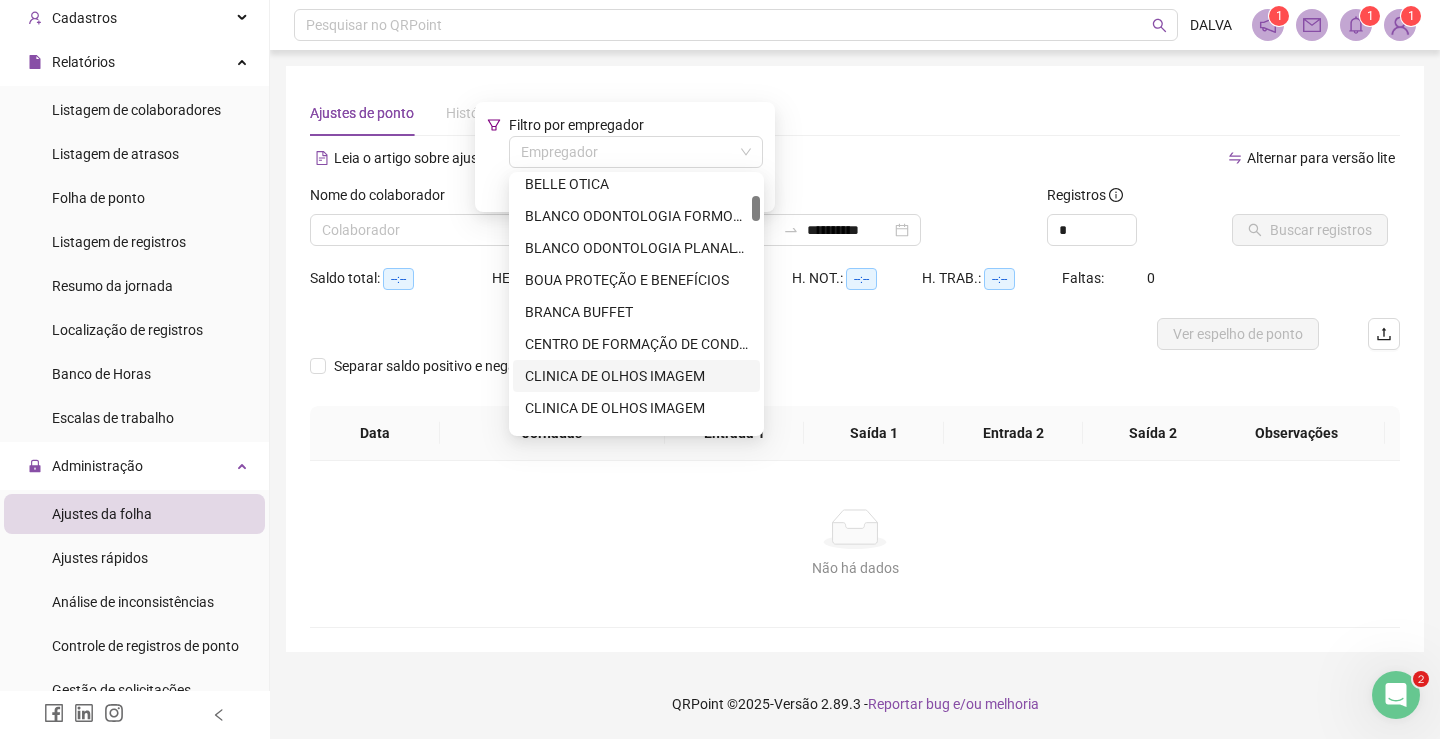 scroll, scrollTop: 300, scrollLeft: 0, axis: vertical 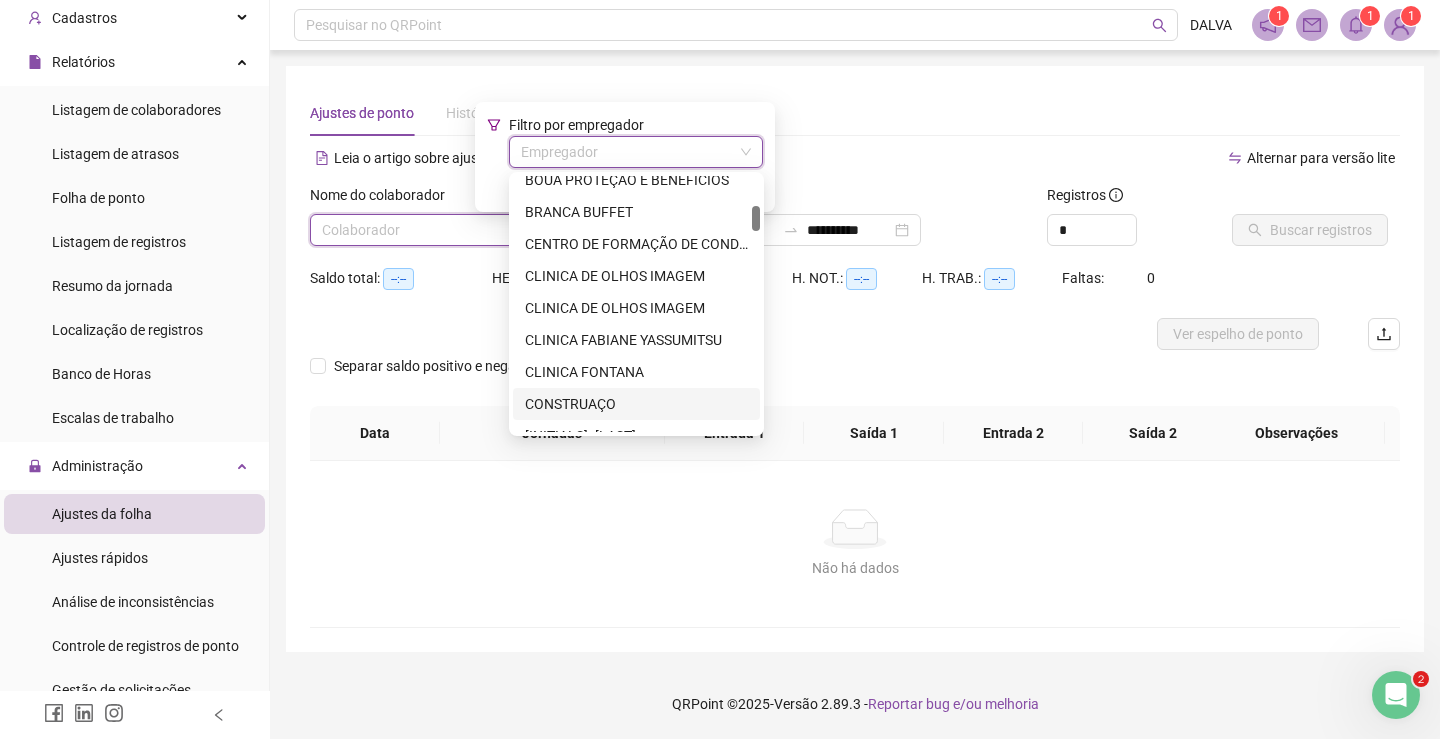 click on "CONSTRUAÇO" at bounding box center [636, 404] 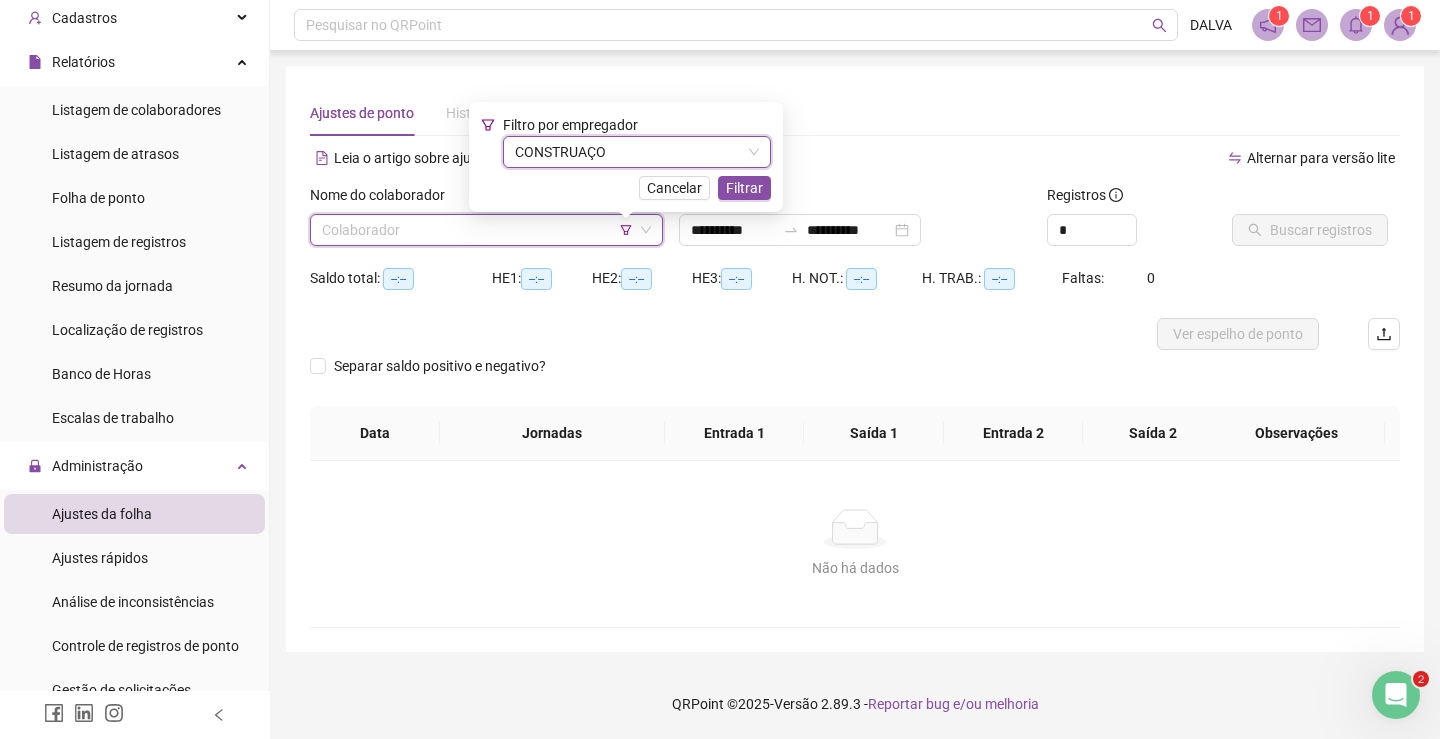 click 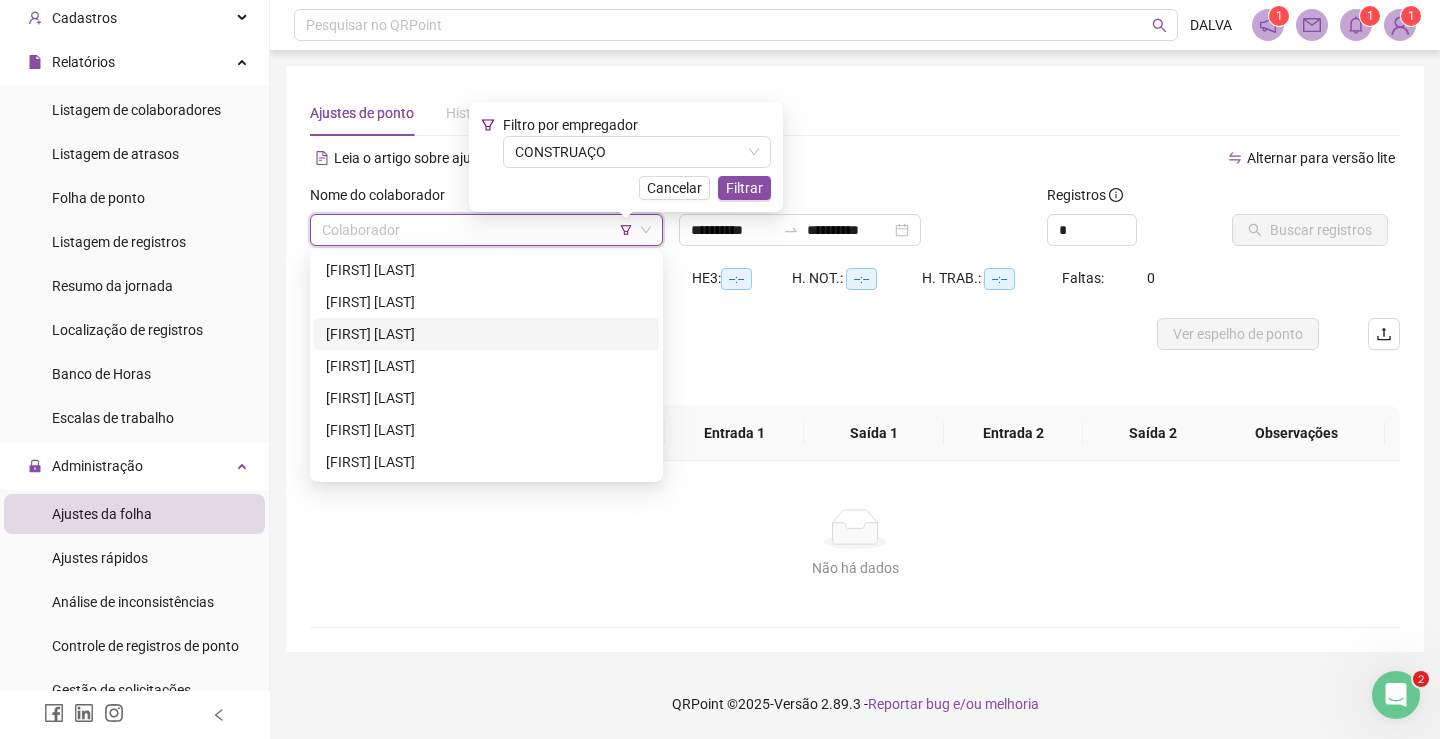 click on "[FIRST] [LAST]" at bounding box center [486, 334] 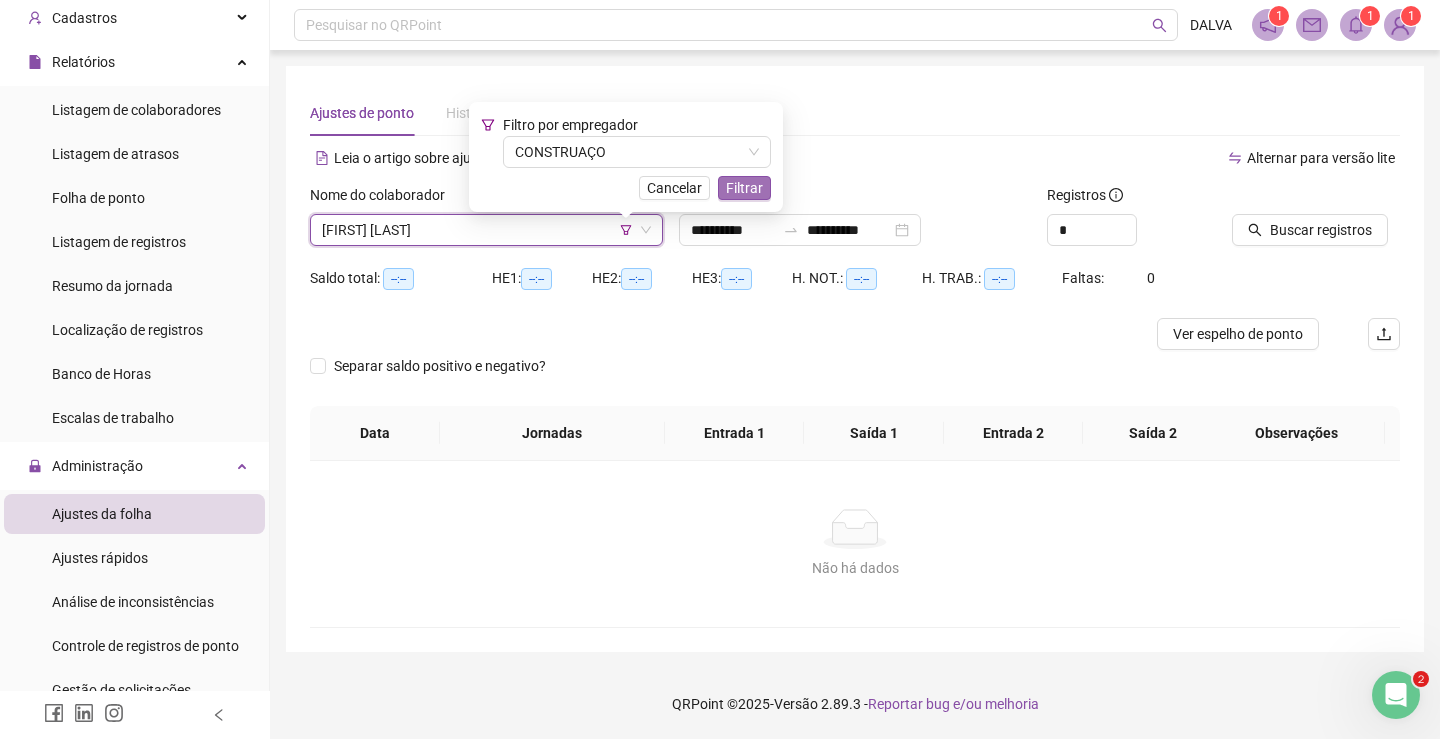 click on "Filtrar" at bounding box center (744, 188) 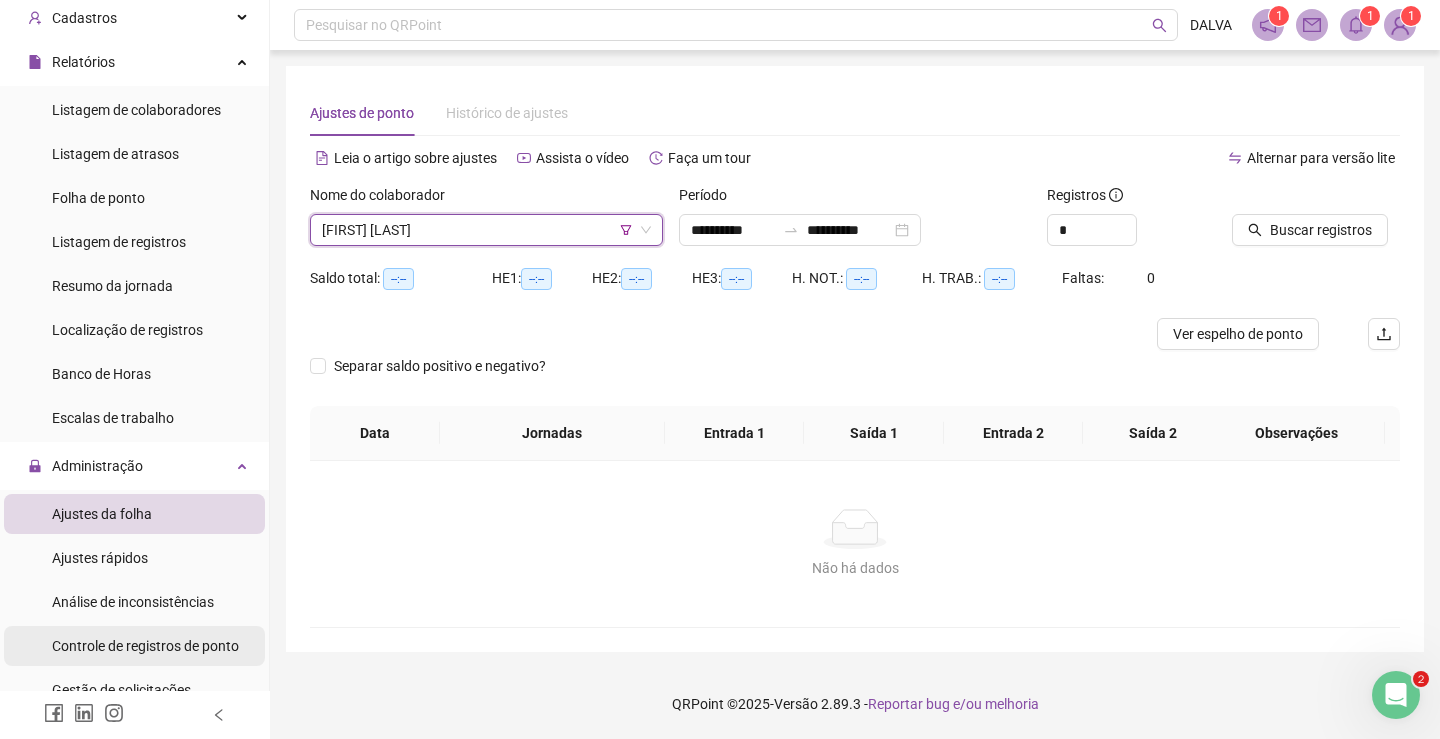 click on "Controle de registros de ponto" at bounding box center (145, 646) 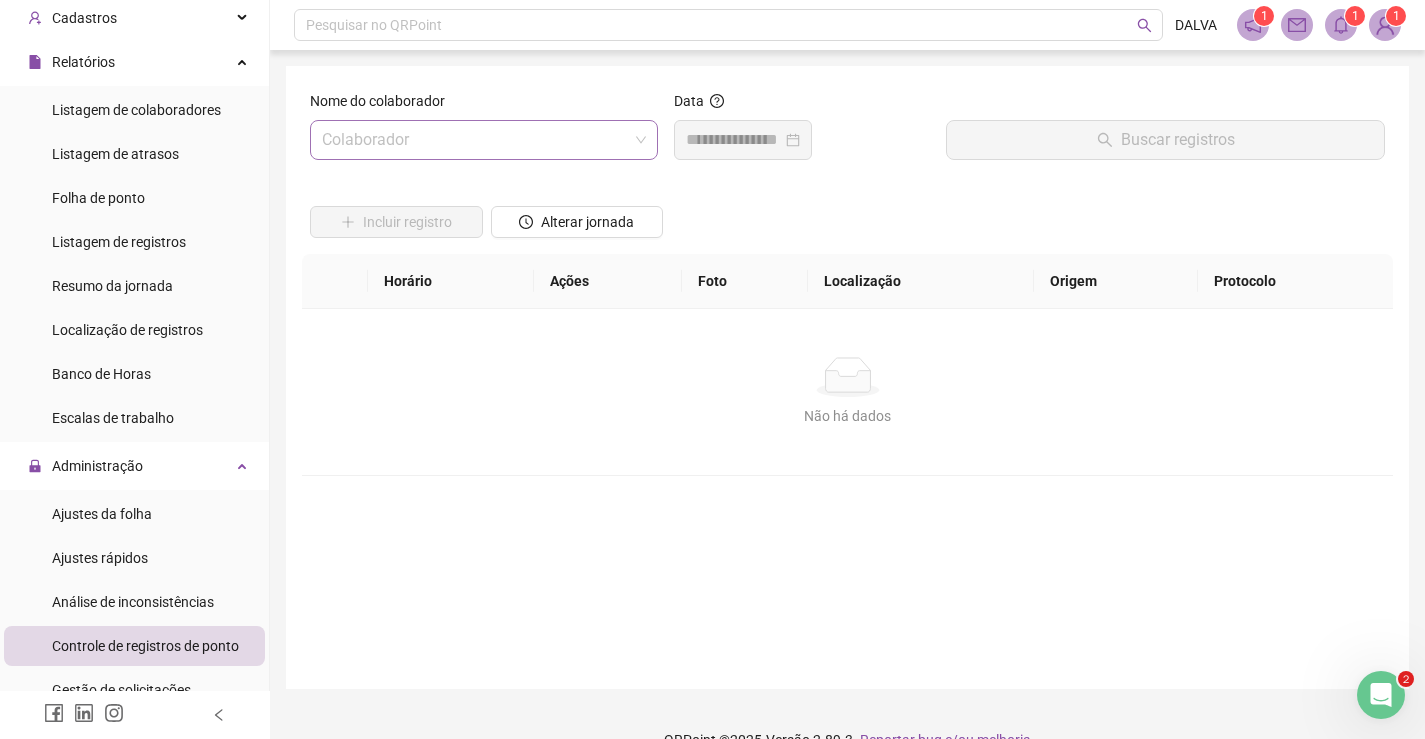 click at bounding box center [475, 140] 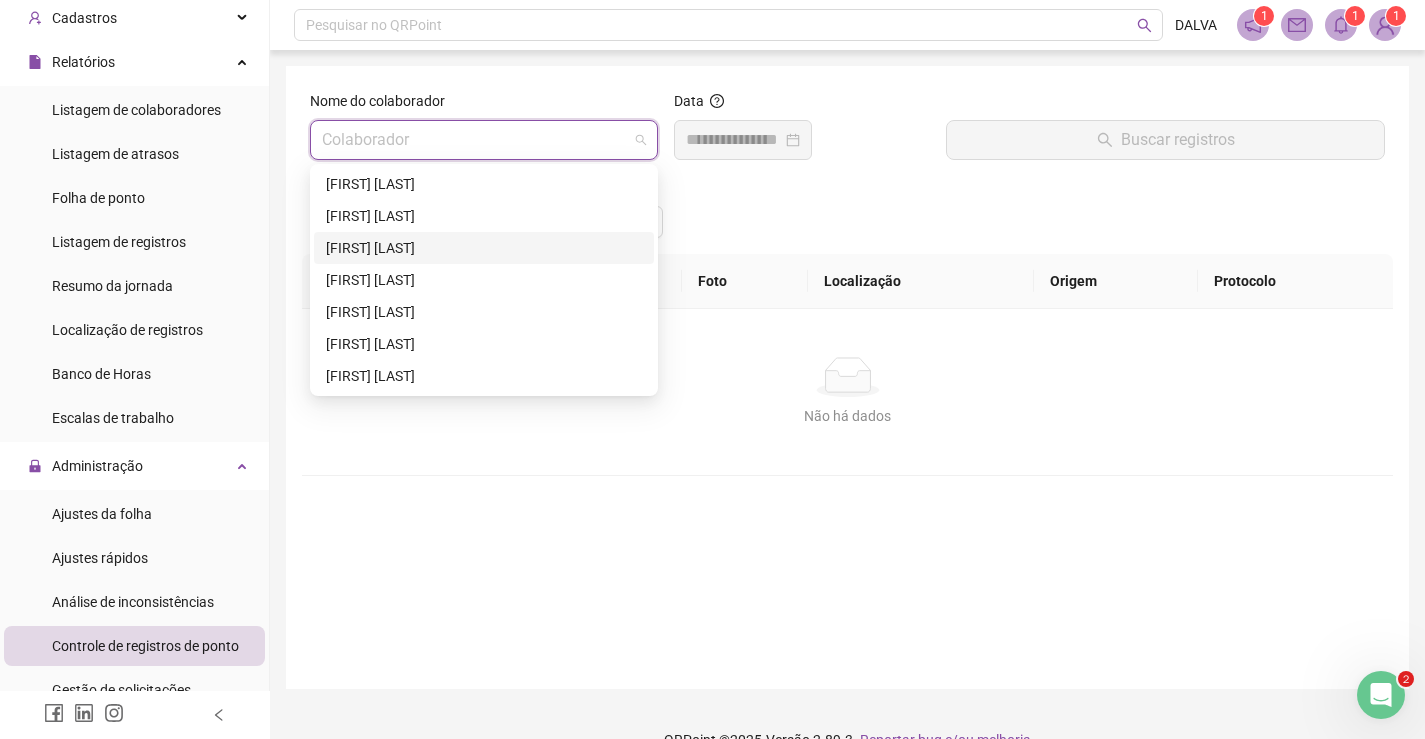 click on "[FIRST] [LAST]" at bounding box center (484, 248) 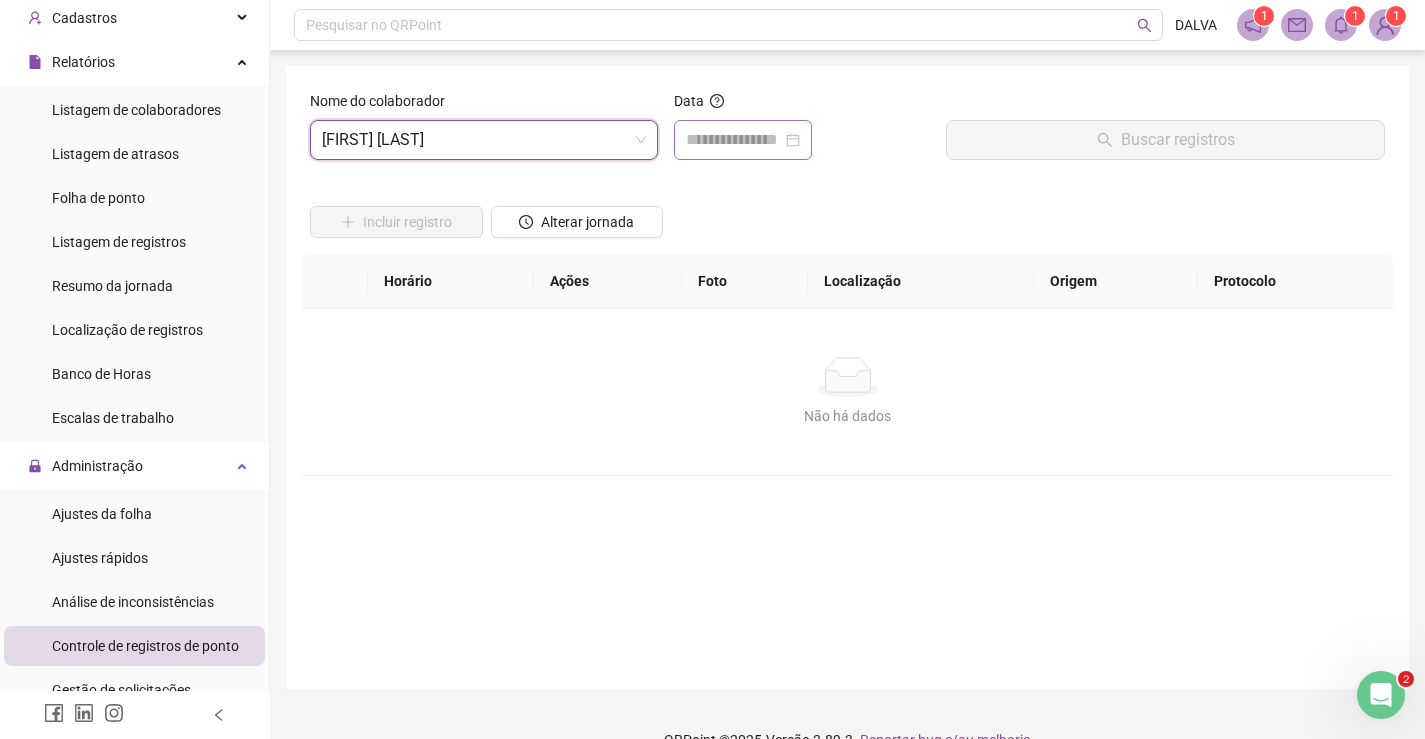 click at bounding box center (743, 140) 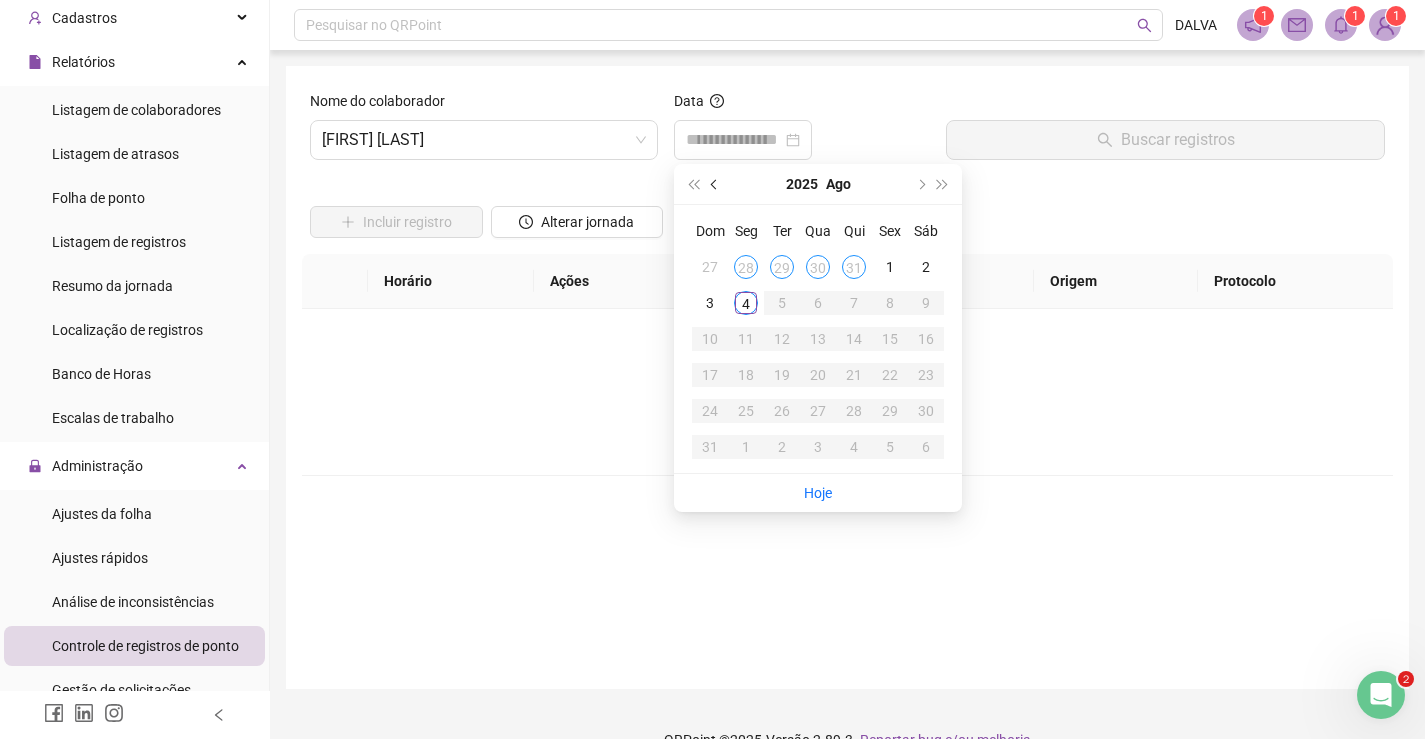 click at bounding box center (716, 184) 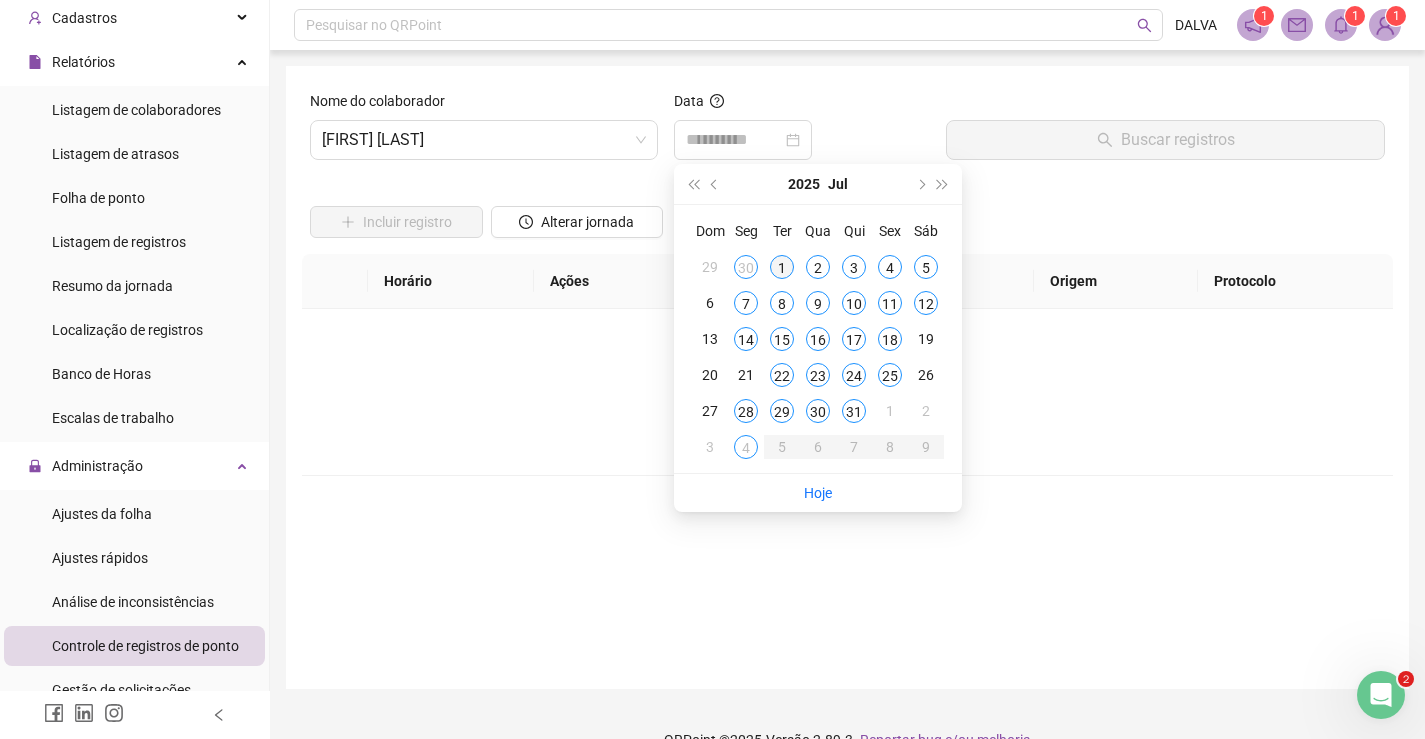 type on "**********" 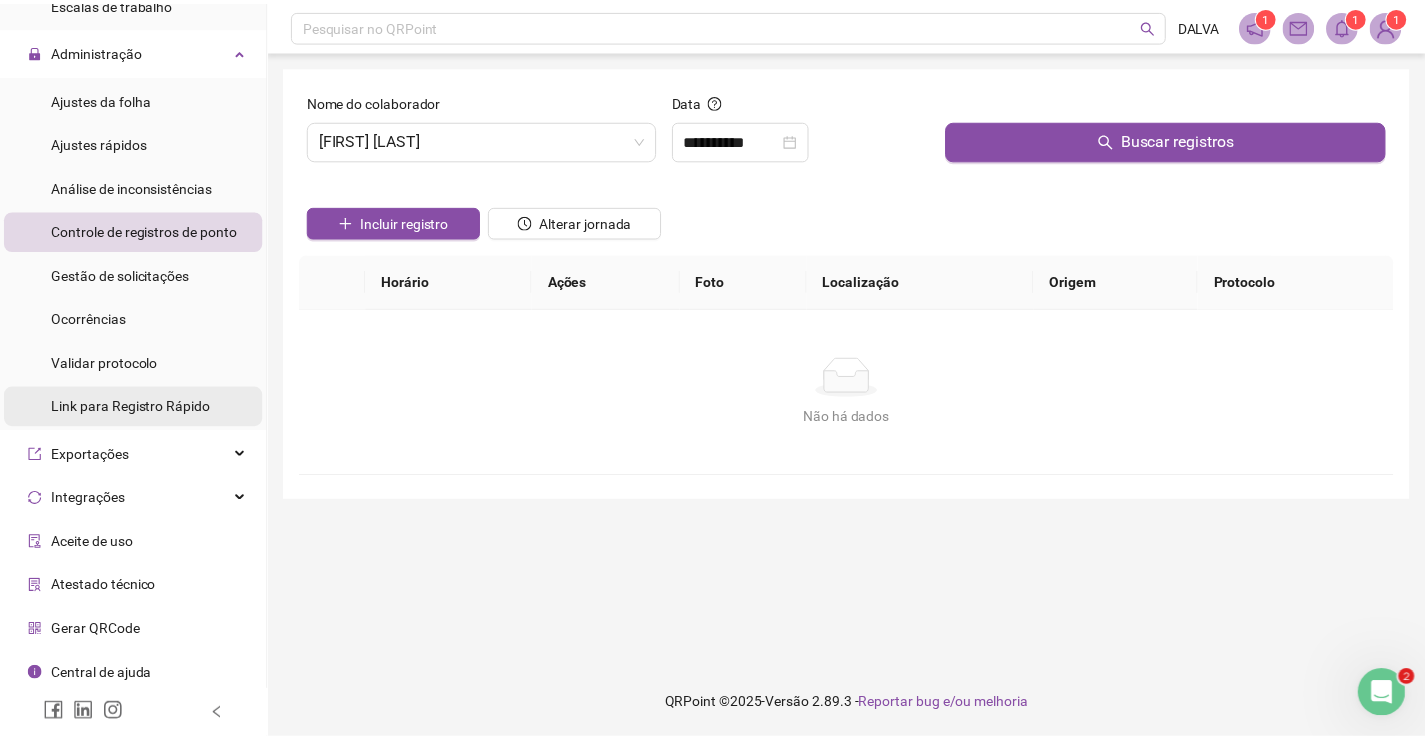 scroll, scrollTop: 519, scrollLeft: 0, axis: vertical 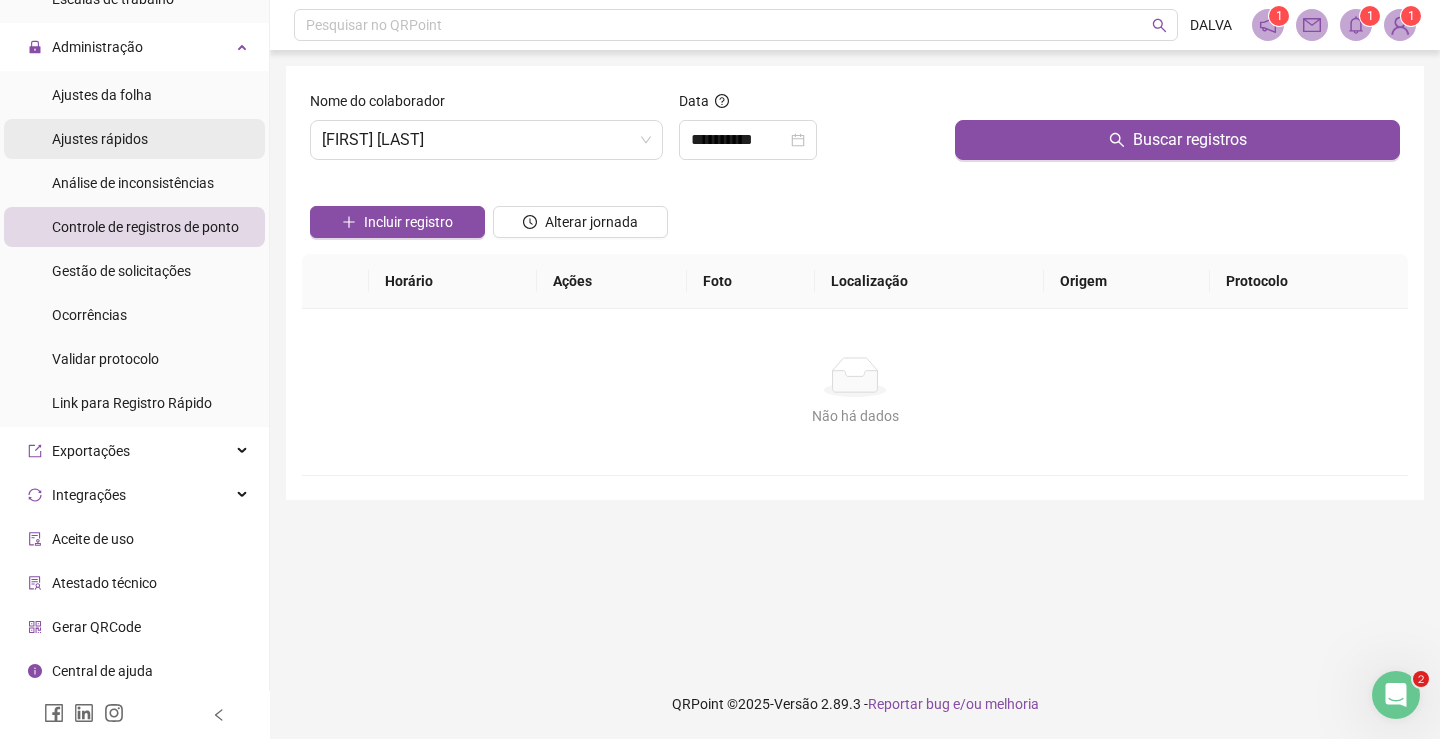 click on "Ajustes rápidos" at bounding box center (100, 139) 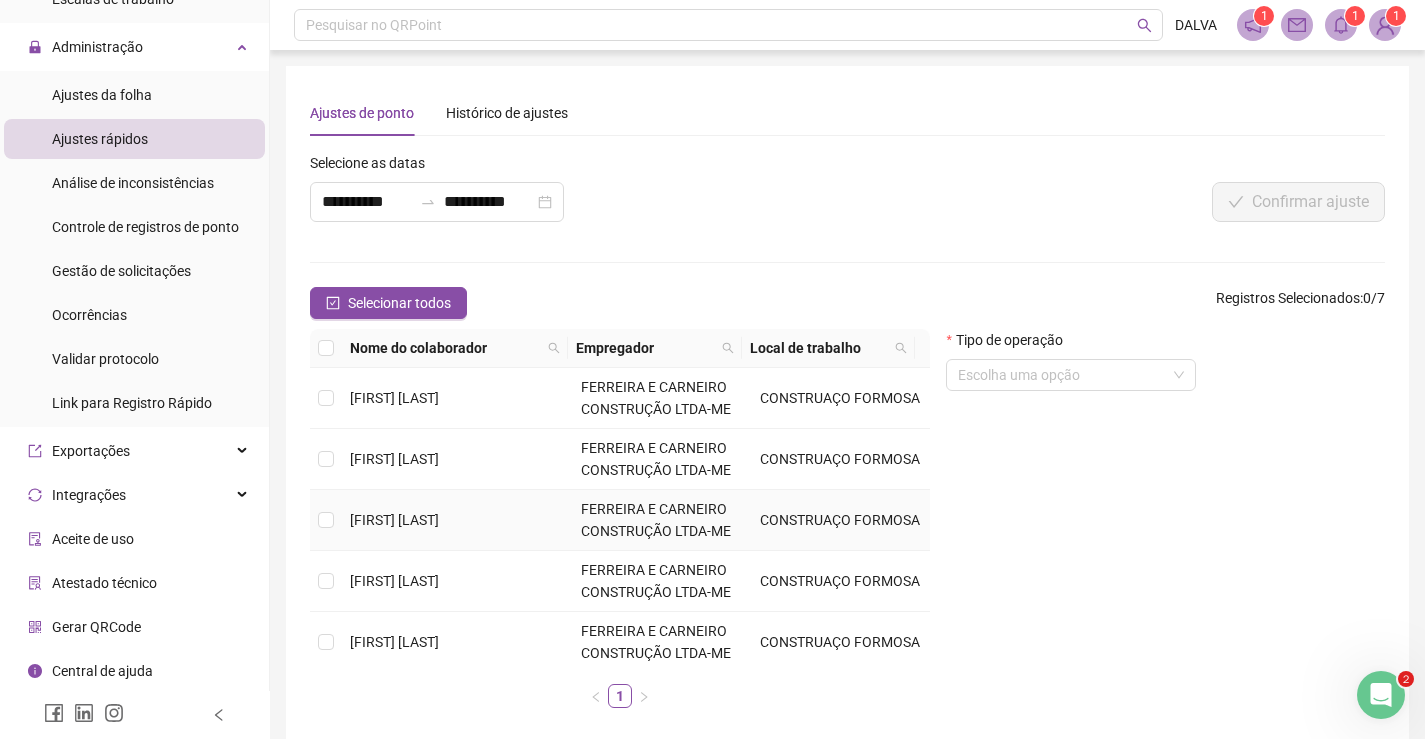 click on "[FIRST] [LAST]" at bounding box center [394, 520] 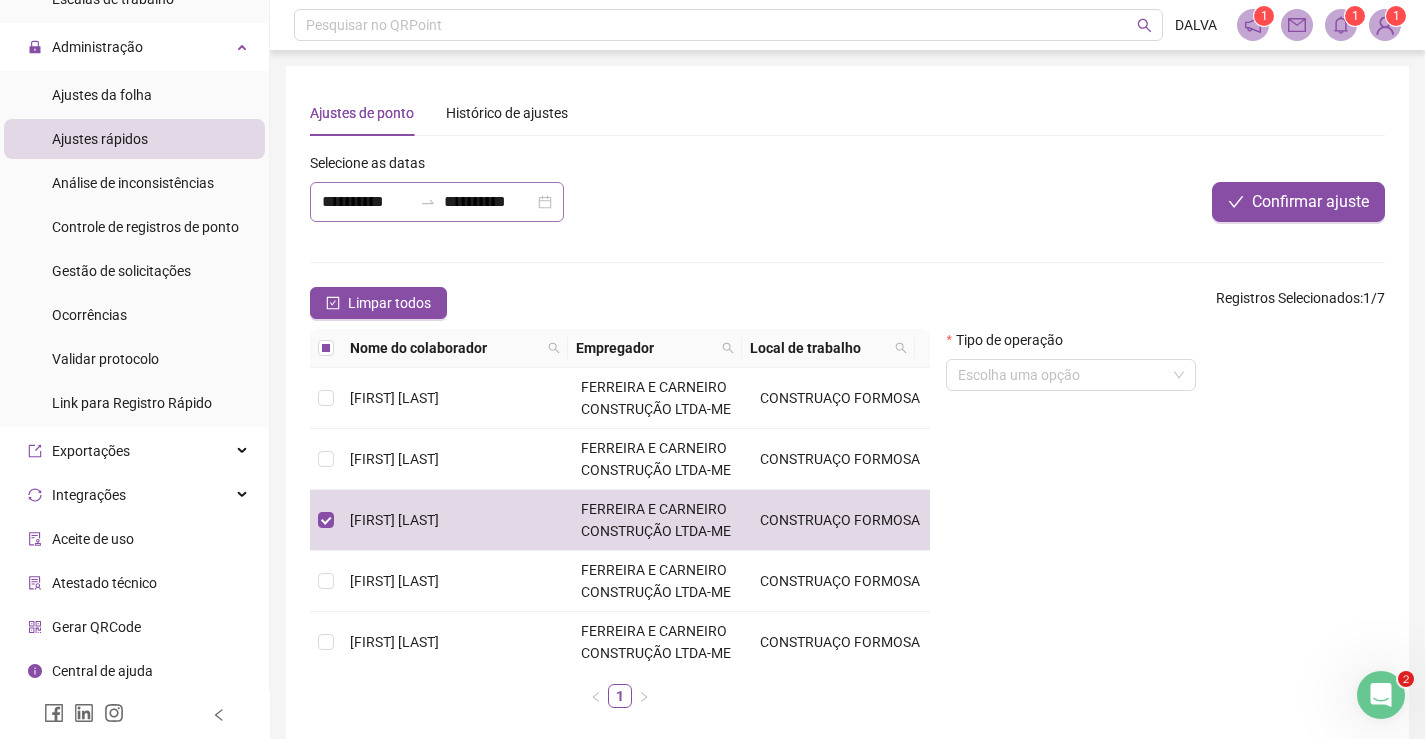 click 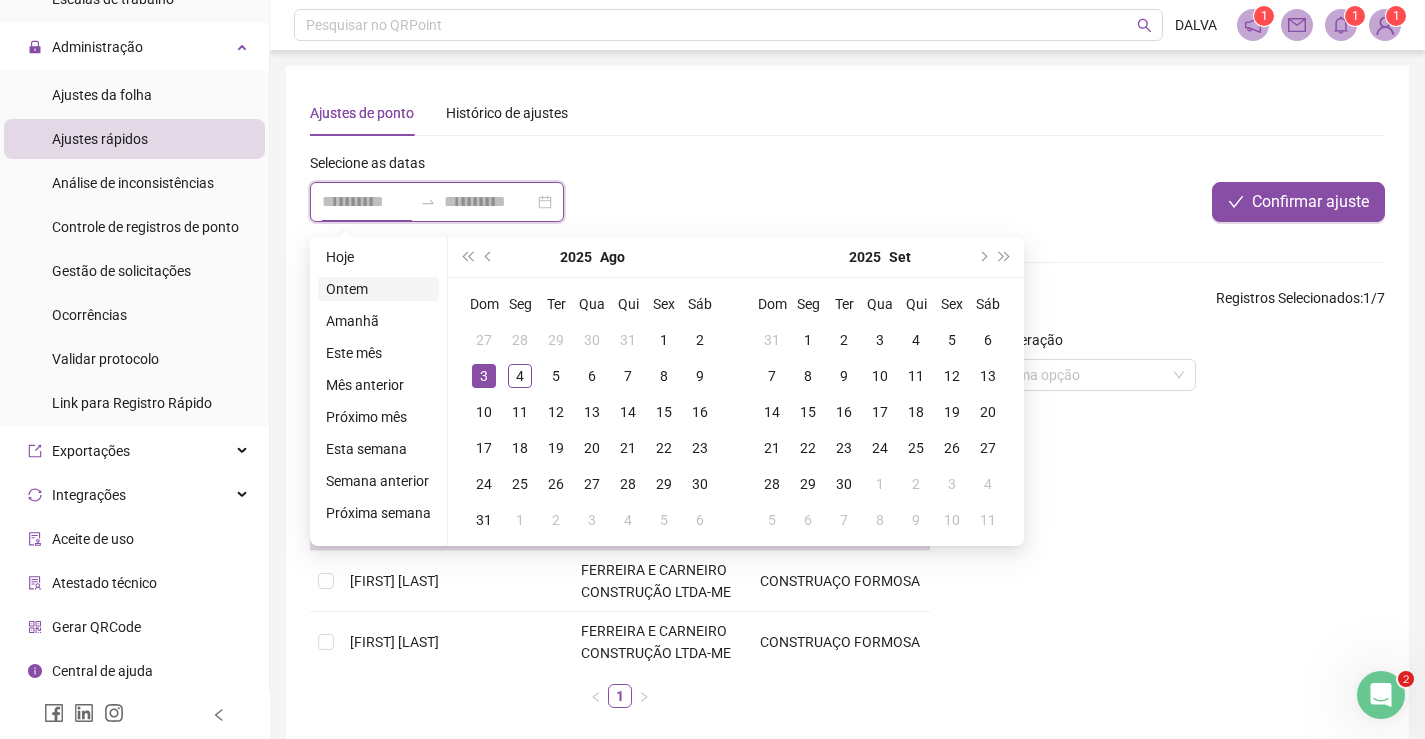 type on "**********" 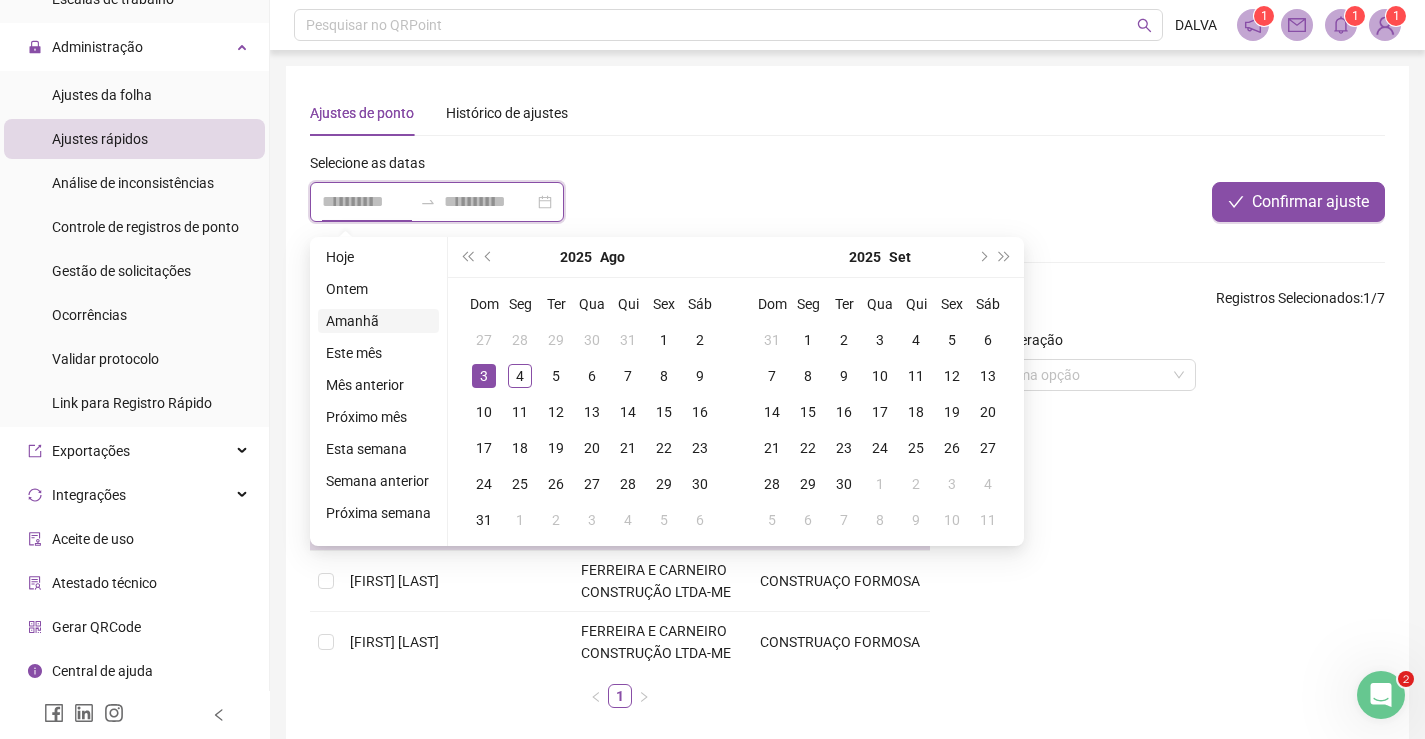 type on "**********" 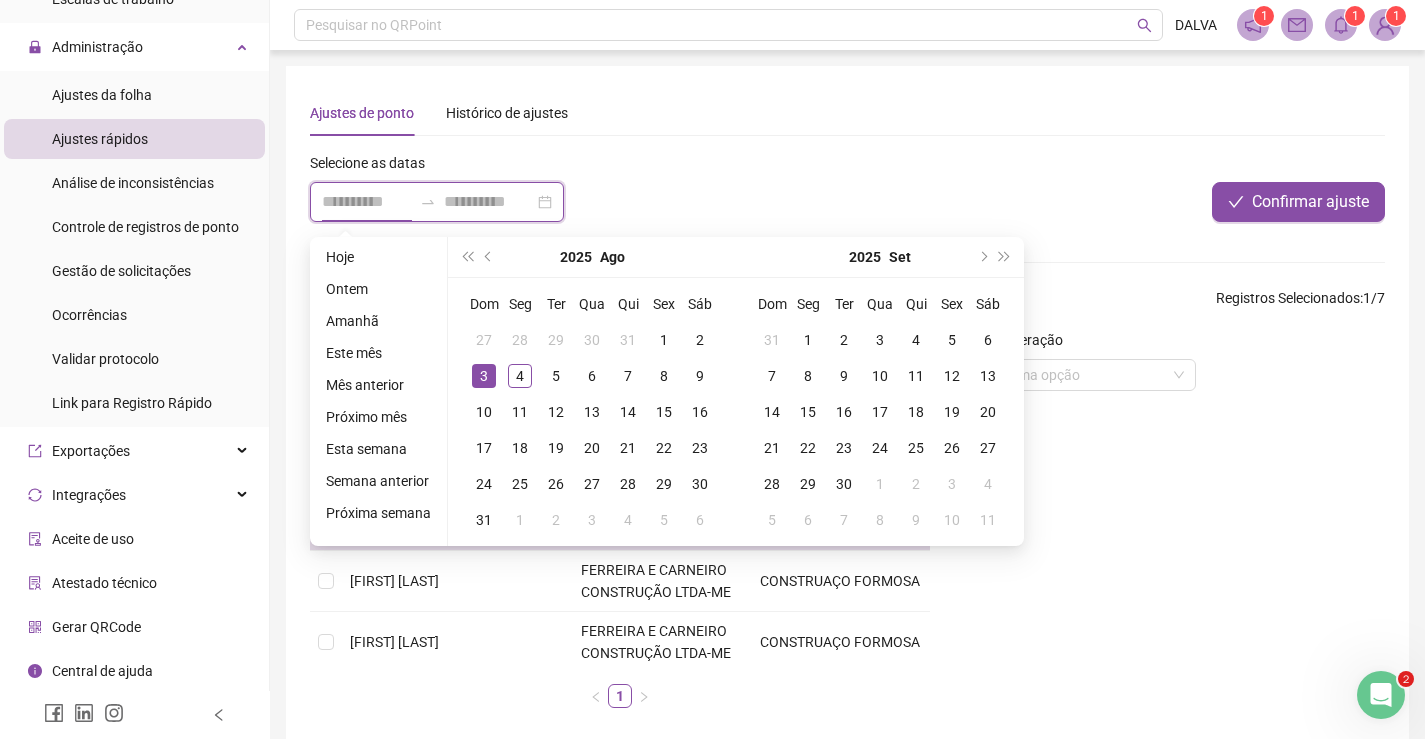 type on "**********" 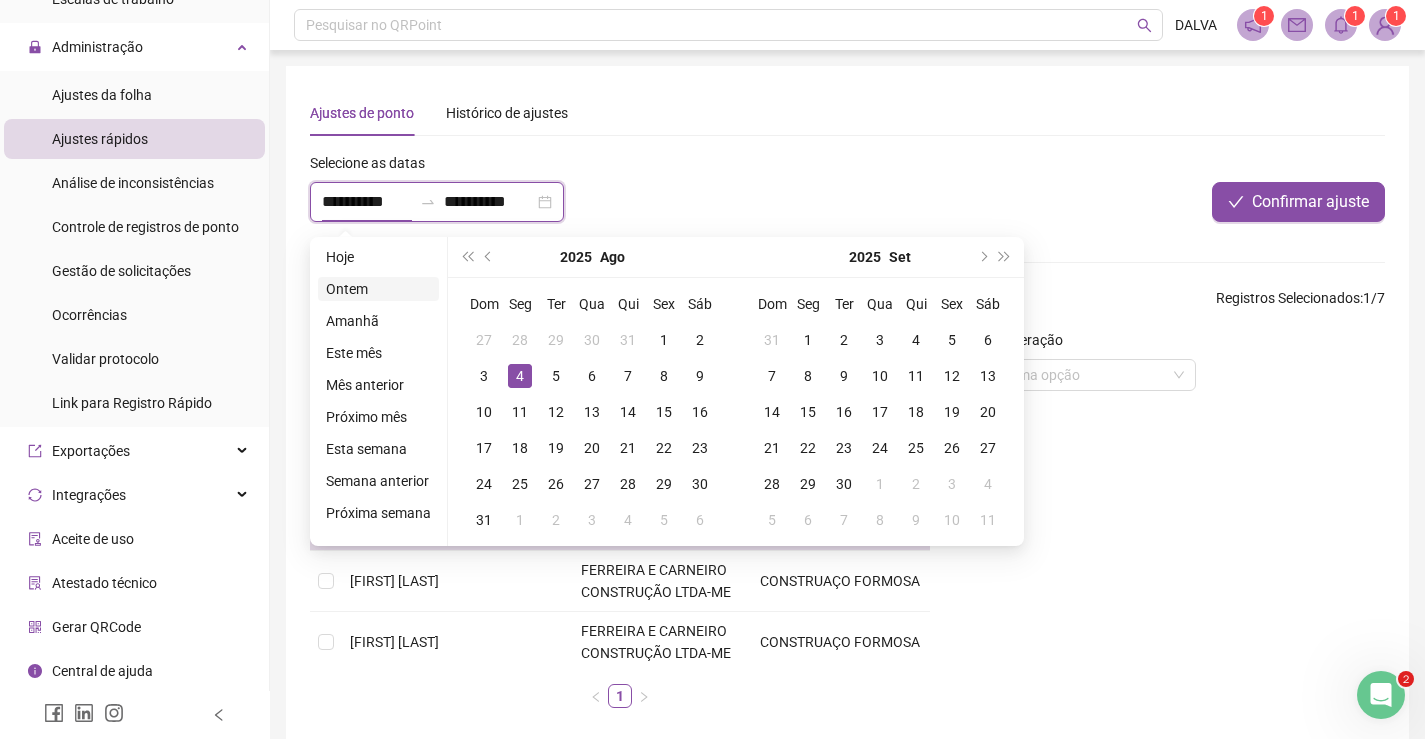 type on "**********" 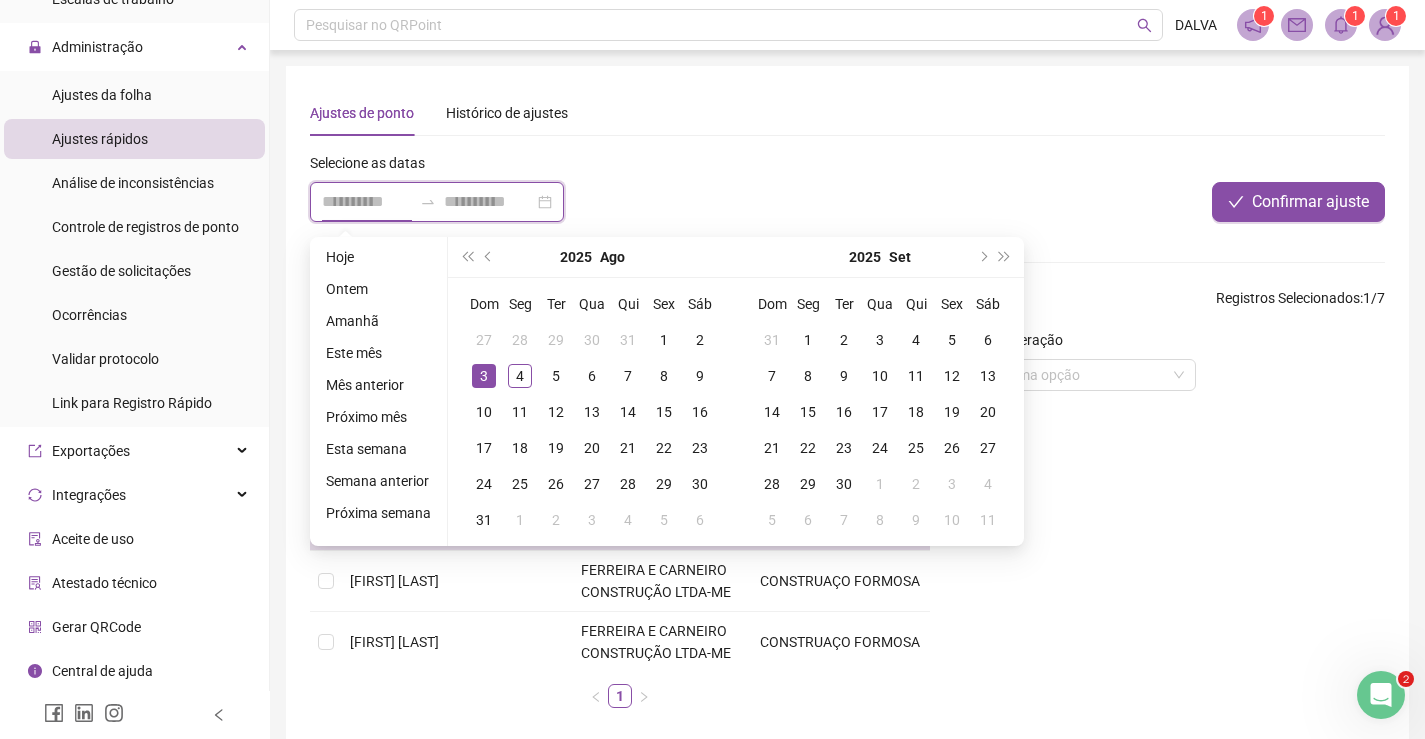 type on "**********" 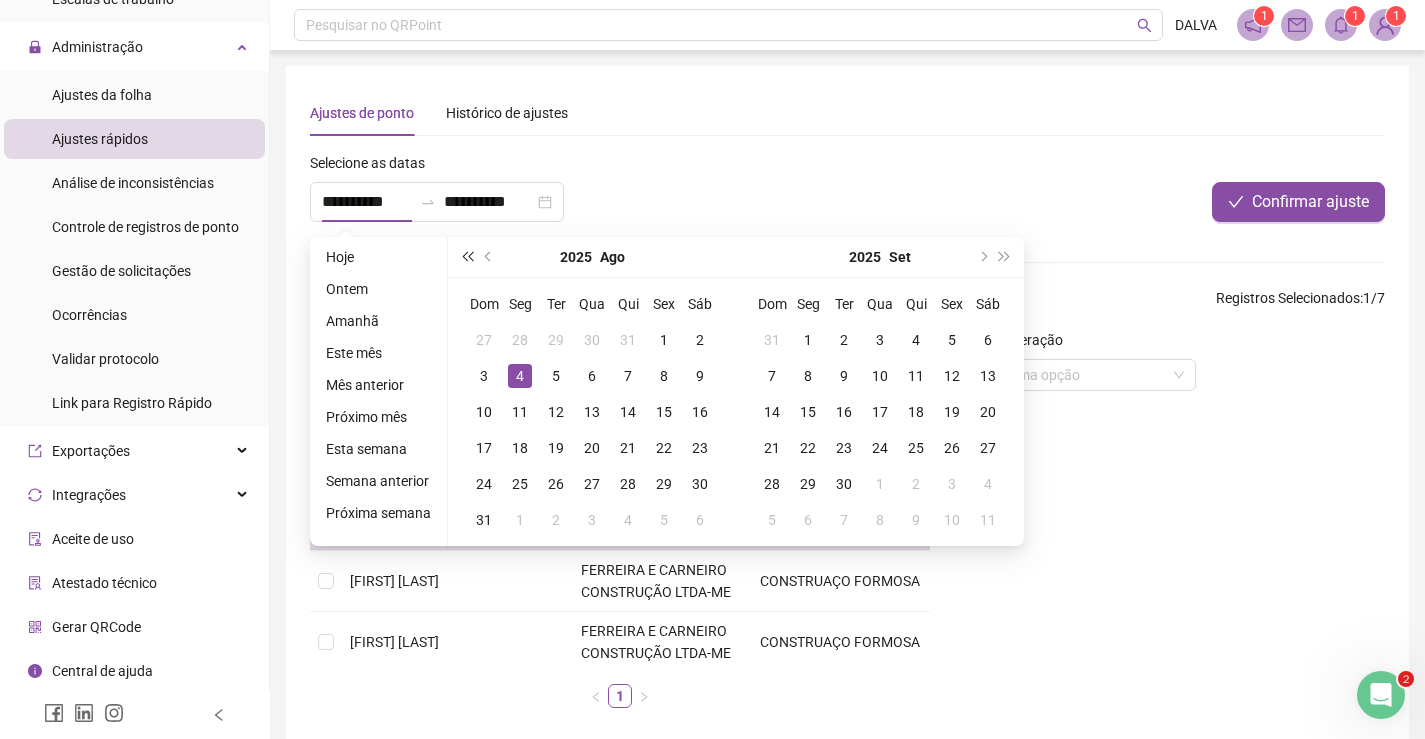 click at bounding box center [467, 257] 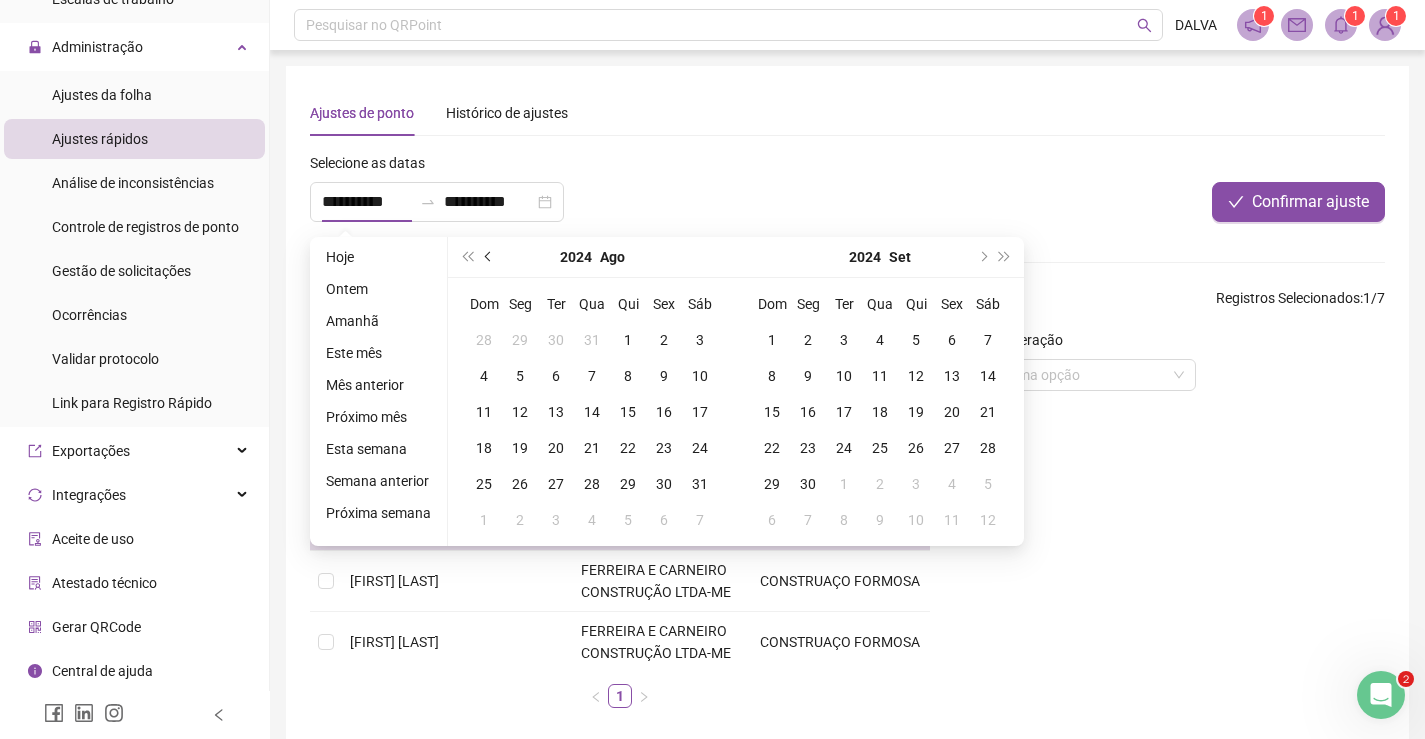 click at bounding box center [489, 257] 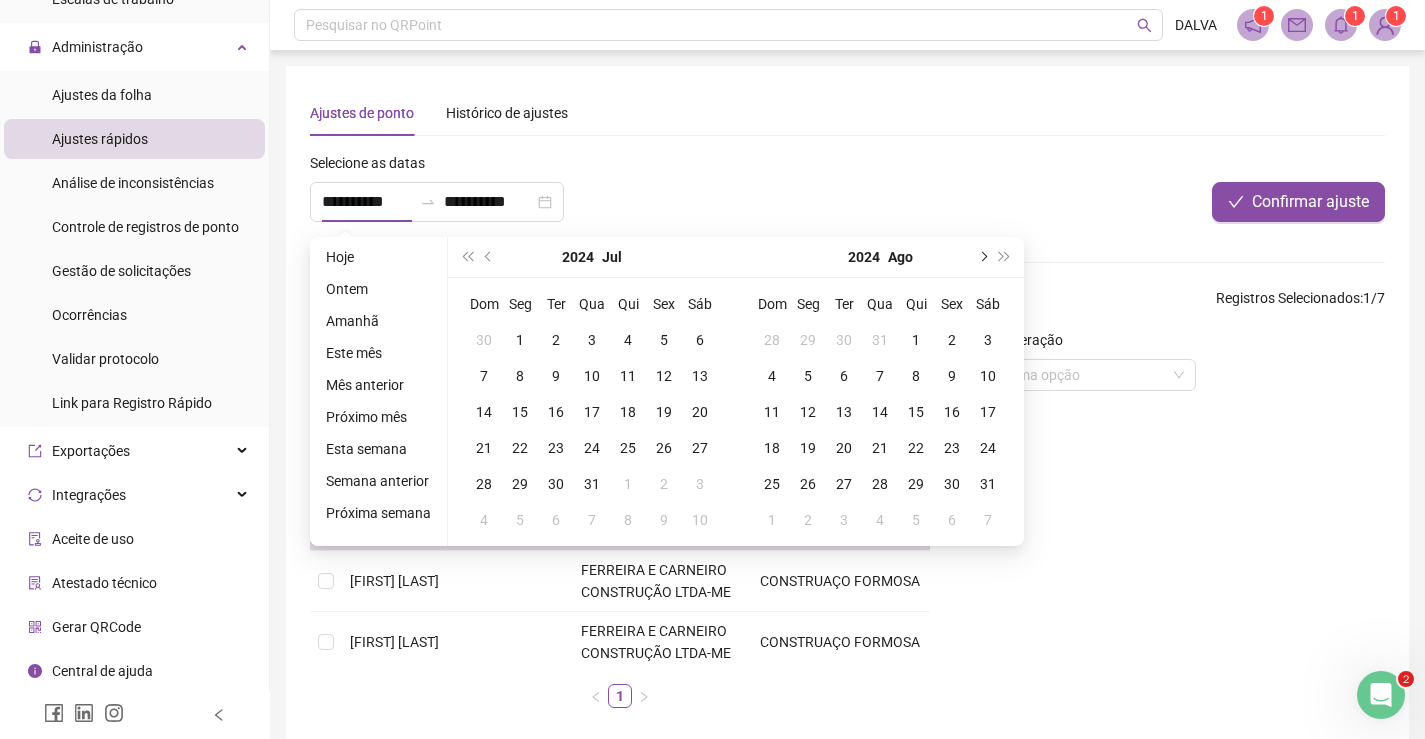 click at bounding box center [982, 257] 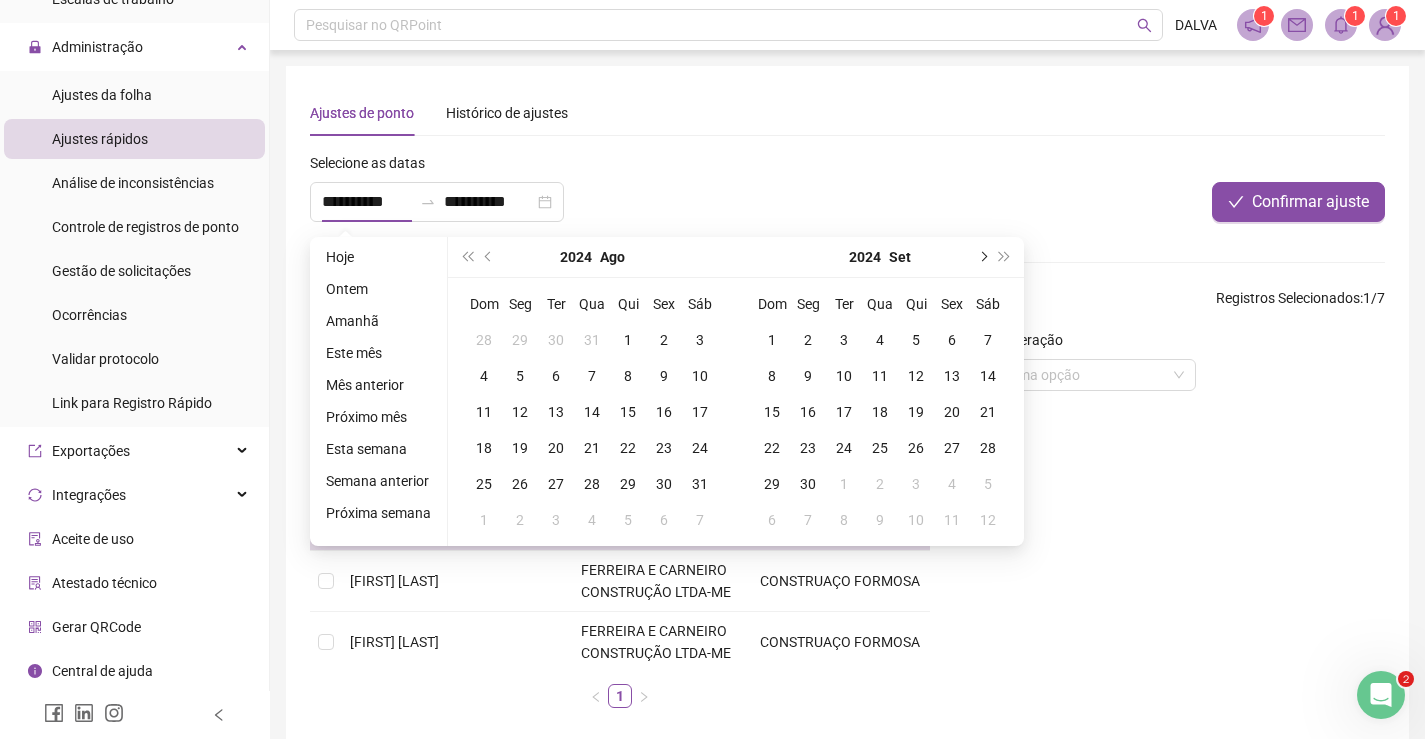 click at bounding box center (982, 257) 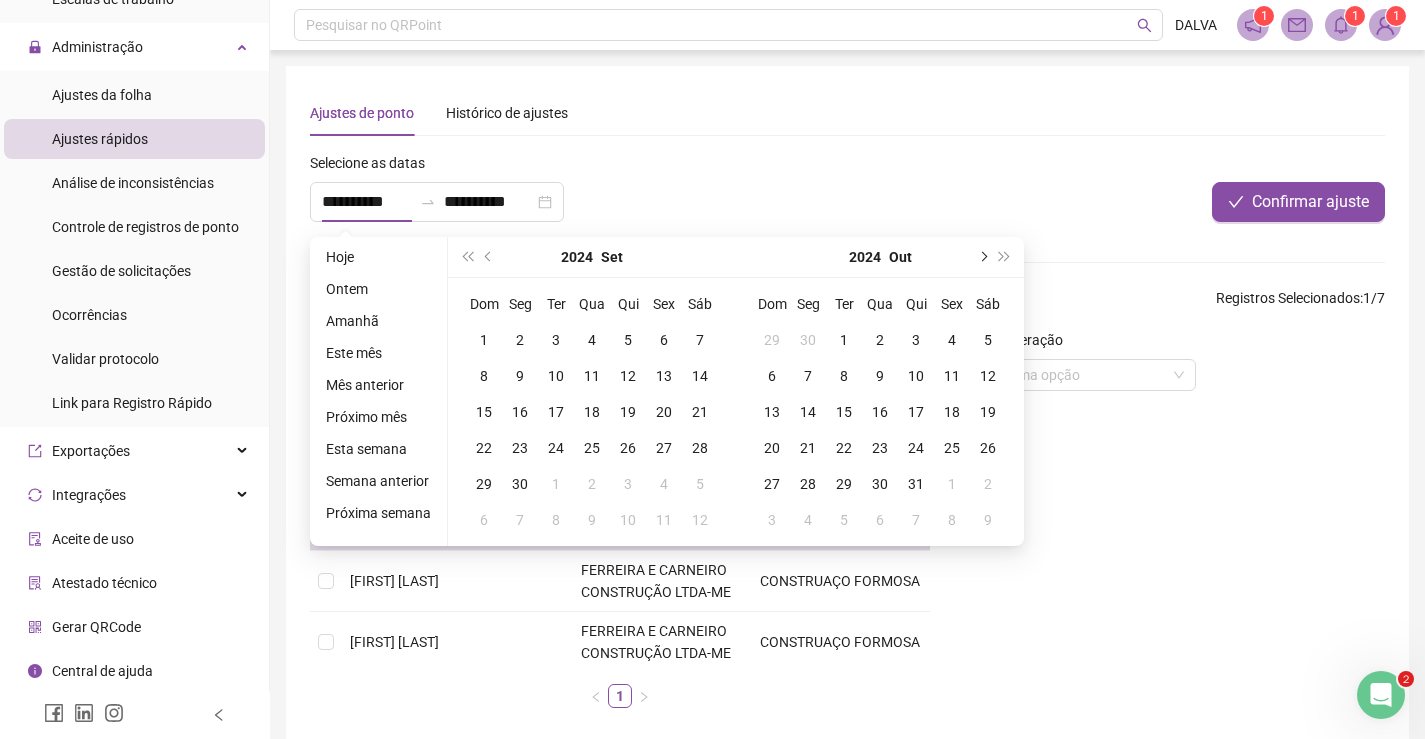 click at bounding box center [982, 257] 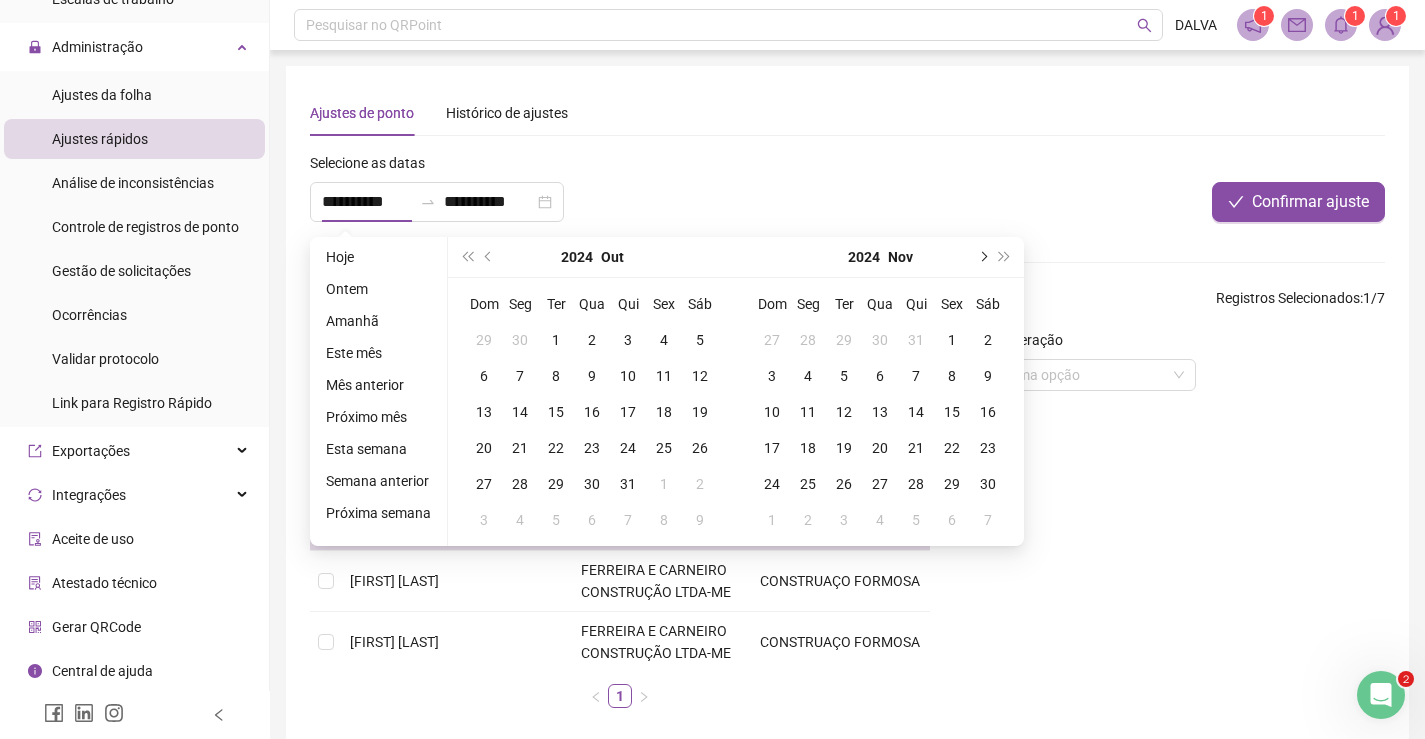 click at bounding box center (982, 257) 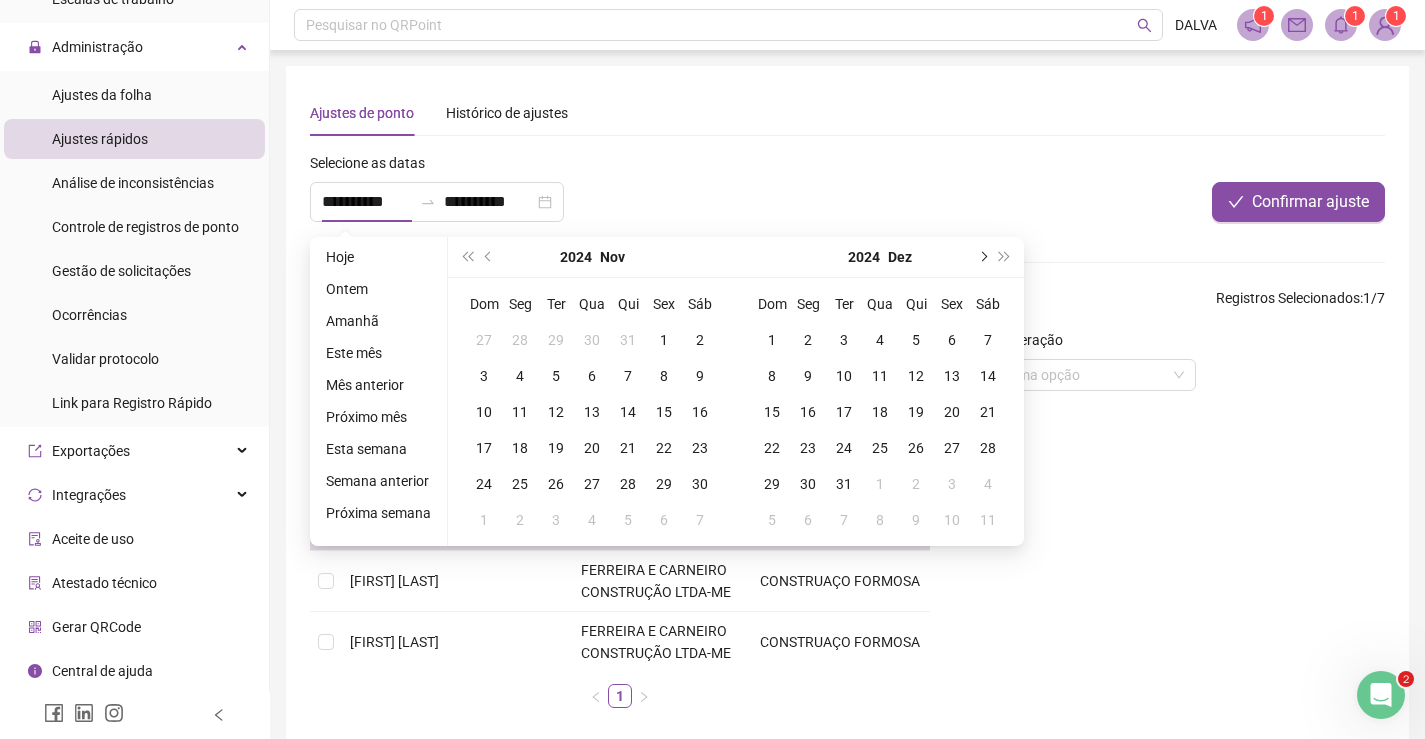 click at bounding box center [982, 257] 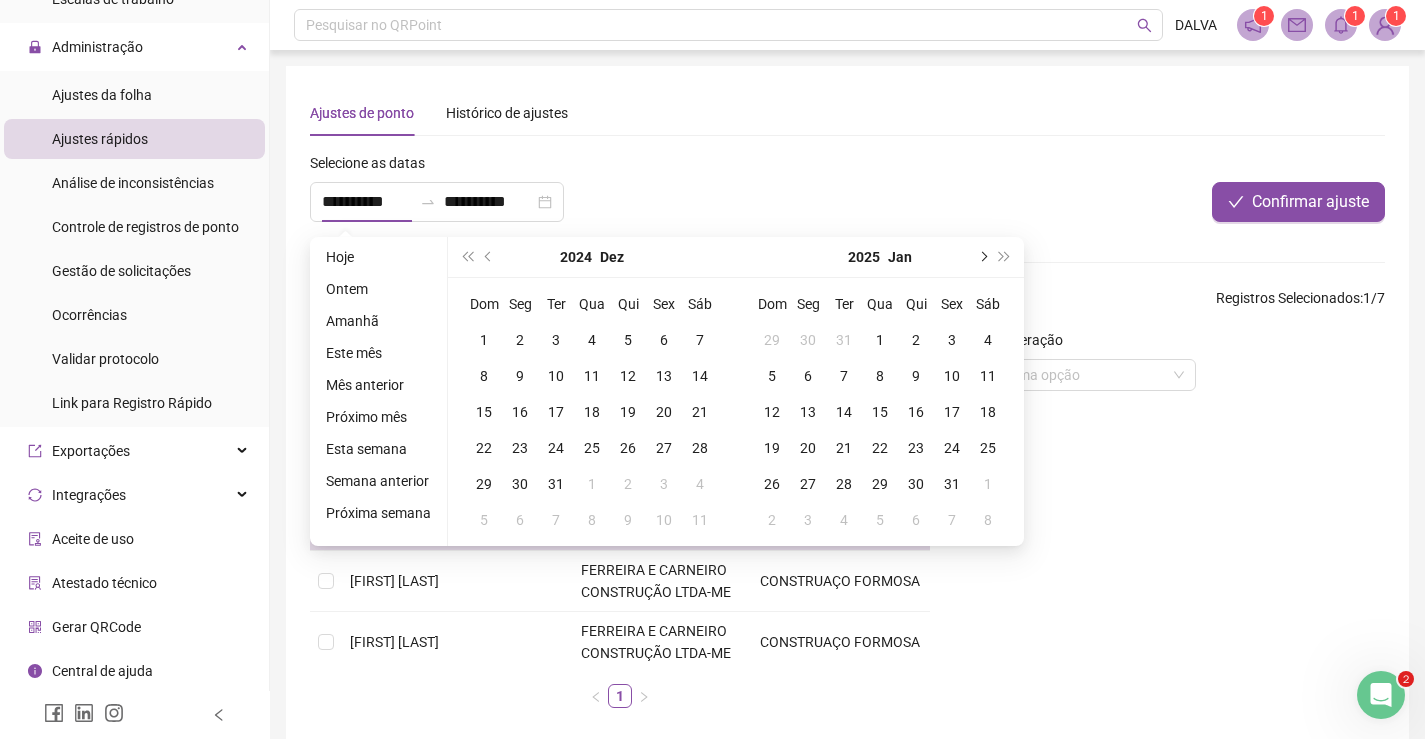 click at bounding box center [982, 257] 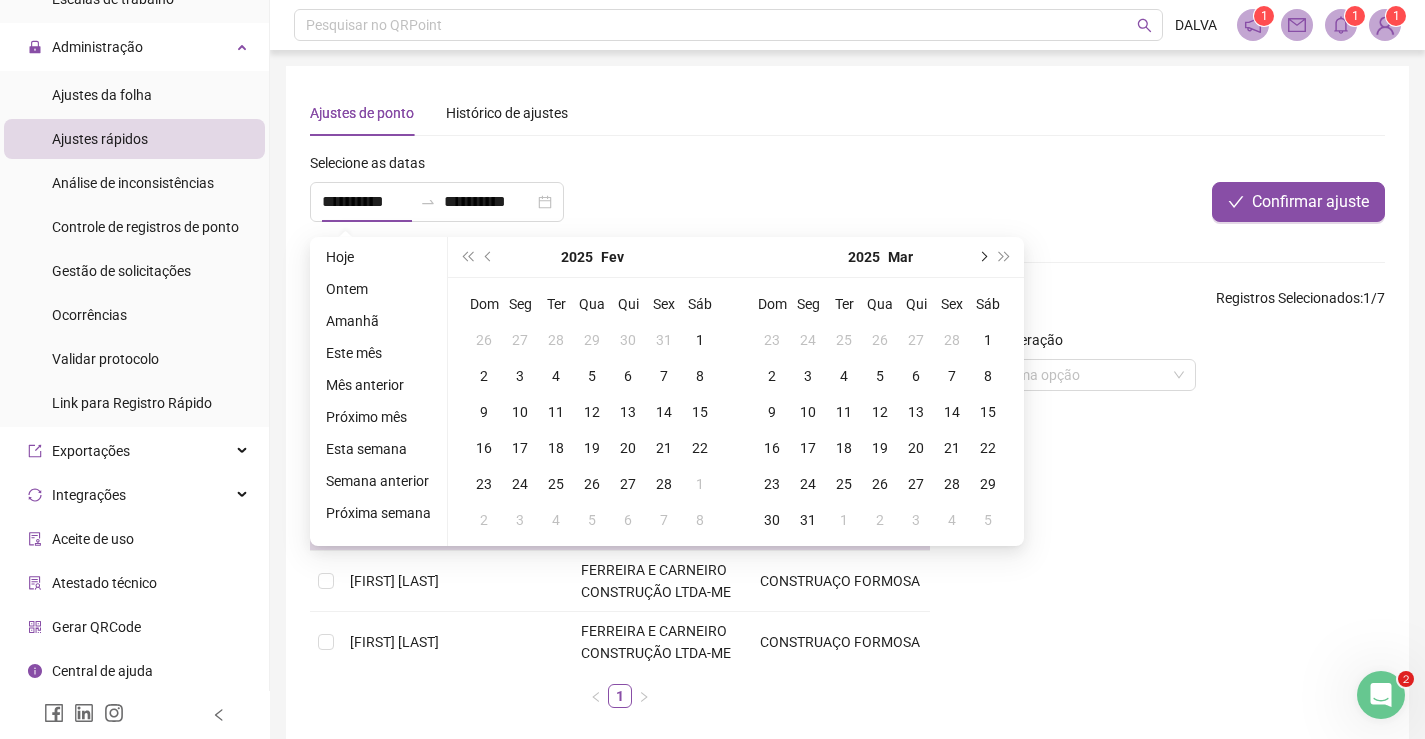 click at bounding box center [982, 257] 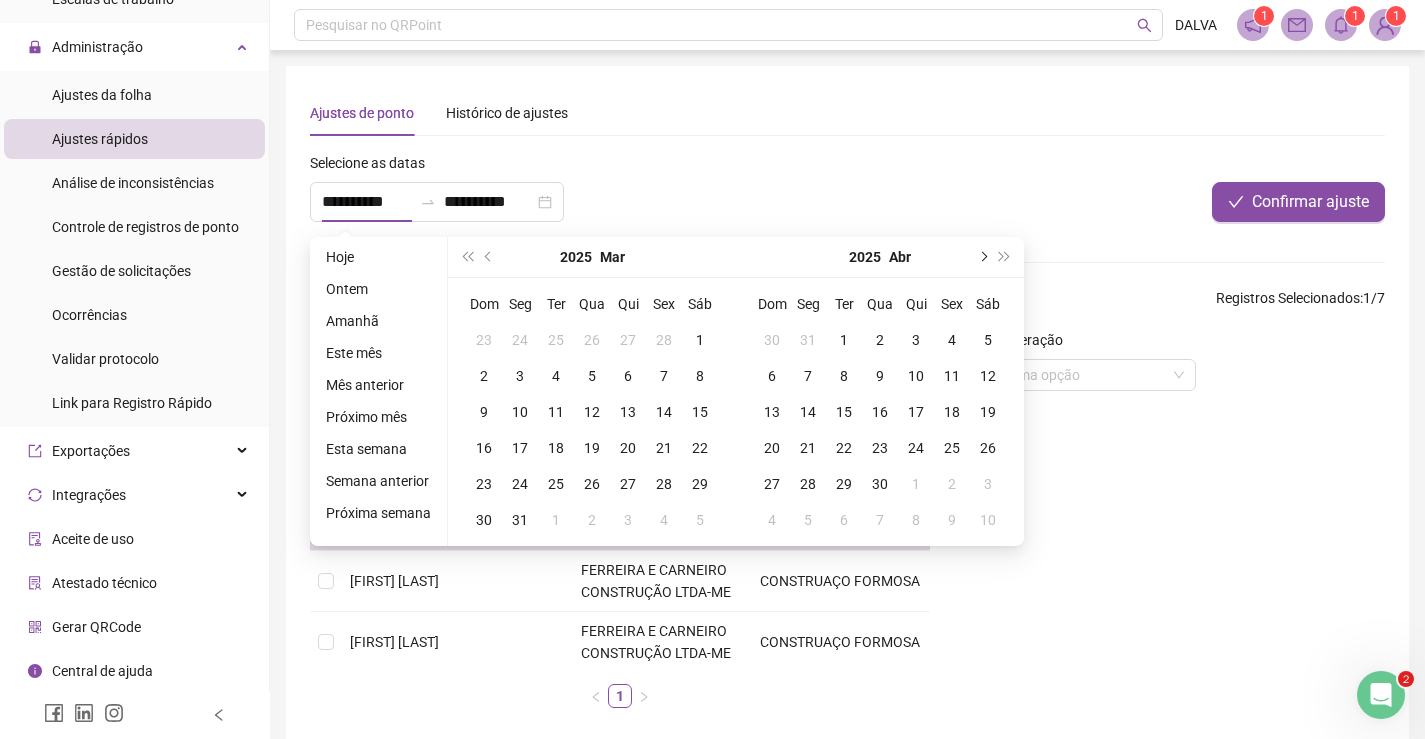 click at bounding box center (982, 257) 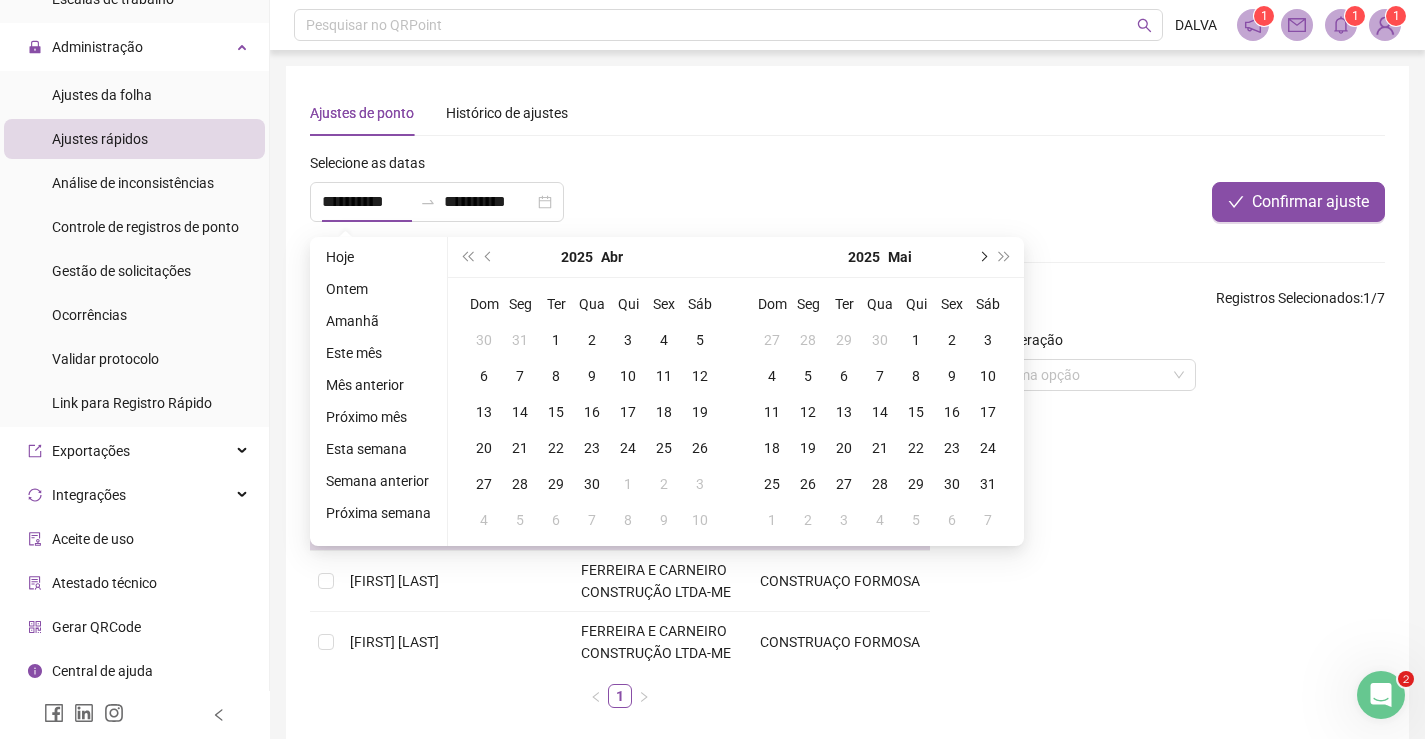 click at bounding box center (982, 257) 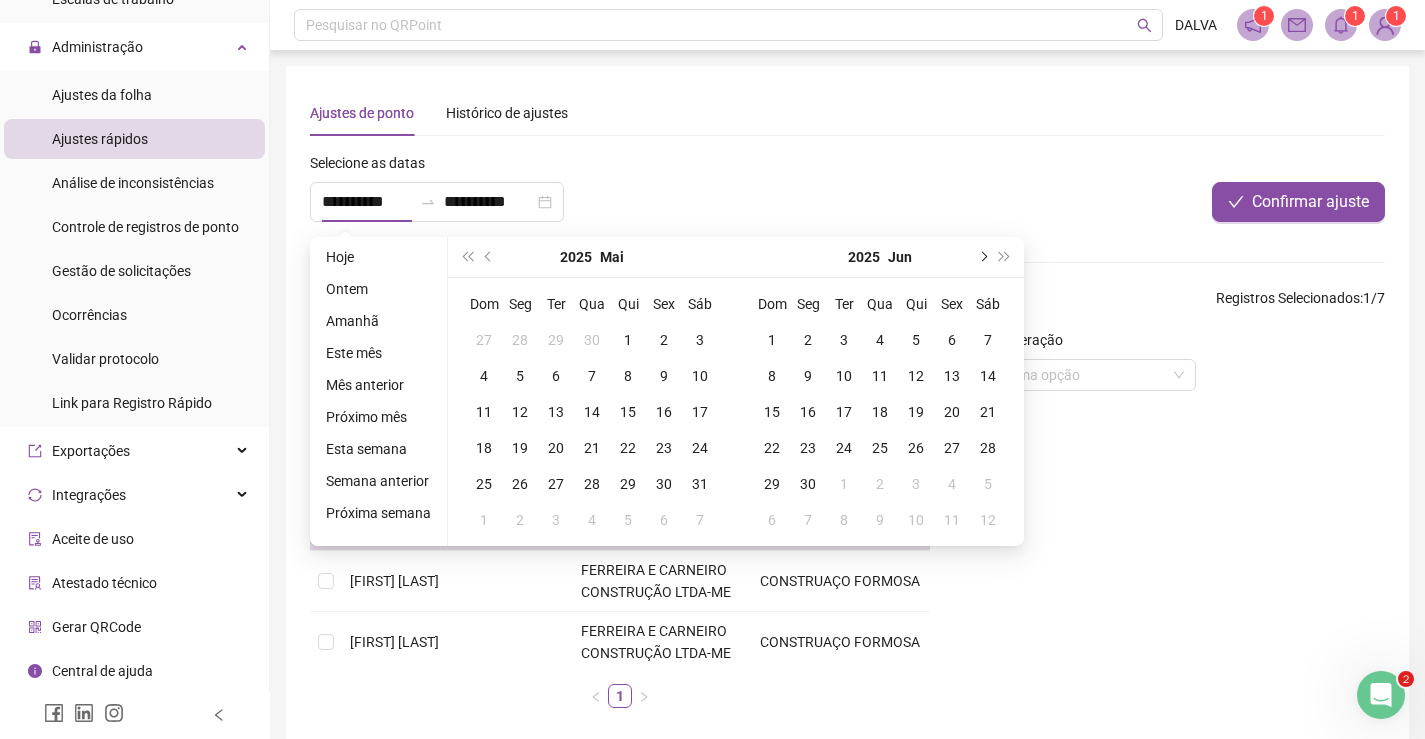 click at bounding box center [982, 257] 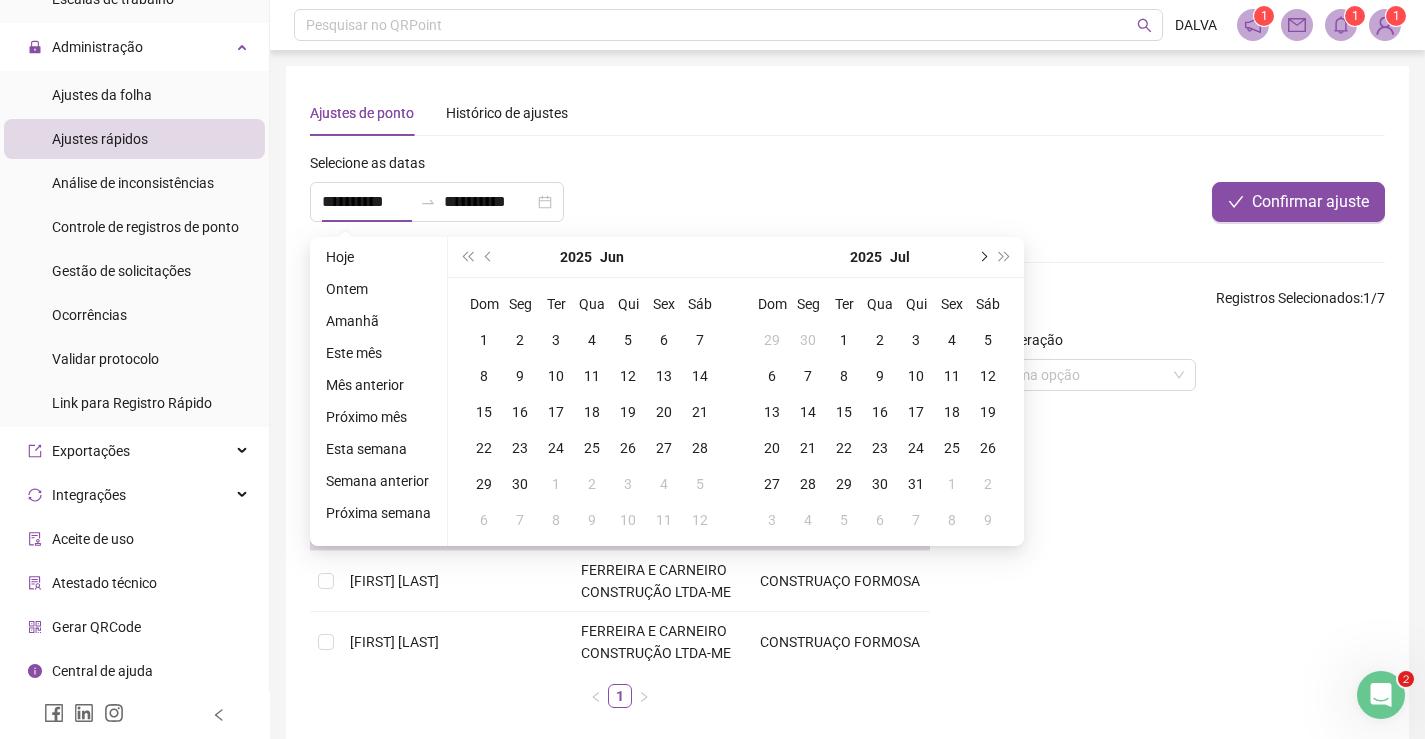 click at bounding box center (982, 257) 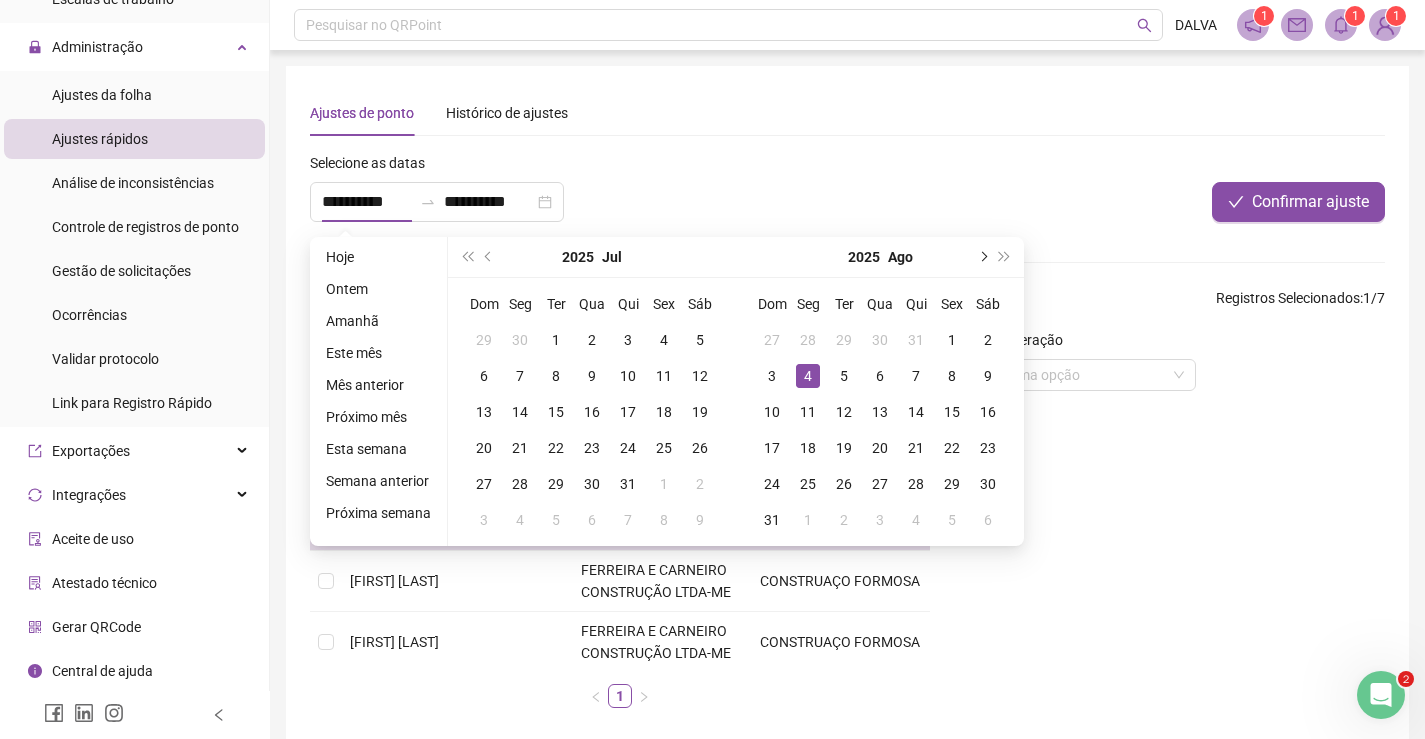click at bounding box center [982, 257] 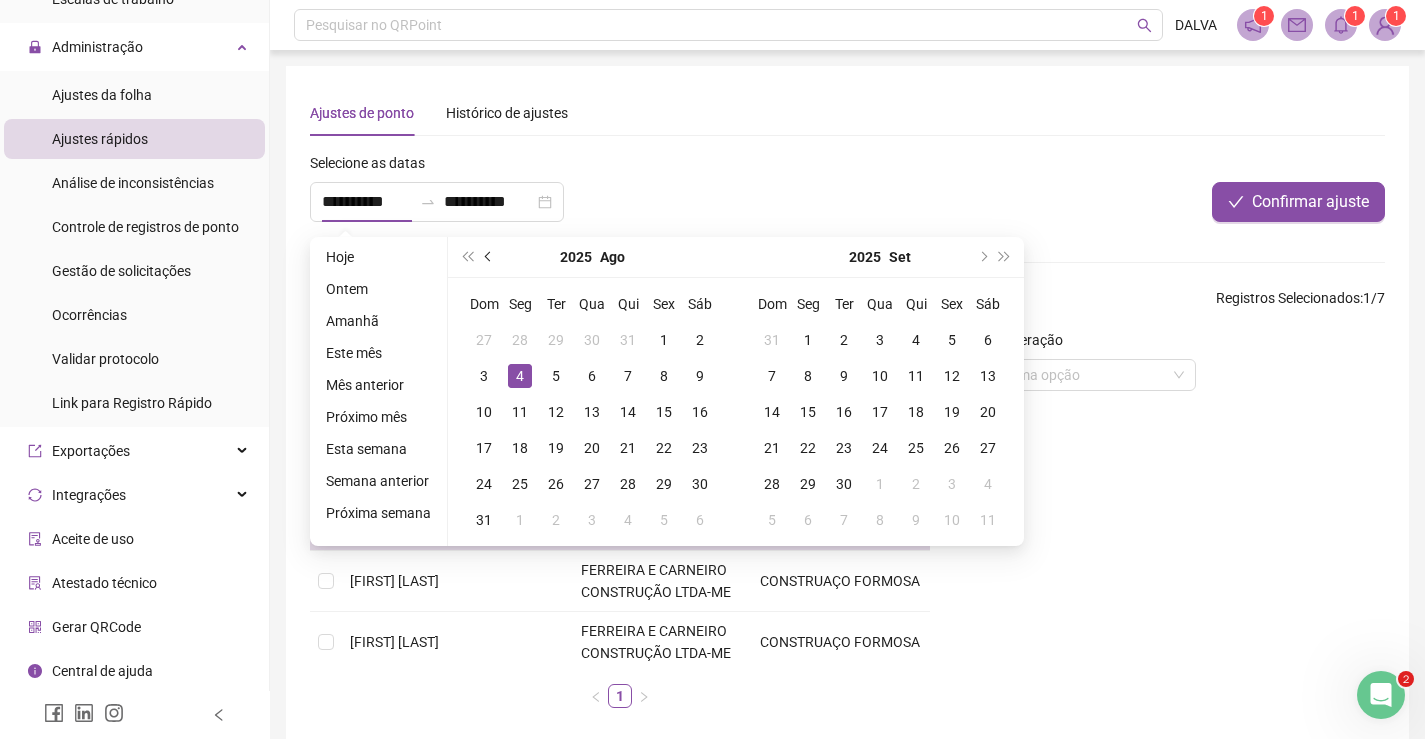 click at bounding box center [489, 257] 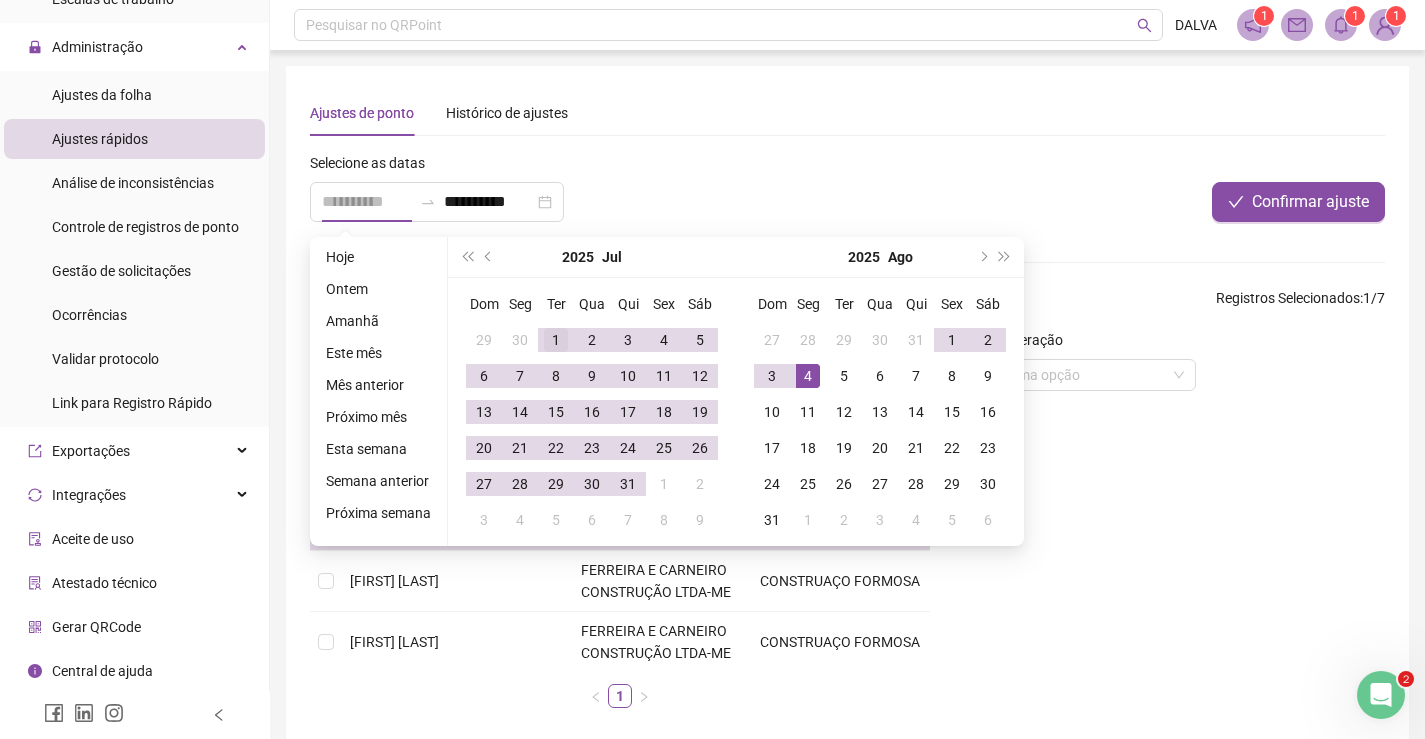 type on "**********" 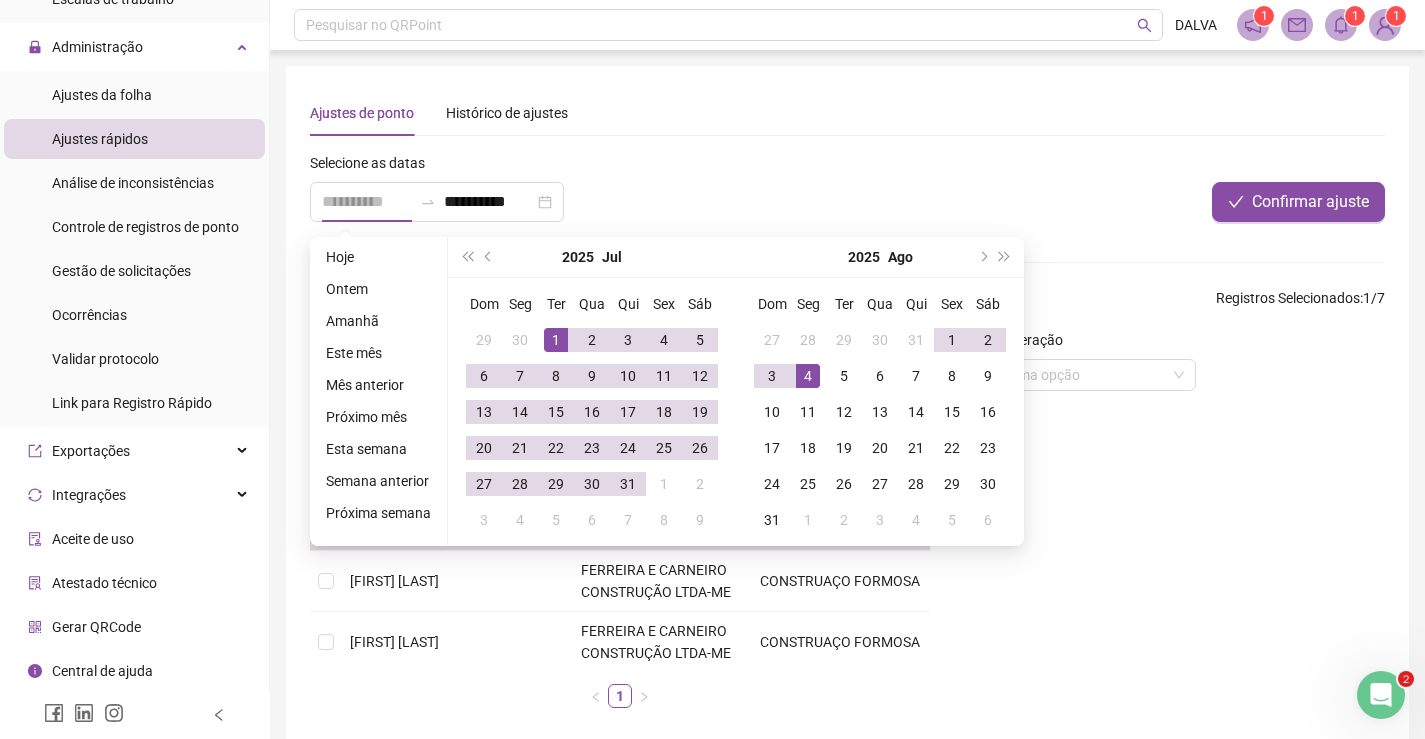 click on "1" at bounding box center (556, 340) 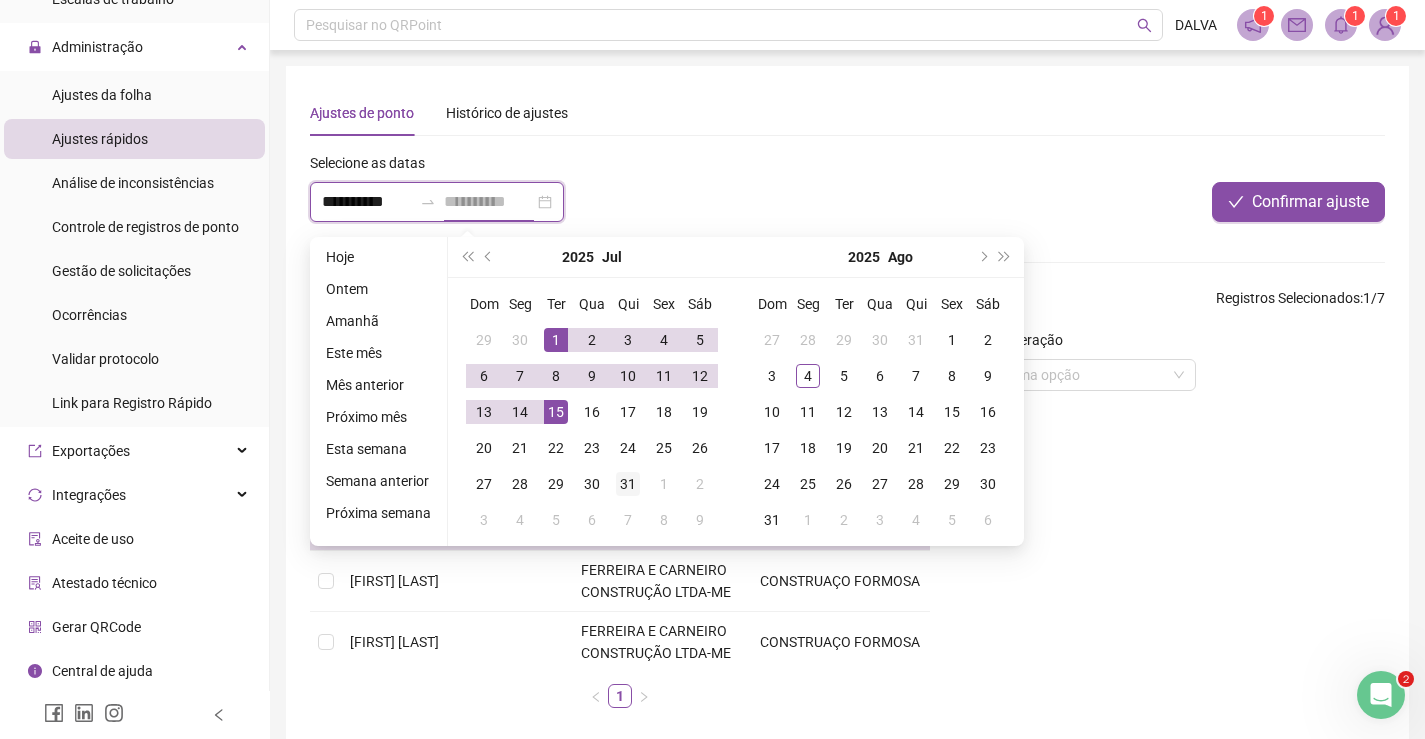 type on "**********" 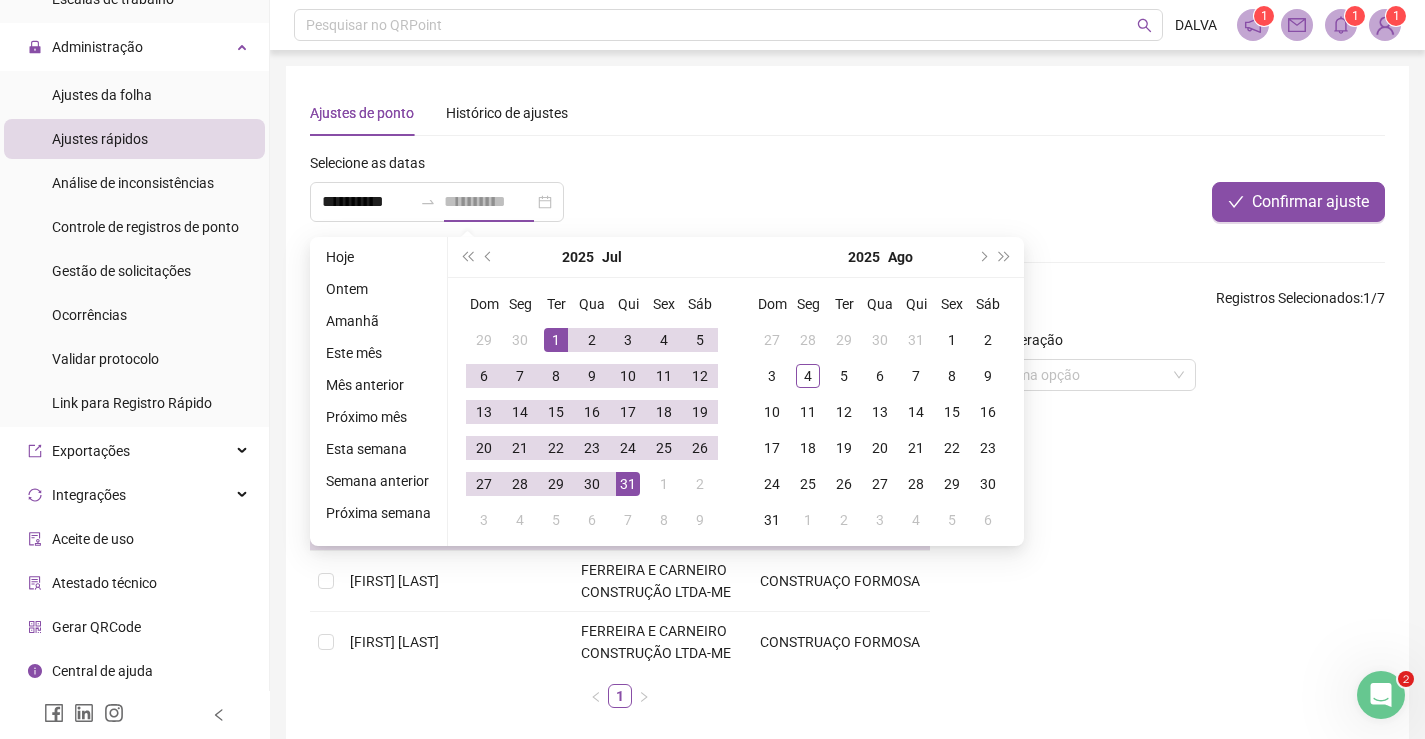 click on "31" at bounding box center (628, 484) 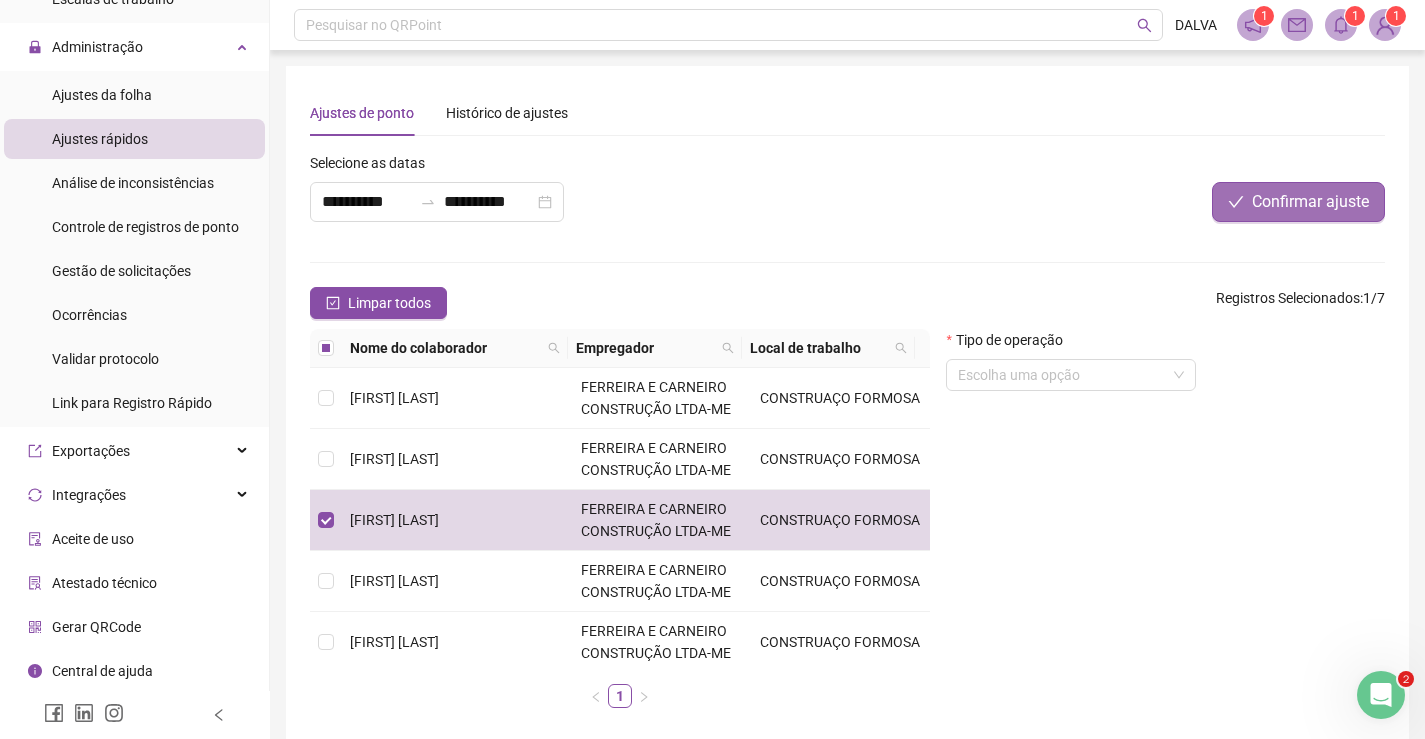 click on "Confirmar ajuste" at bounding box center [1310, 202] 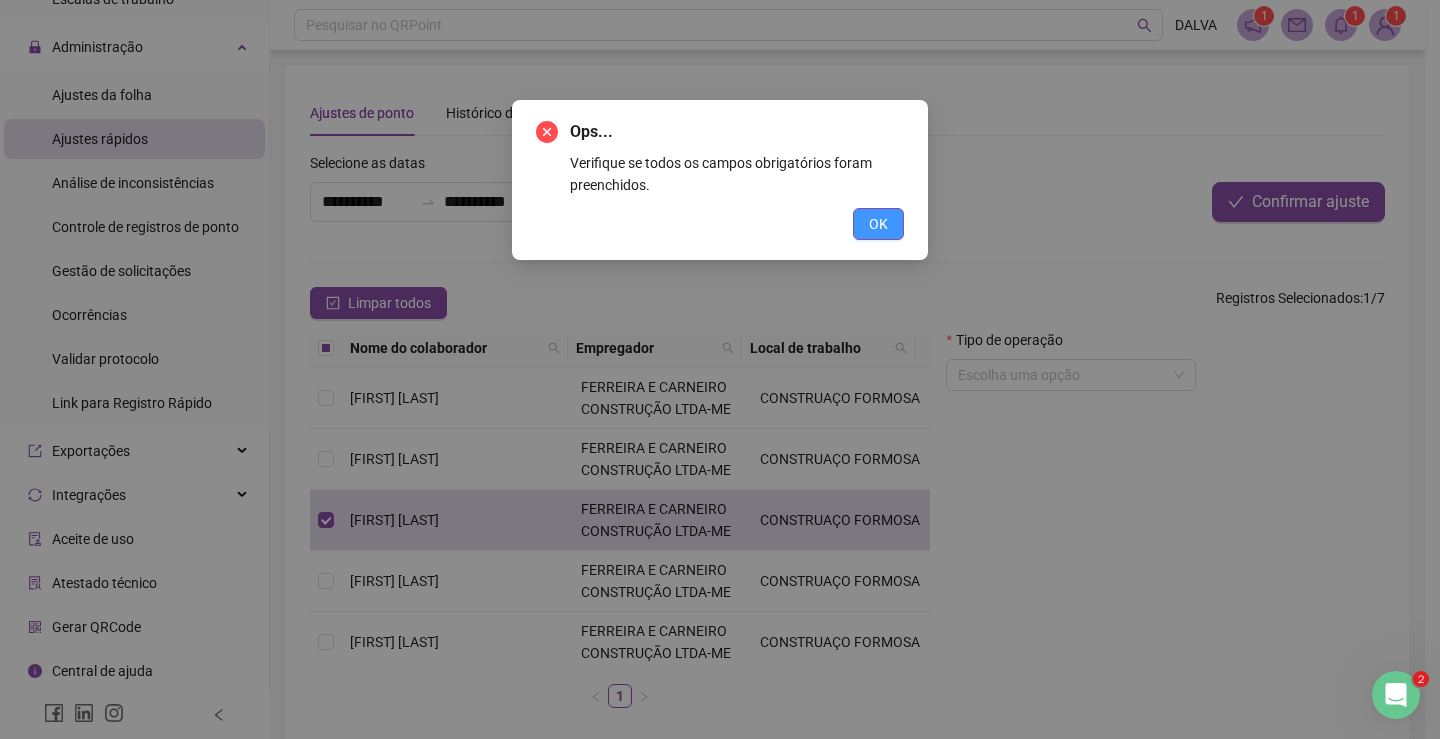 click on "OK" at bounding box center (878, 224) 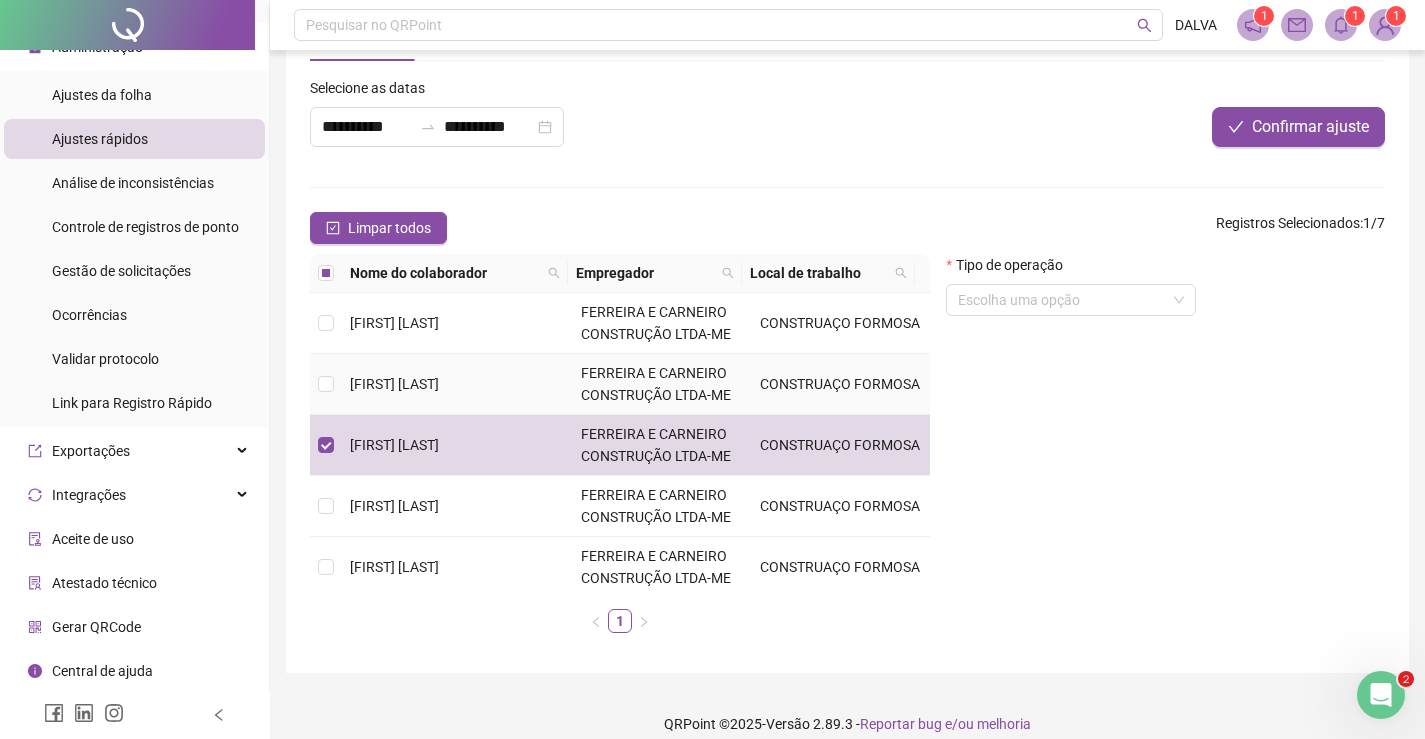 scroll, scrollTop: 95, scrollLeft: 0, axis: vertical 